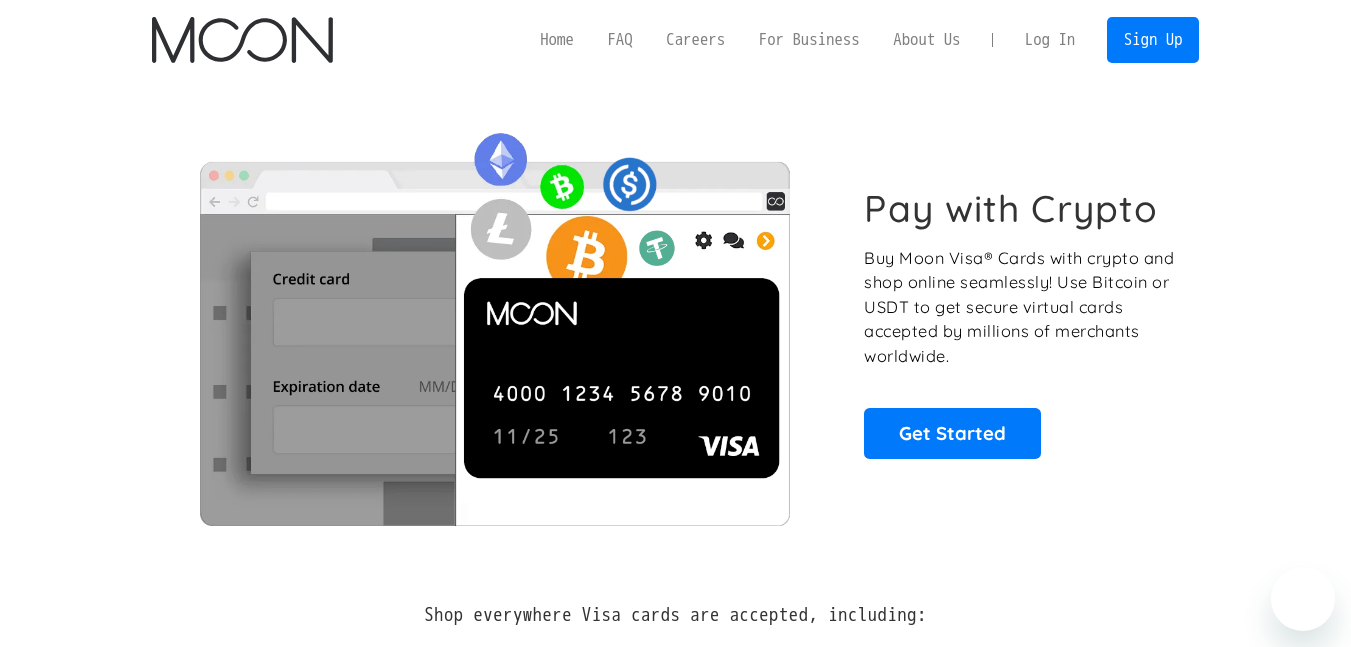 scroll, scrollTop: 0, scrollLeft: 0, axis: both 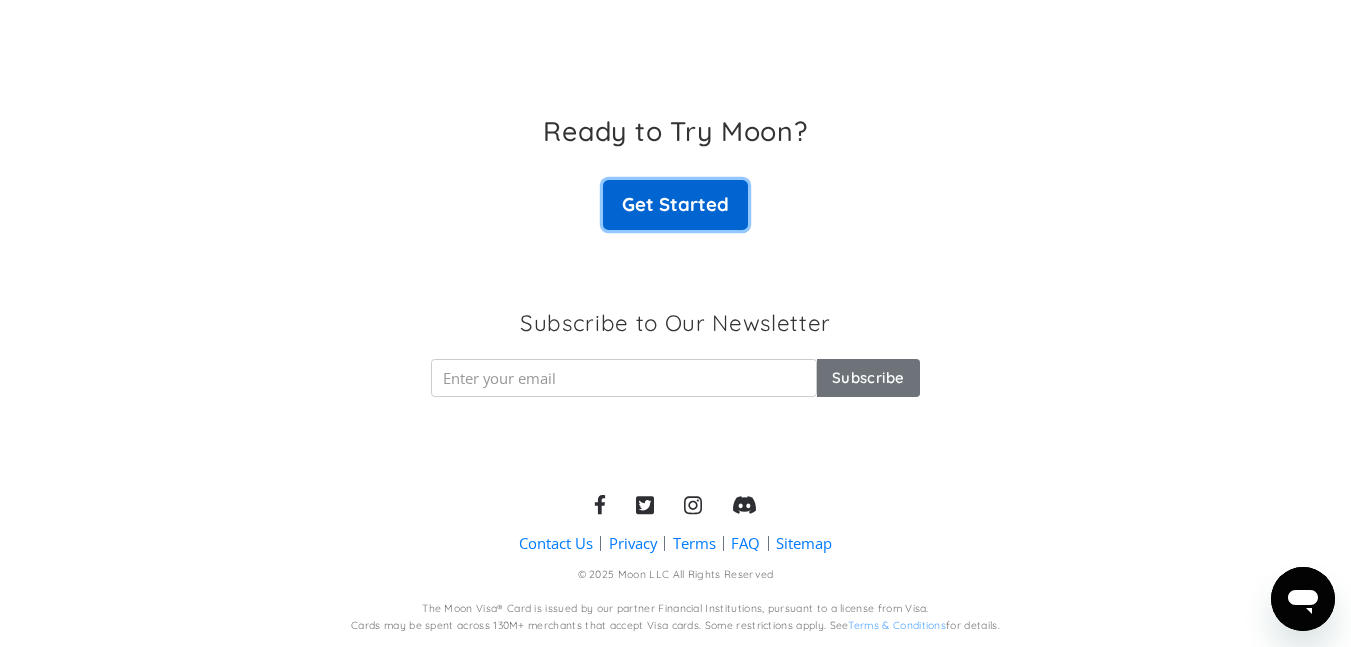 click on "Get Started" at bounding box center [675, 205] 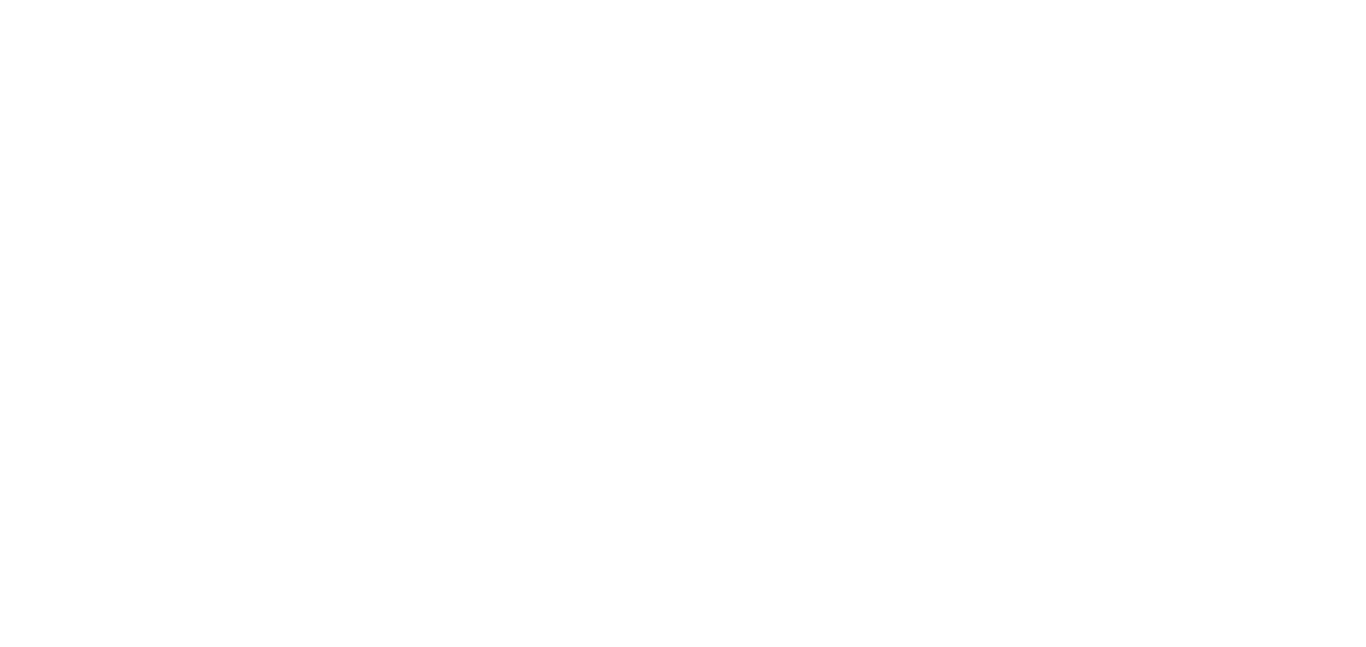 scroll, scrollTop: 0, scrollLeft: 0, axis: both 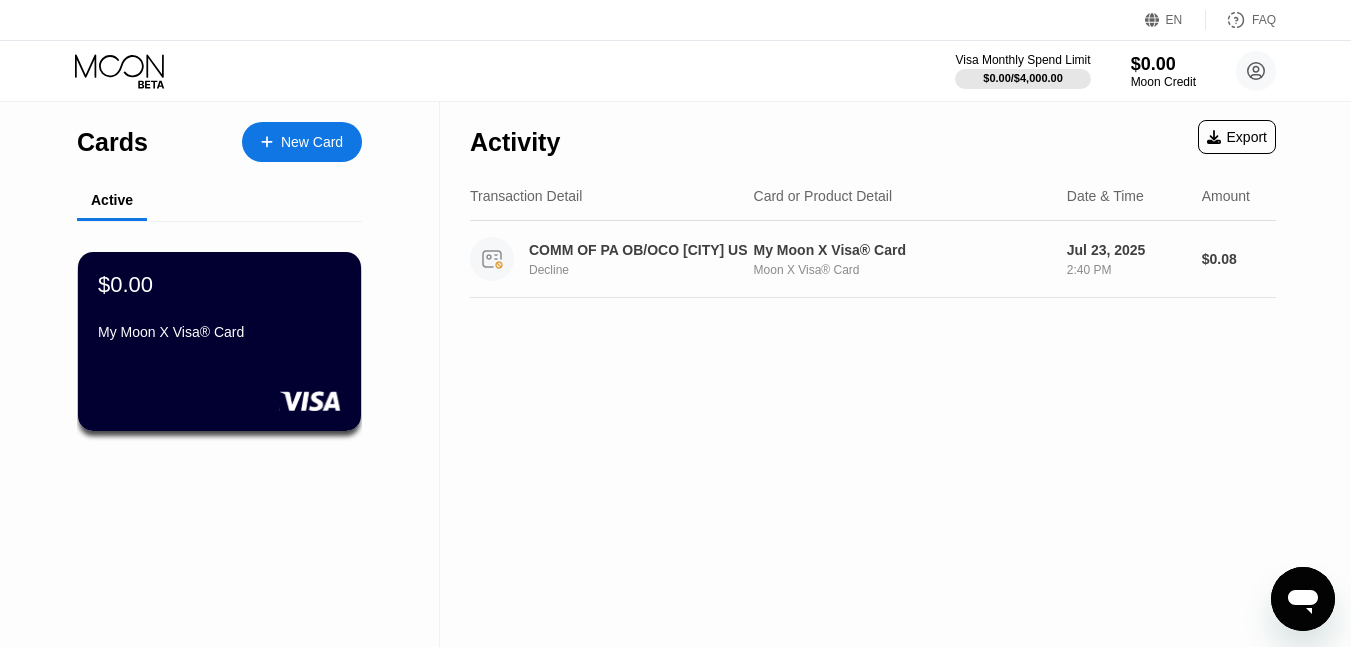 click on "COMM OF PA OB/OCO        [CITY]   US" at bounding box center [641, 250] 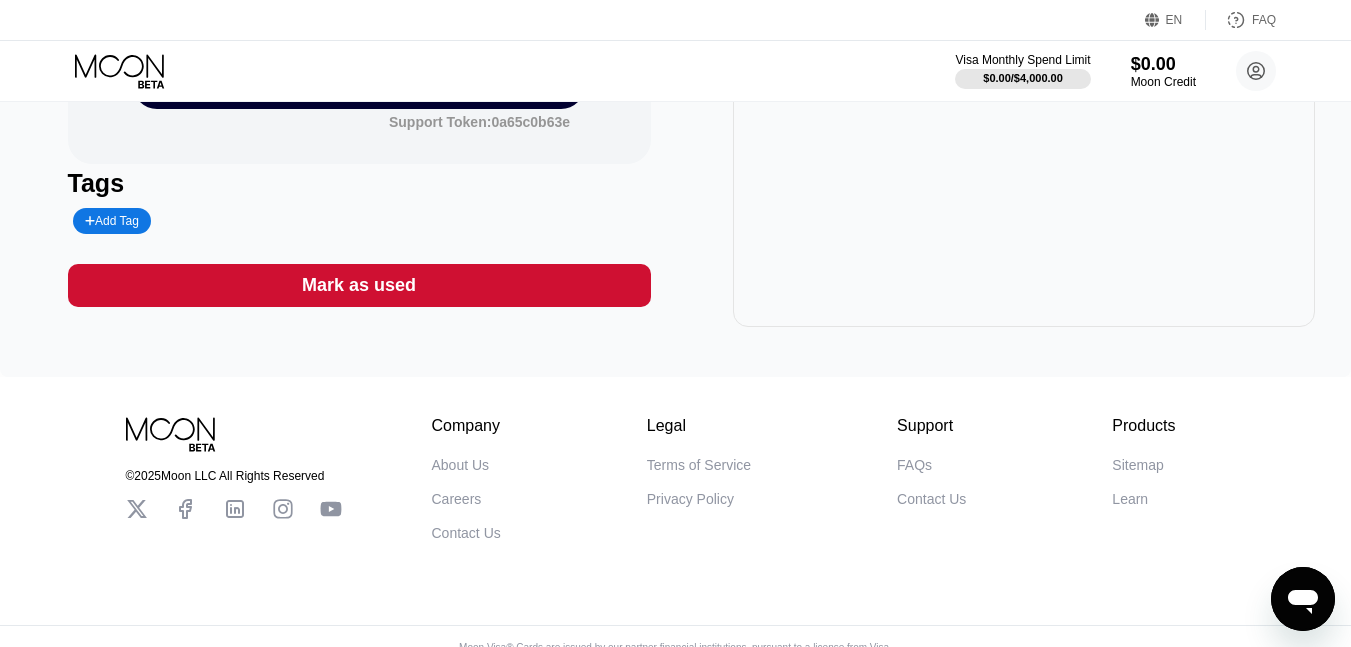 scroll, scrollTop: 0, scrollLeft: 0, axis: both 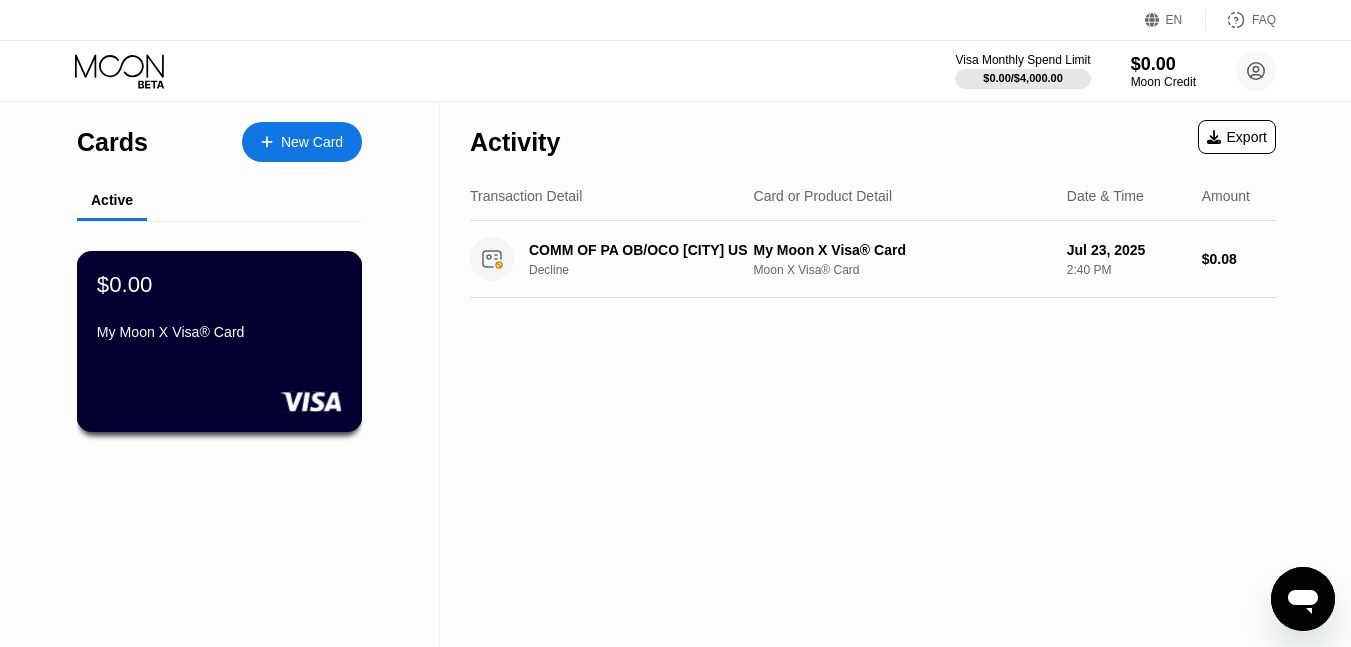 click on "$0.00" at bounding box center (125, 284) 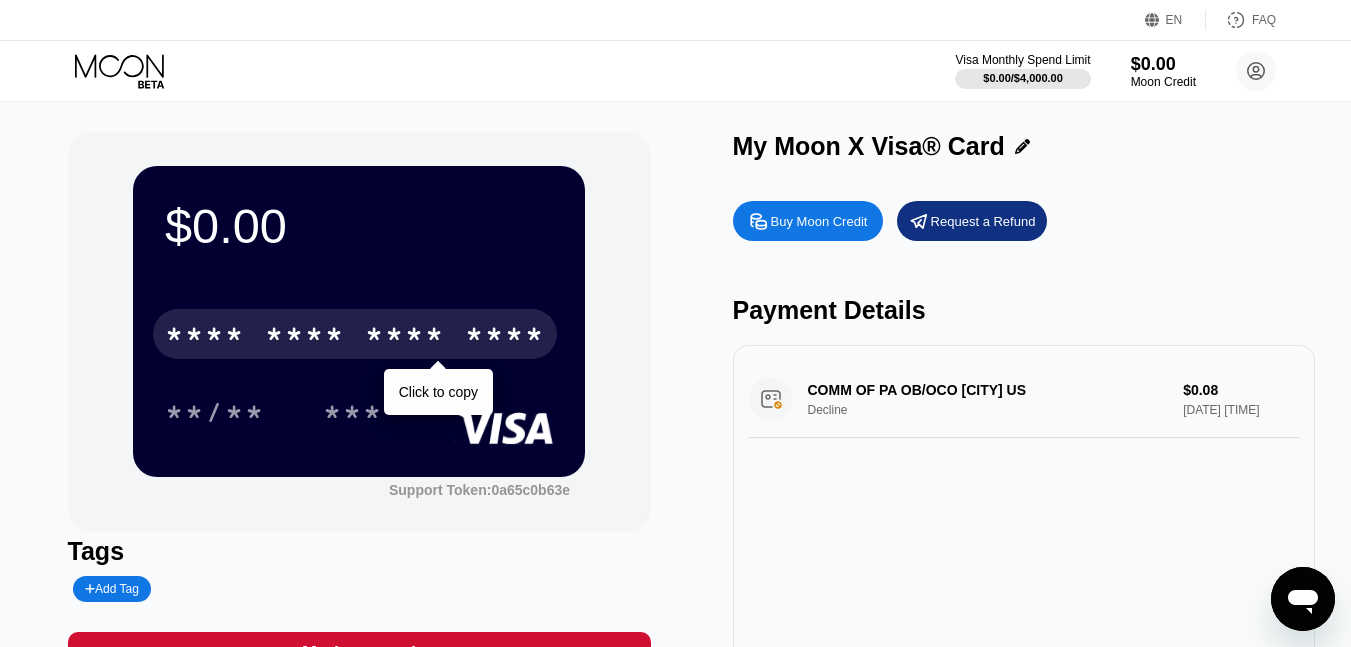 click on "* * * *" at bounding box center [205, 337] 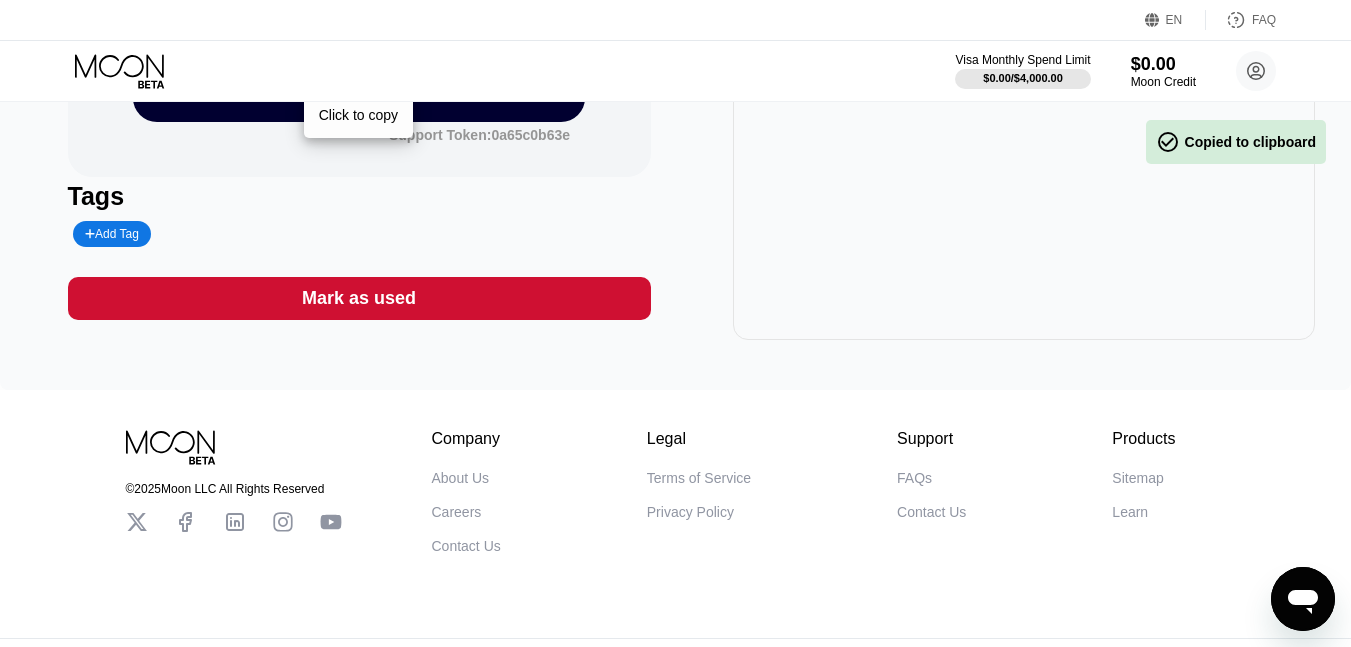 scroll, scrollTop: 0, scrollLeft: 0, axis: both 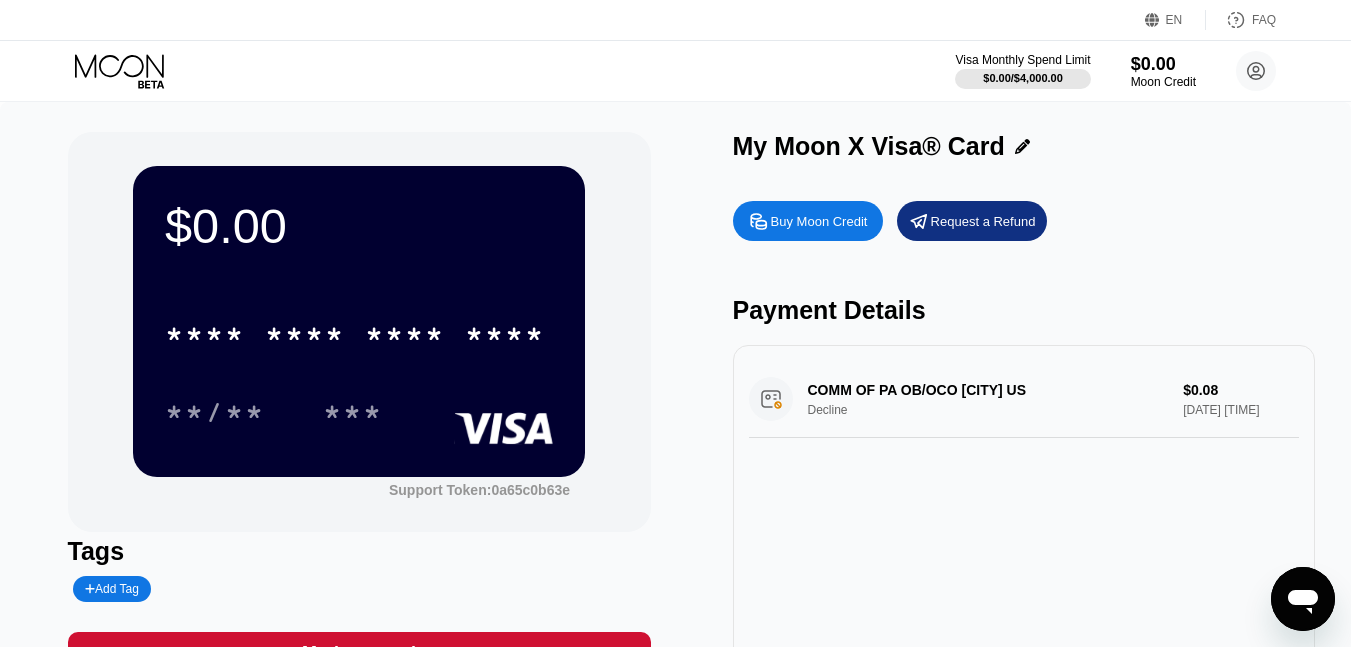click on "Visa Monthly Spend Limit $0.00 / $4,000.00 $0.00 Moon Credit Paul Browne south6796@gmail.com  Home Settings Support Careers About Us Log out Privacy policy Terms" at bounding box center (675, 71) 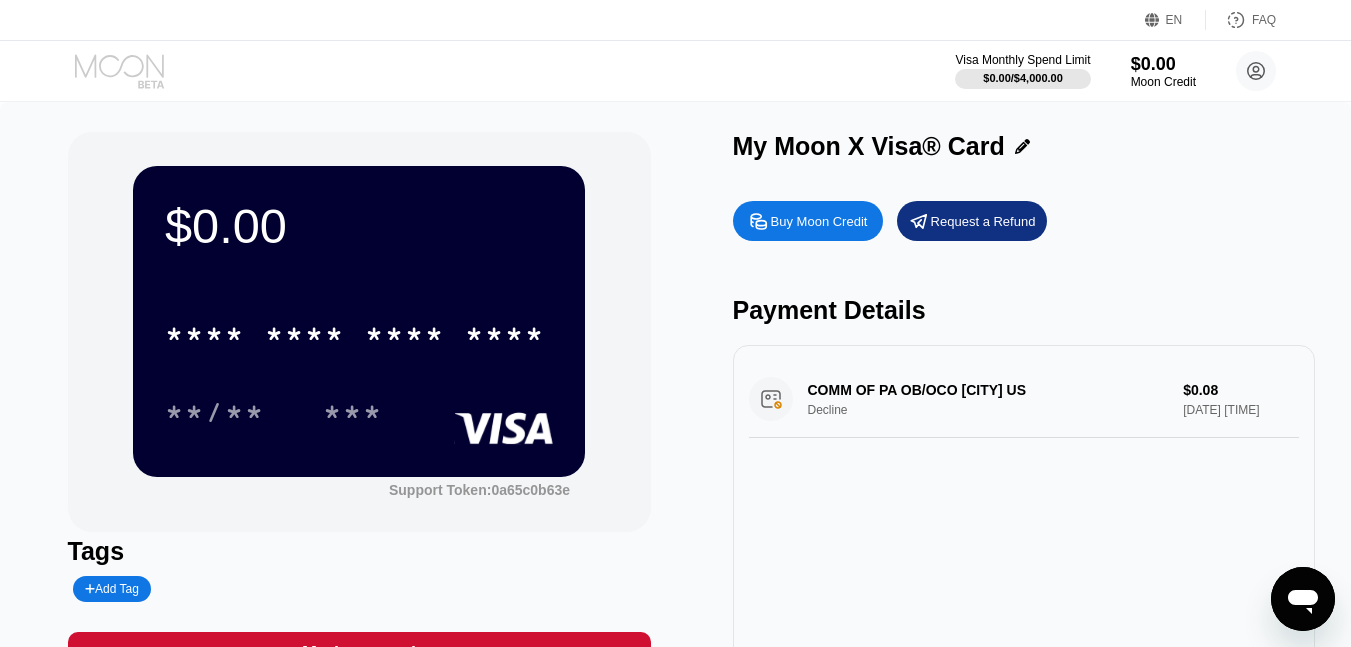 click 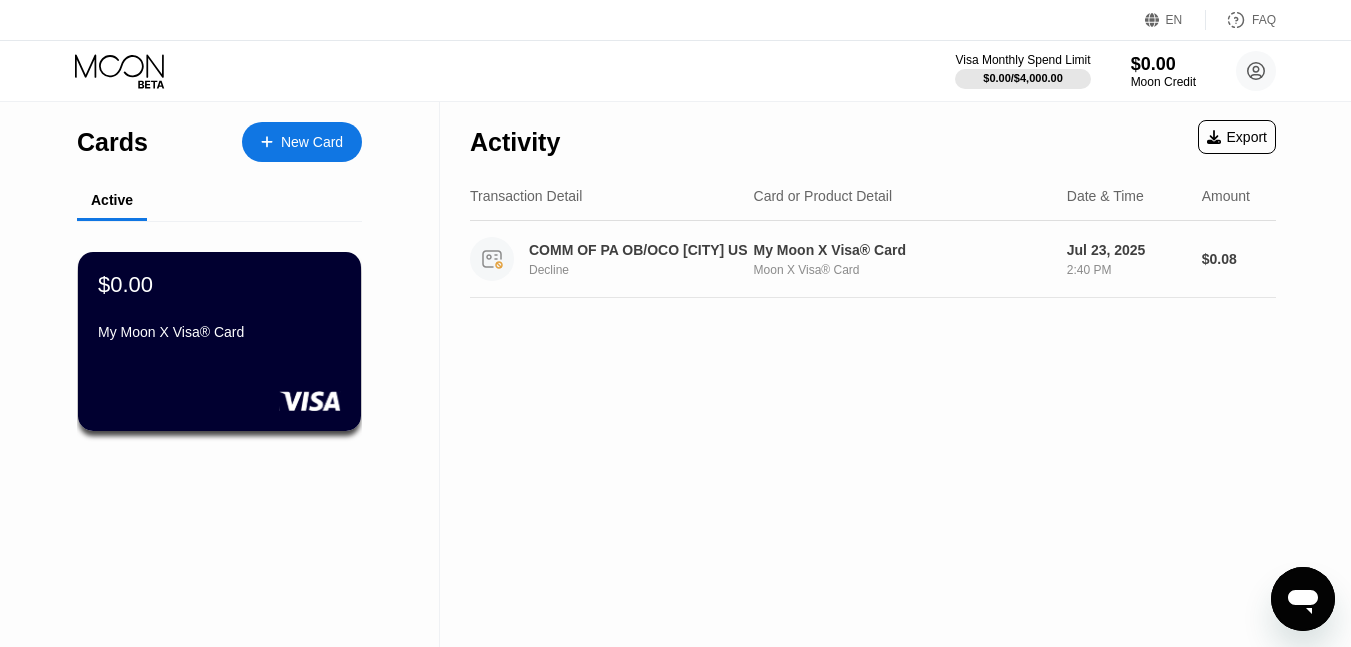 drag, startPoint x: 608, startPoint y: 237, endPoint x: 919, endPoint y: 343, distance: 328.5681 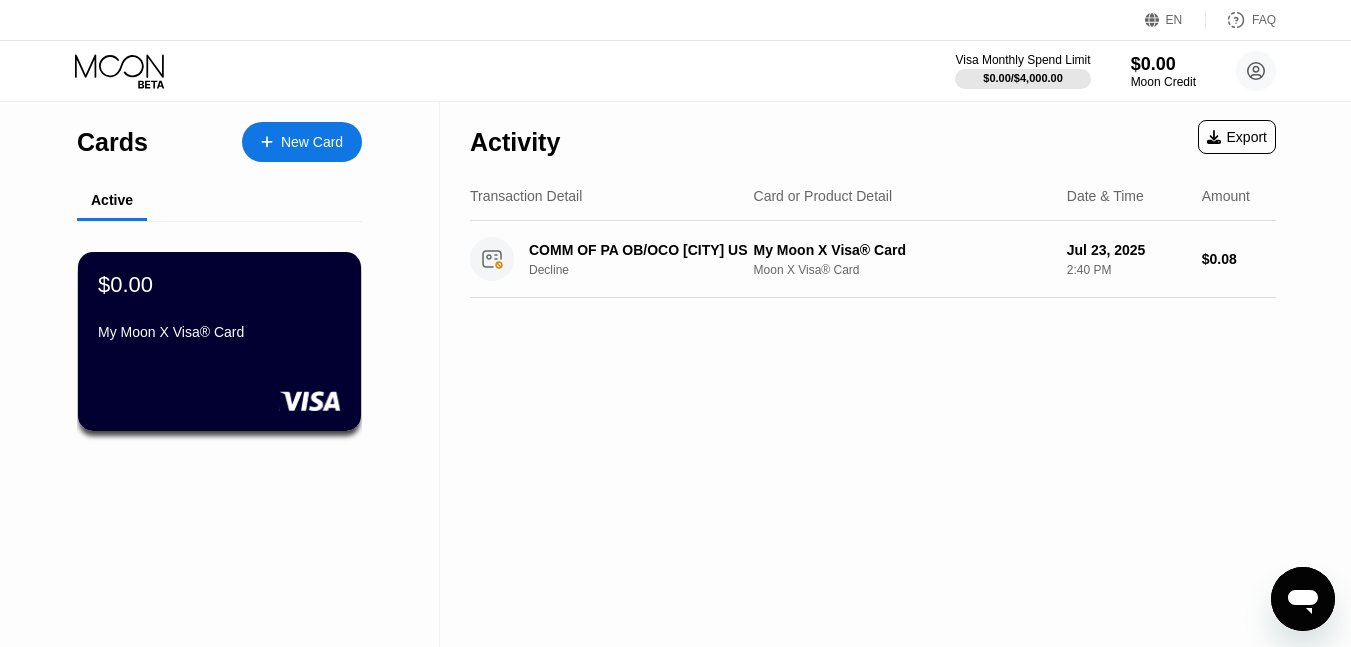 drag, startPoint x: 955, startPoint y: 436, endPoint x: 841, endPoint y: 451, distance: 114.982605 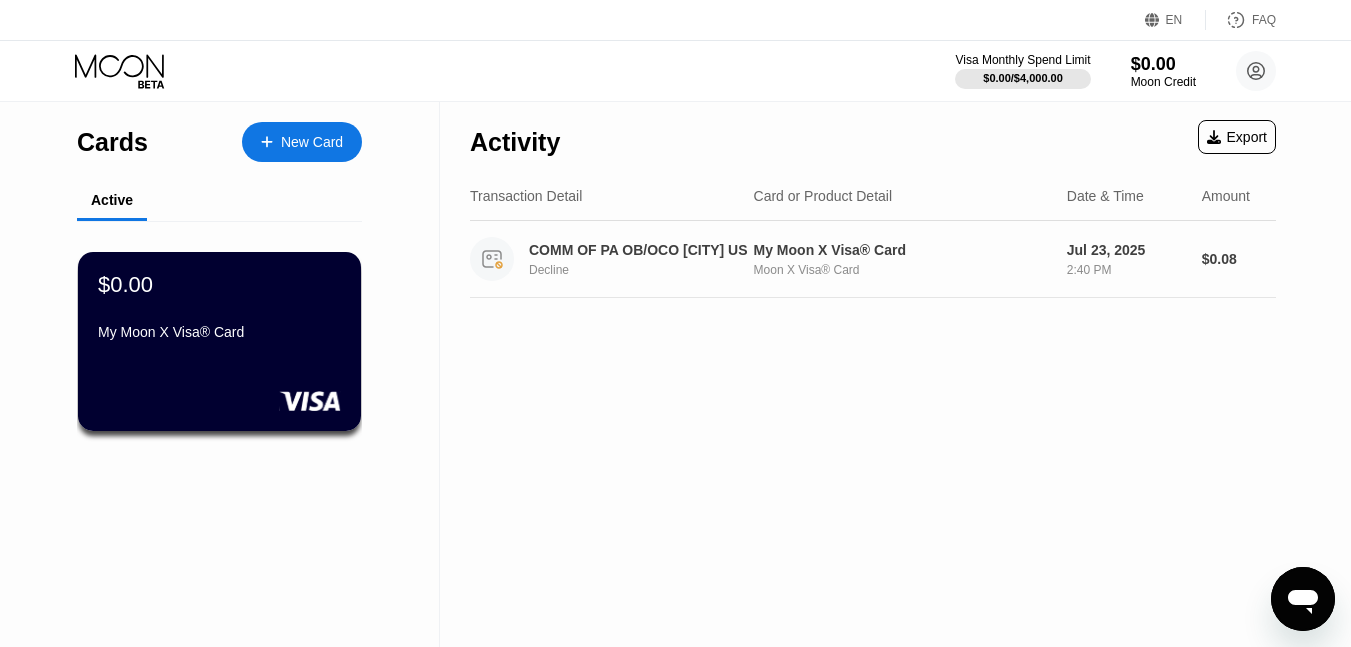 click on "COMM OF [STATE] OB/OCO [CITY] US" at bounding box center (641, 250) 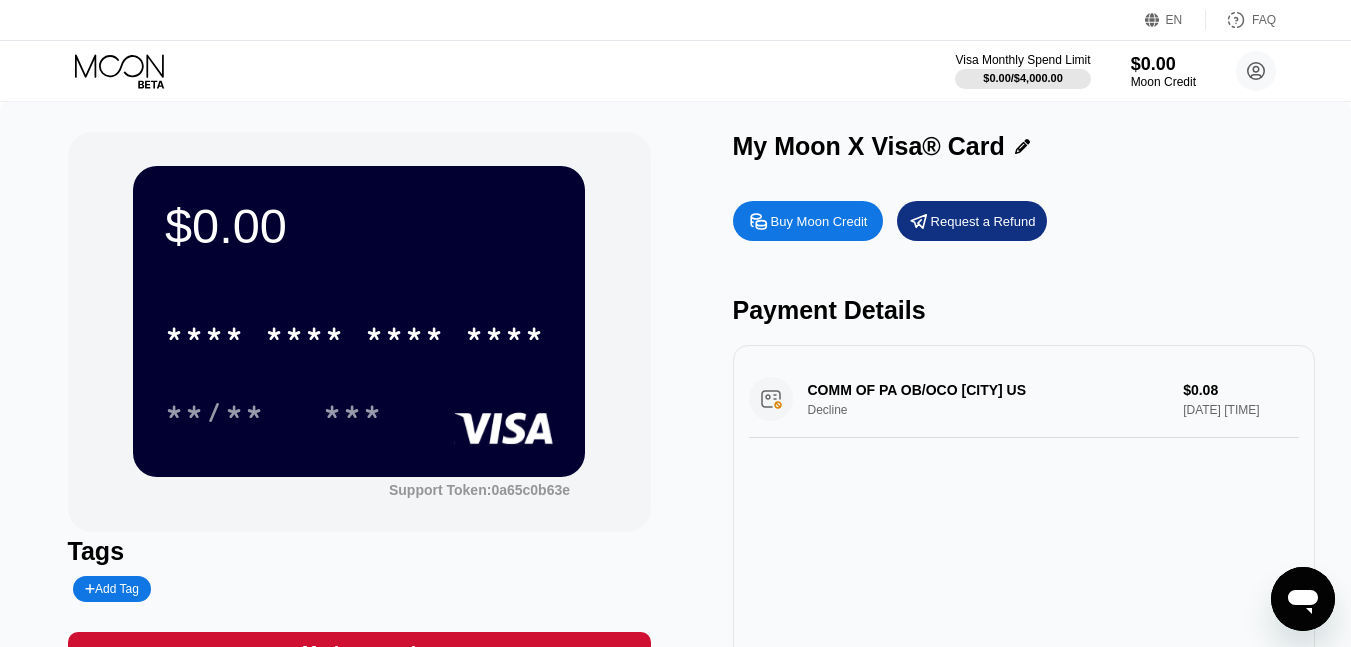 drag, startPoint x: 731, startPoint y: 286, endPoint x: 997, endPoint y: 289, distance: 266.0169 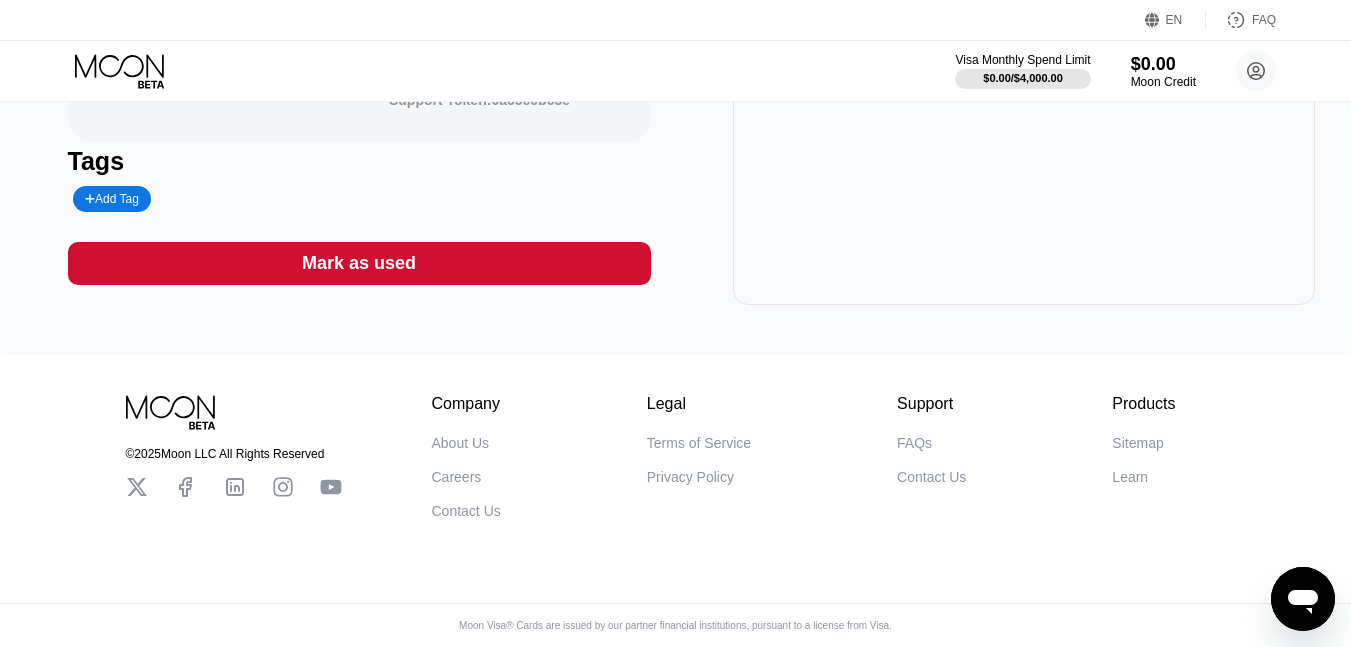 scroll, scrollTop: 0, scrollLeft: 0, axis: both 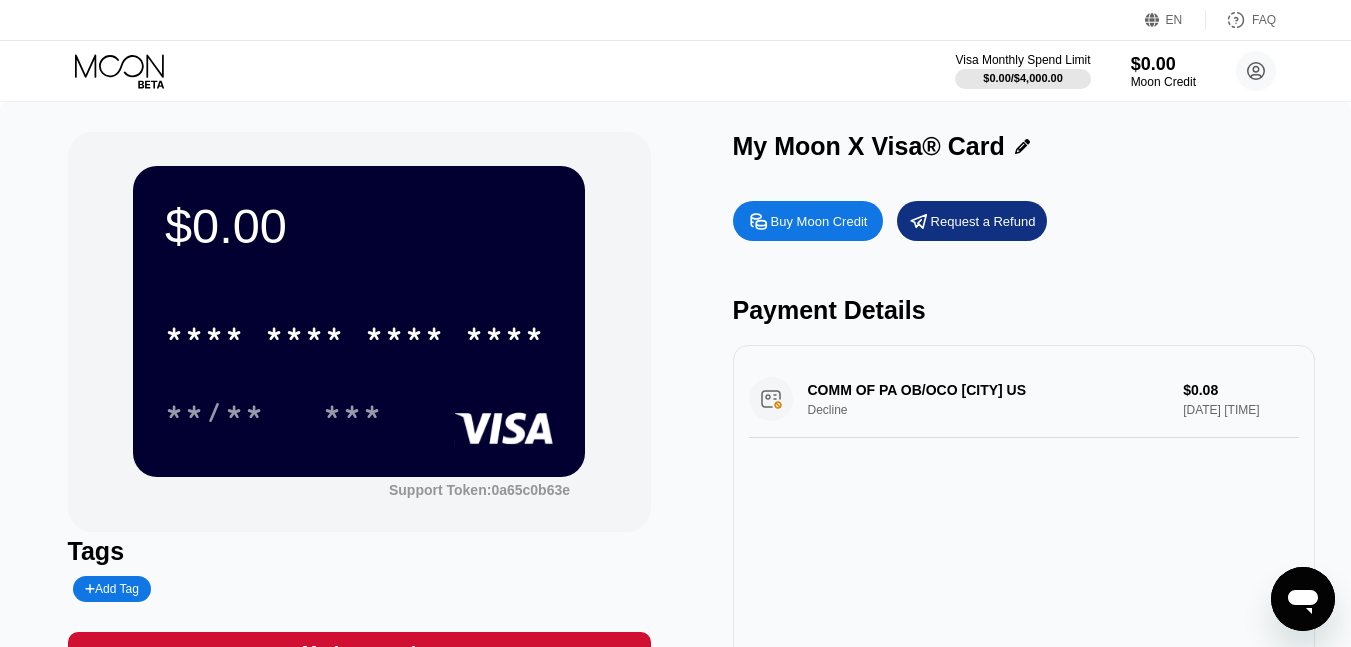 click on "COMM OF PA OB/OCO        HARRISBURG   US Decline $0.08 Jul 23, 2025 2:40 PM" at bounding box center (1024, 399) 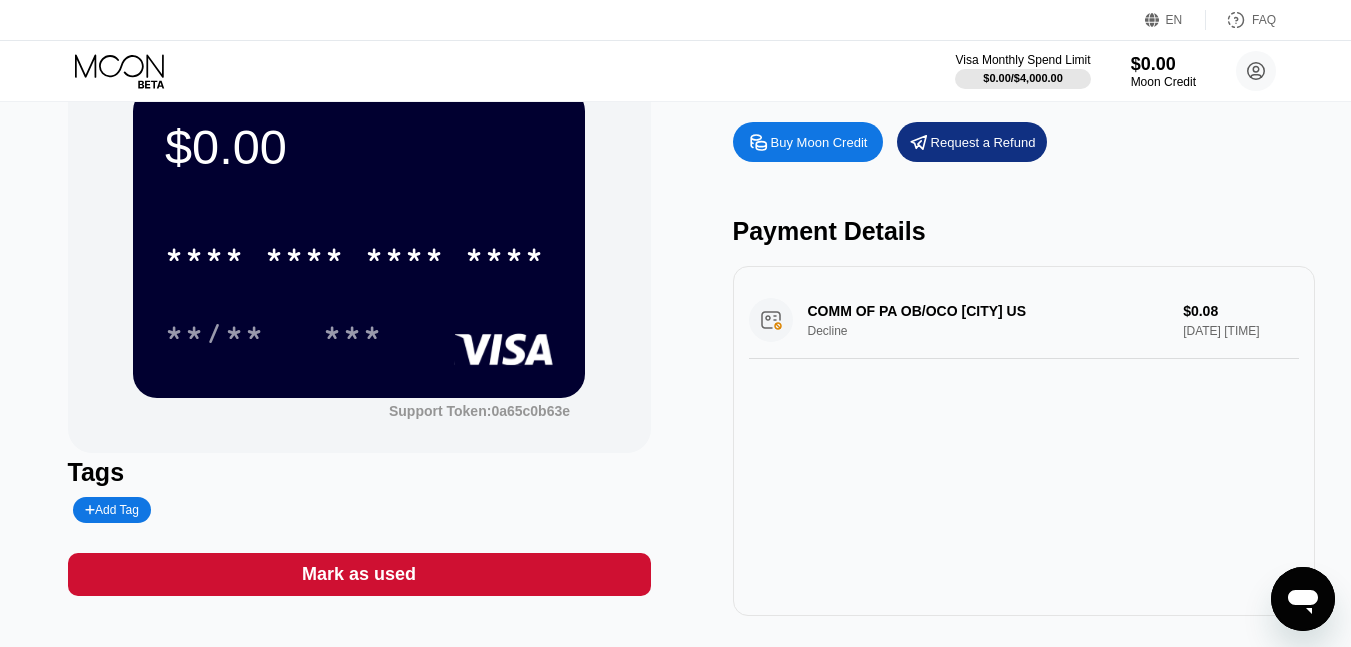 scroll, scrollTop: 89, scrollLeft: 0, axis: vertical 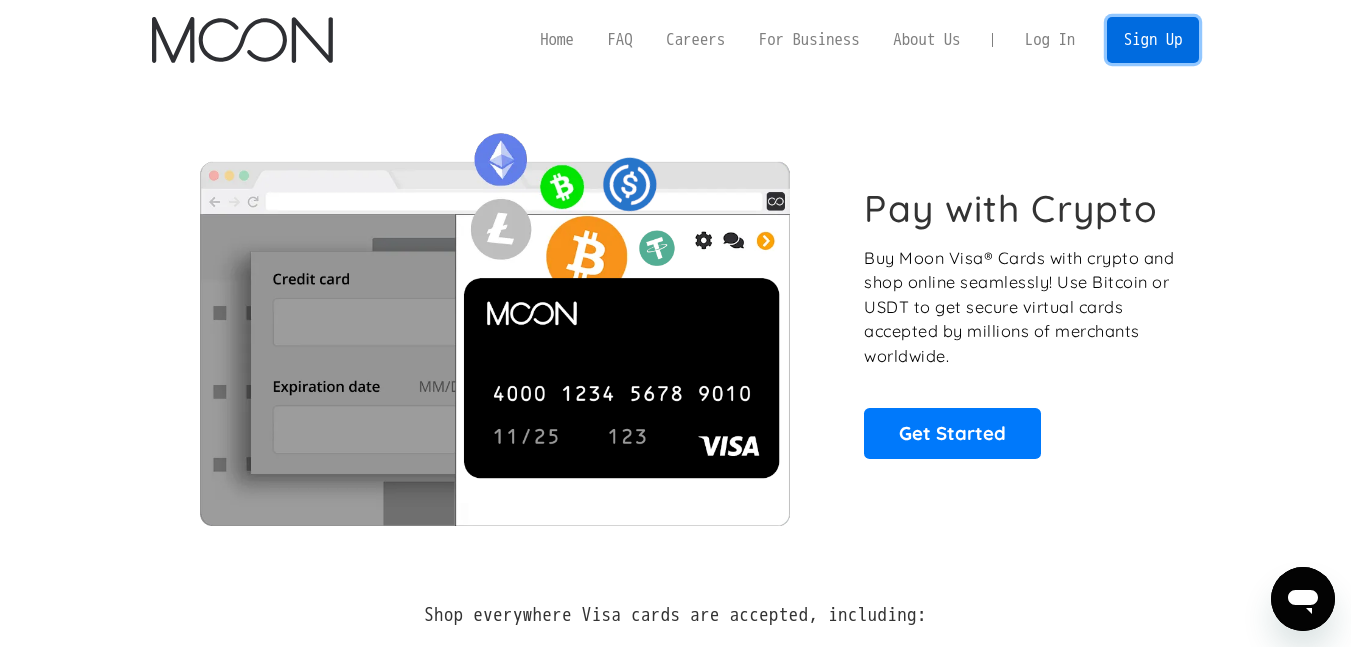 click on "Sign Up" at bounding box center (1153, 39) 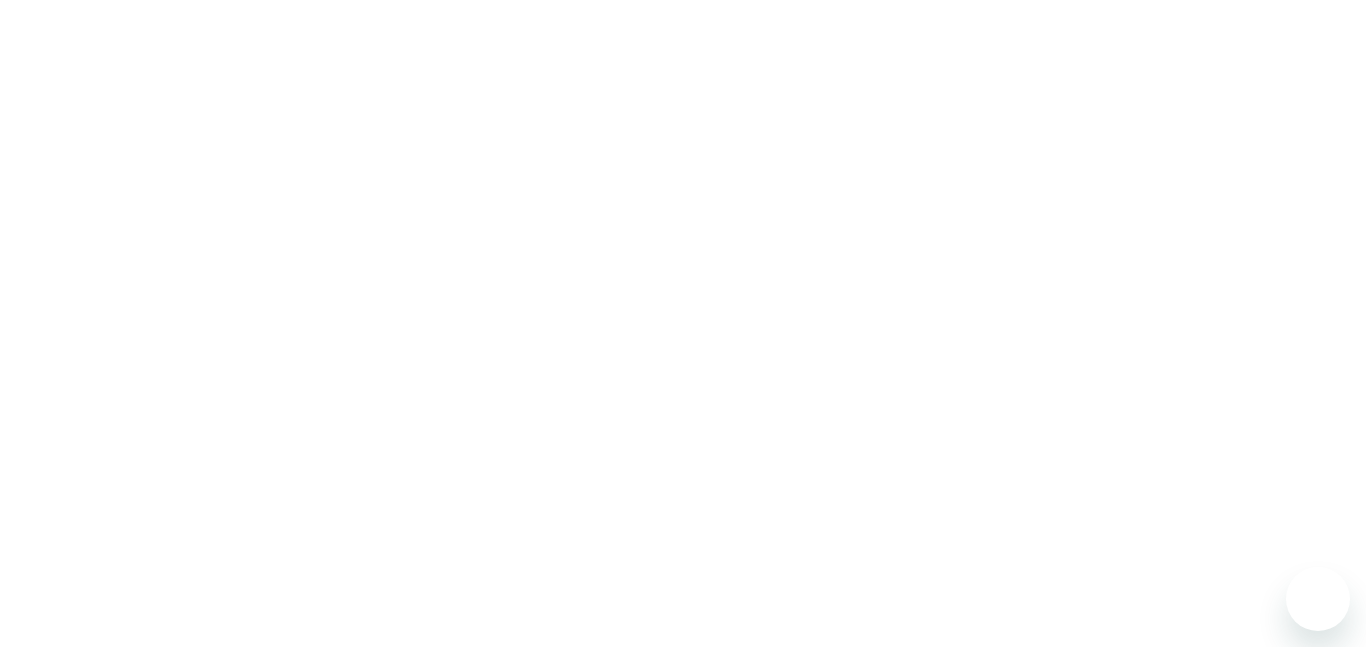 scroll, scrollTop: 0, scrollLeft: 0, axis: both 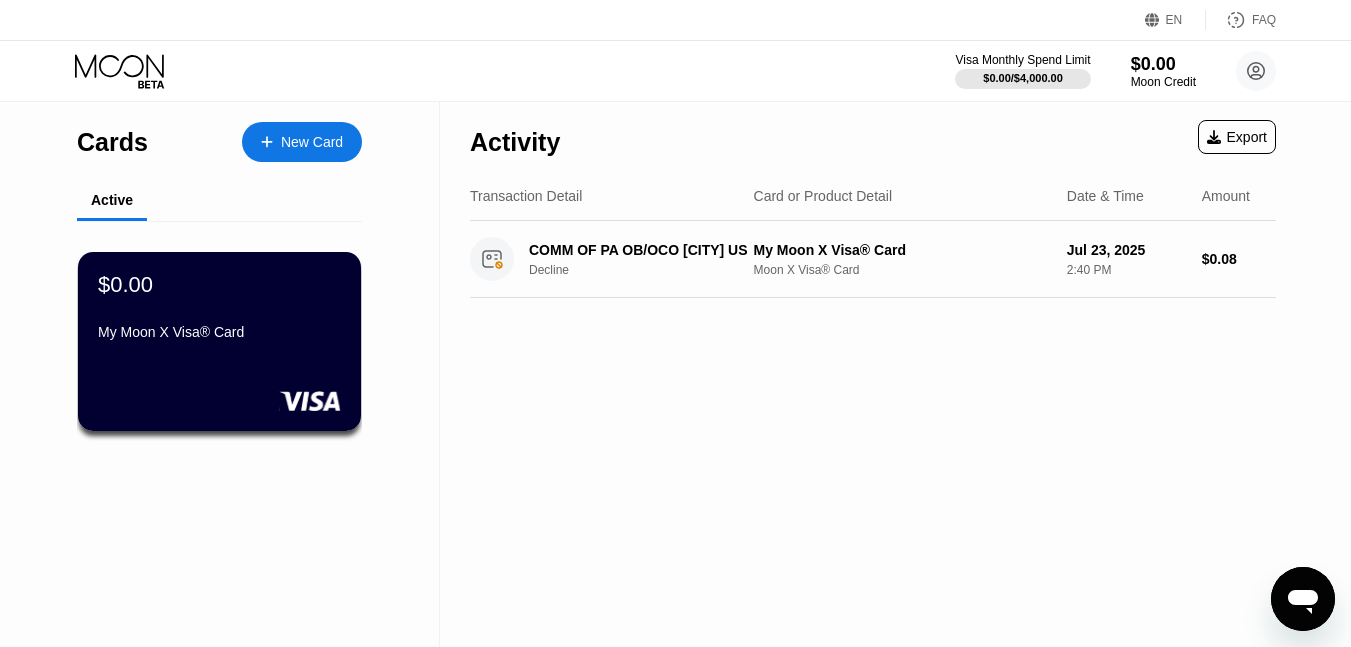 click 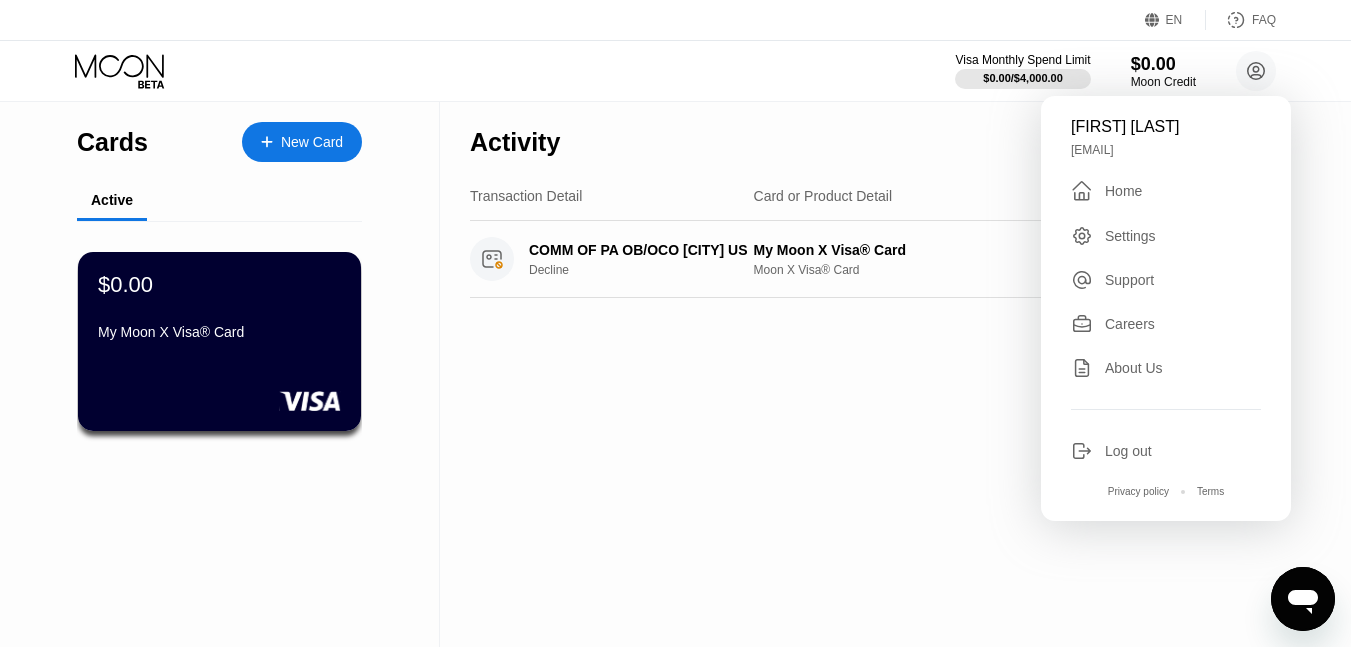 click on "Paul Browne south6796@gmail.com  Home Settings Support Careers About Us Log out Privacy policy Terms" at bounding box center (1166, 308) 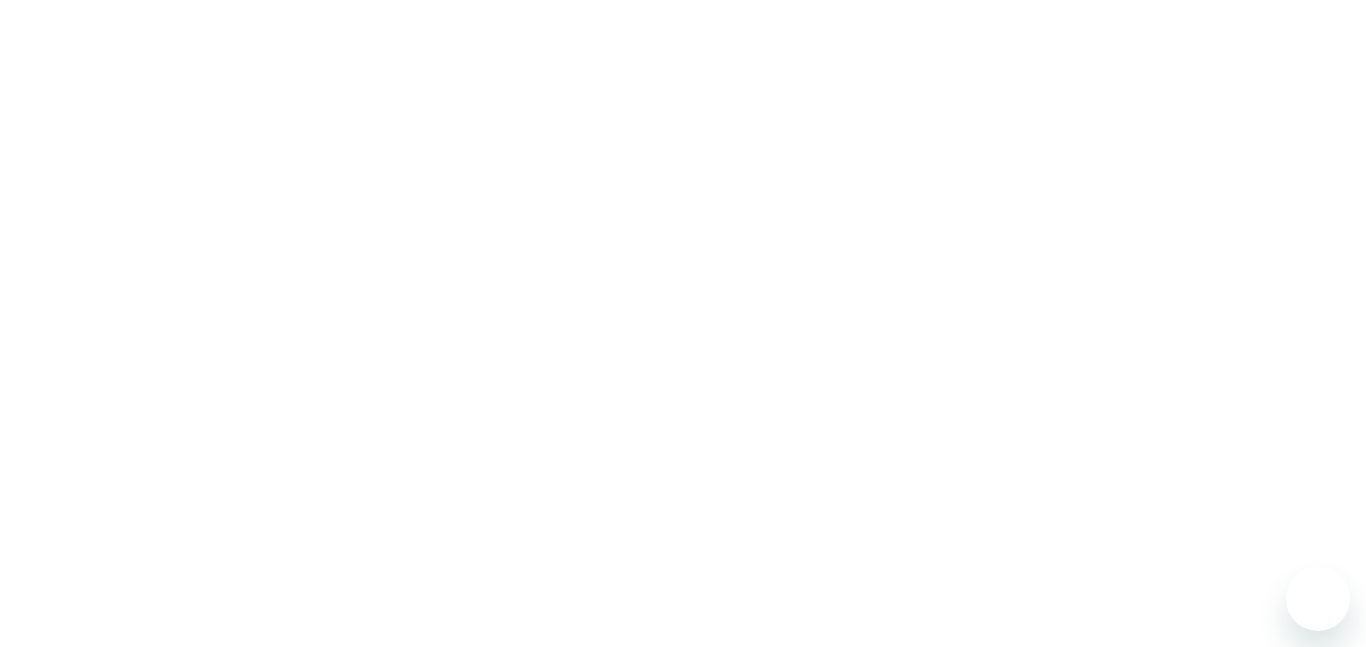 scroll, scrollTop: 0, scrollLeft: 0, axis: both 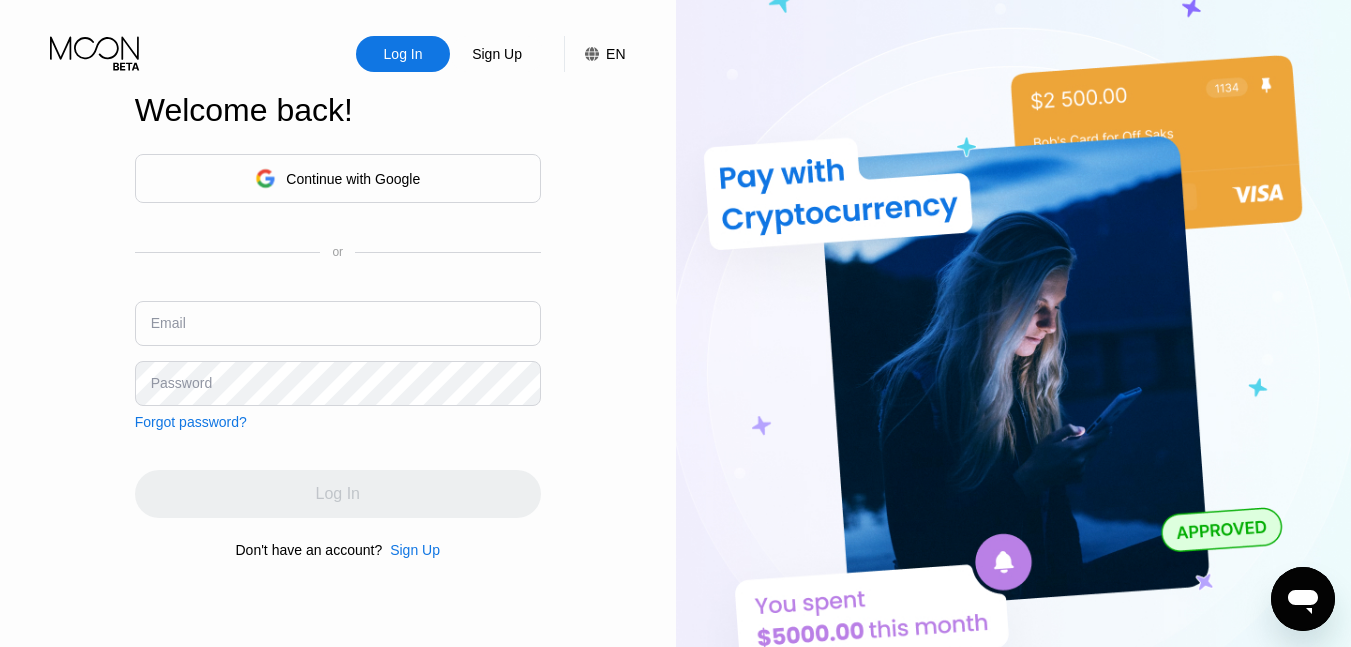 click on "Sign Up" at bounding box center (497, 54) 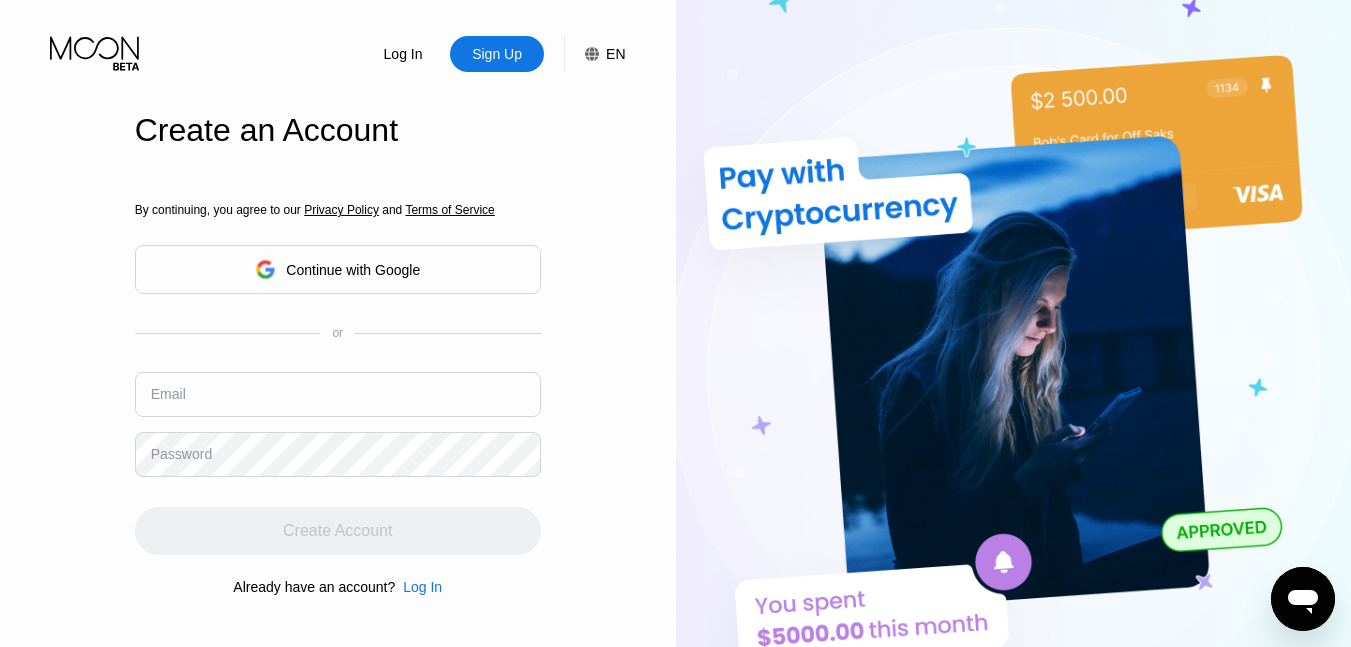 click on "Continue with Google" at bounding box center (338, 269) 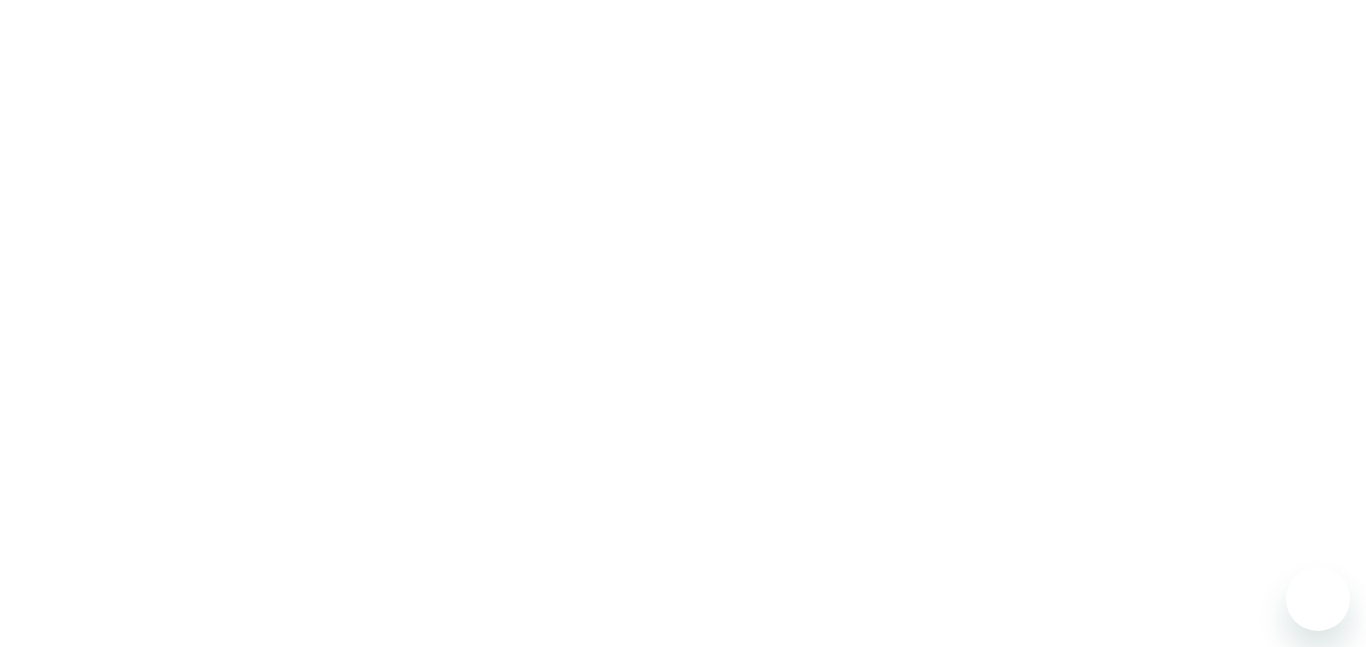 scroll, scrollTop: 0, scrollLeft: 0, axis: both 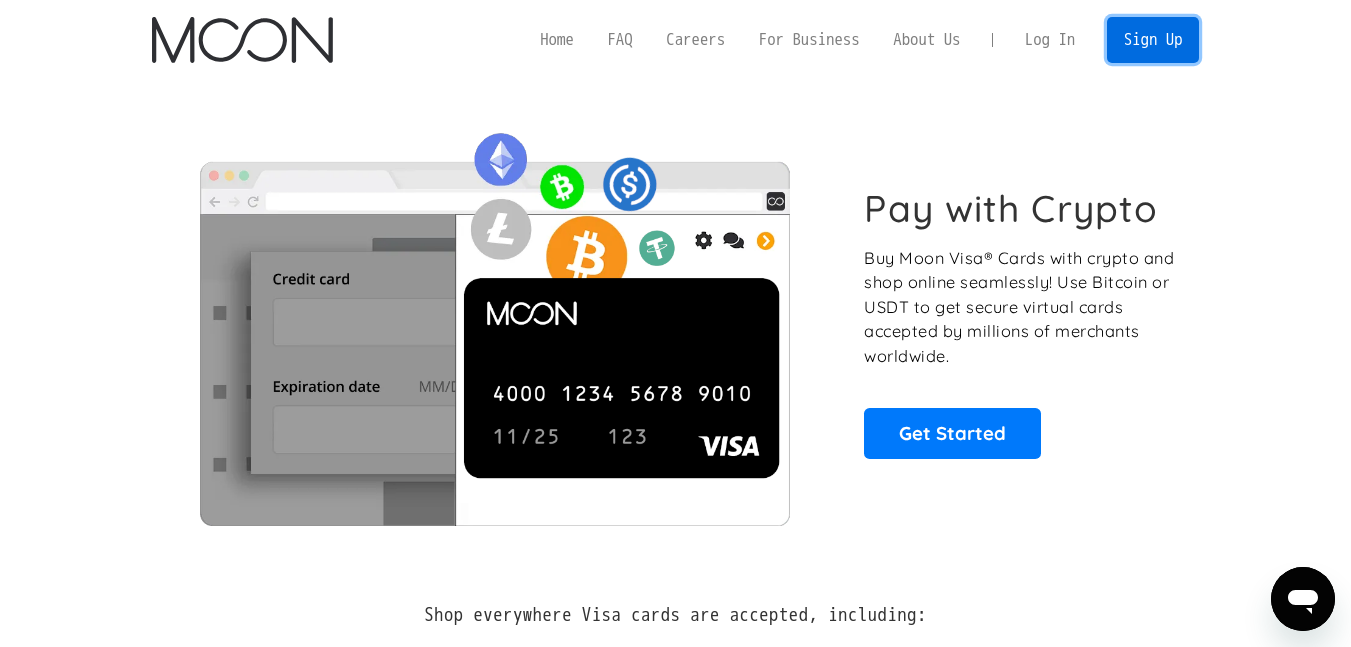 click on "Sign Up" at bounding box center [1153, 39] 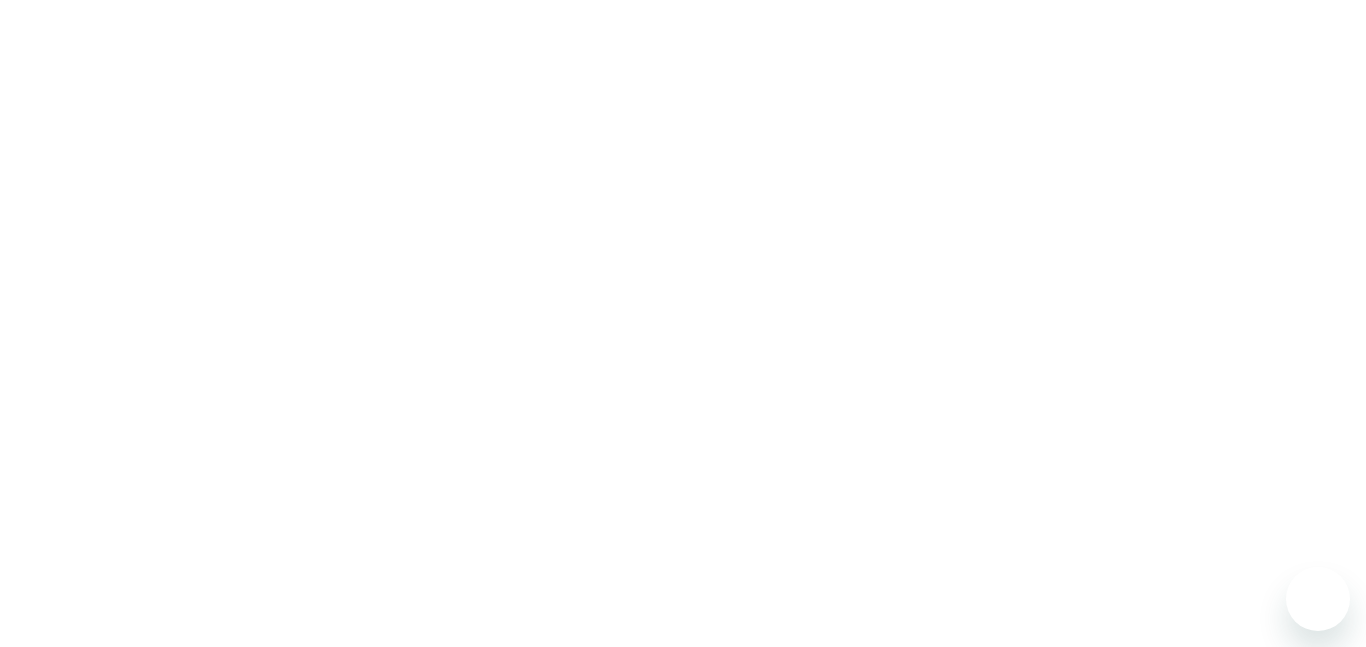 scroll, scrollTop: 0, scrollLeft: 0, axis: both 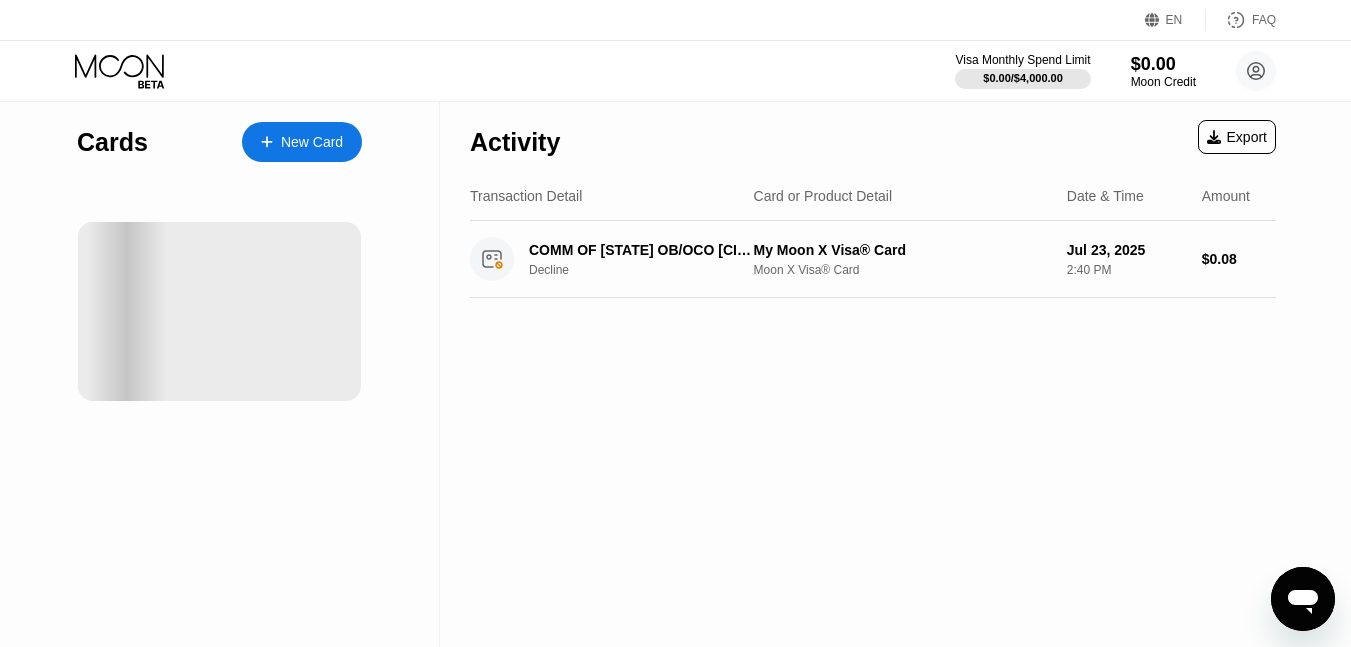 click 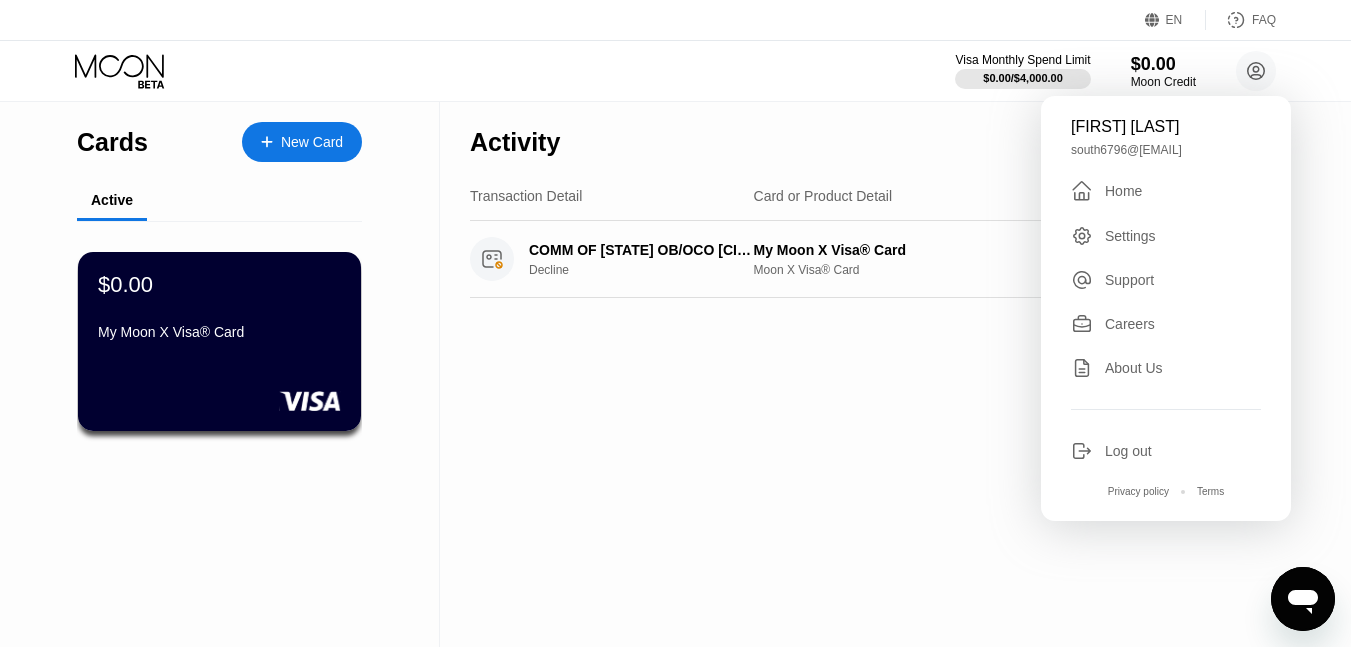 click on "Log out" at bounding box center (1128, 451) 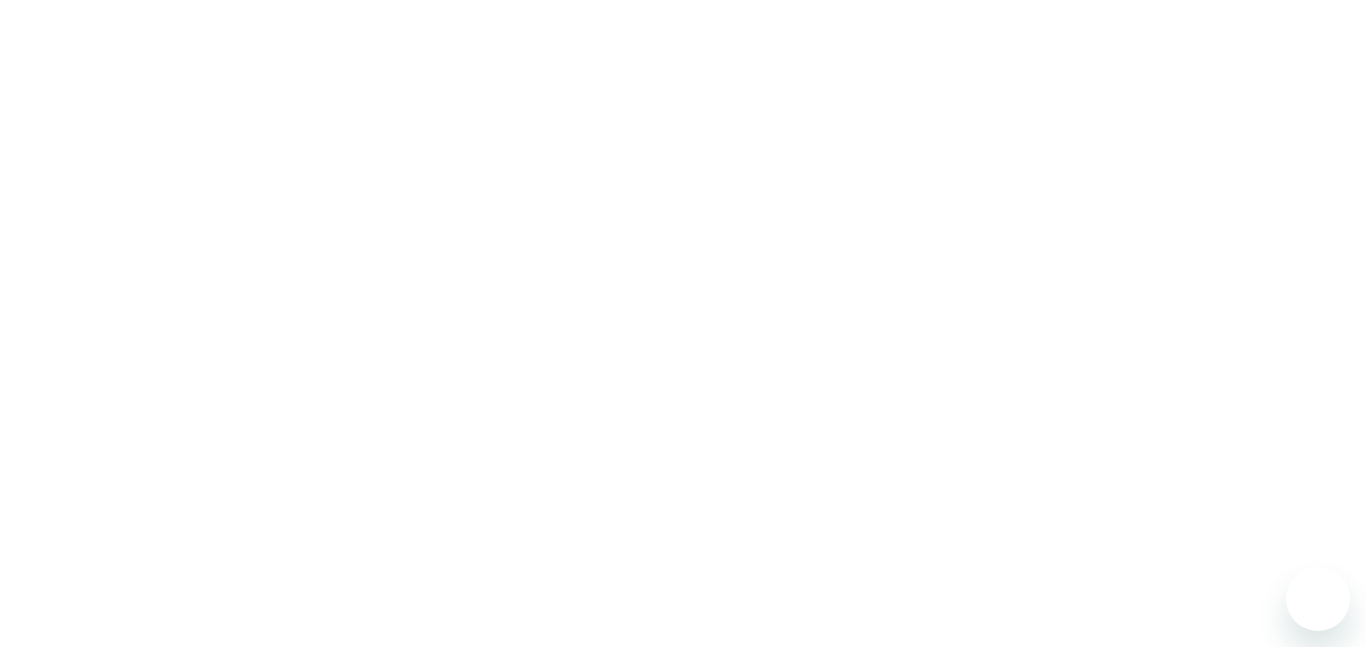 scroll, scrollTop: 0, scrollLeft: 0, axis: both 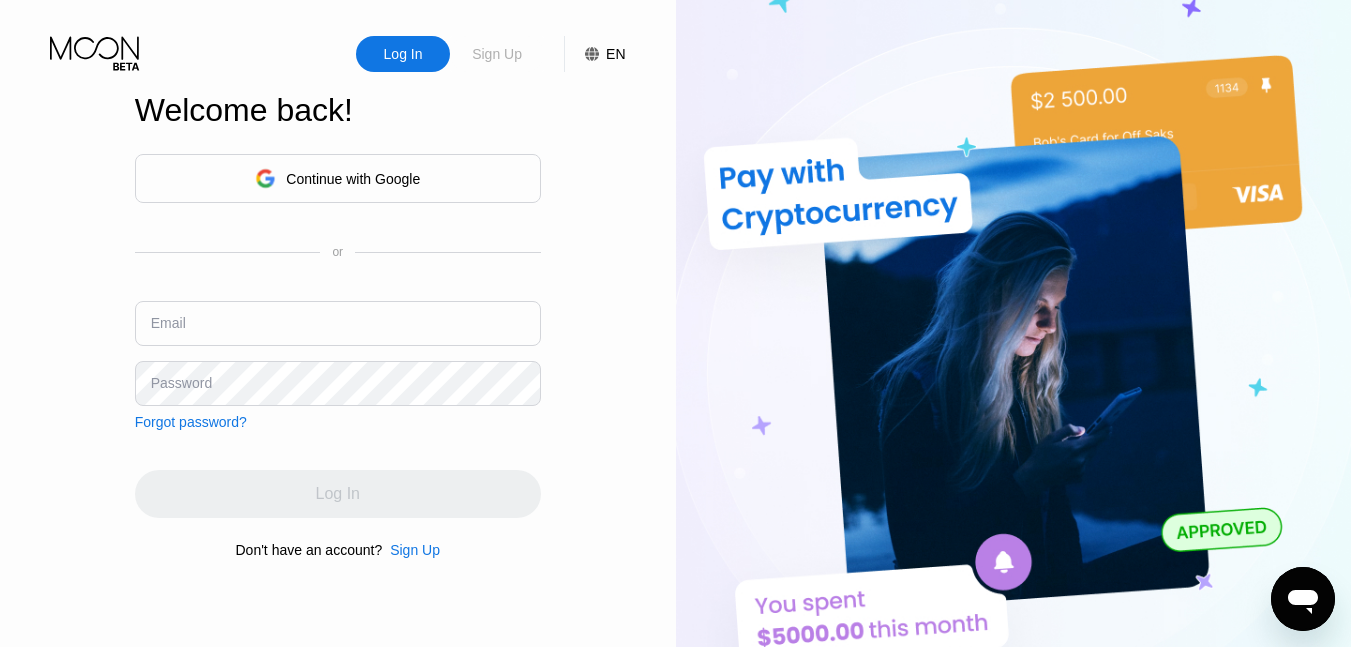 drag, startPoint x: 490, startPoint y: 57, endPoint x: 499, endPoint y: 86, distance: 30.364452 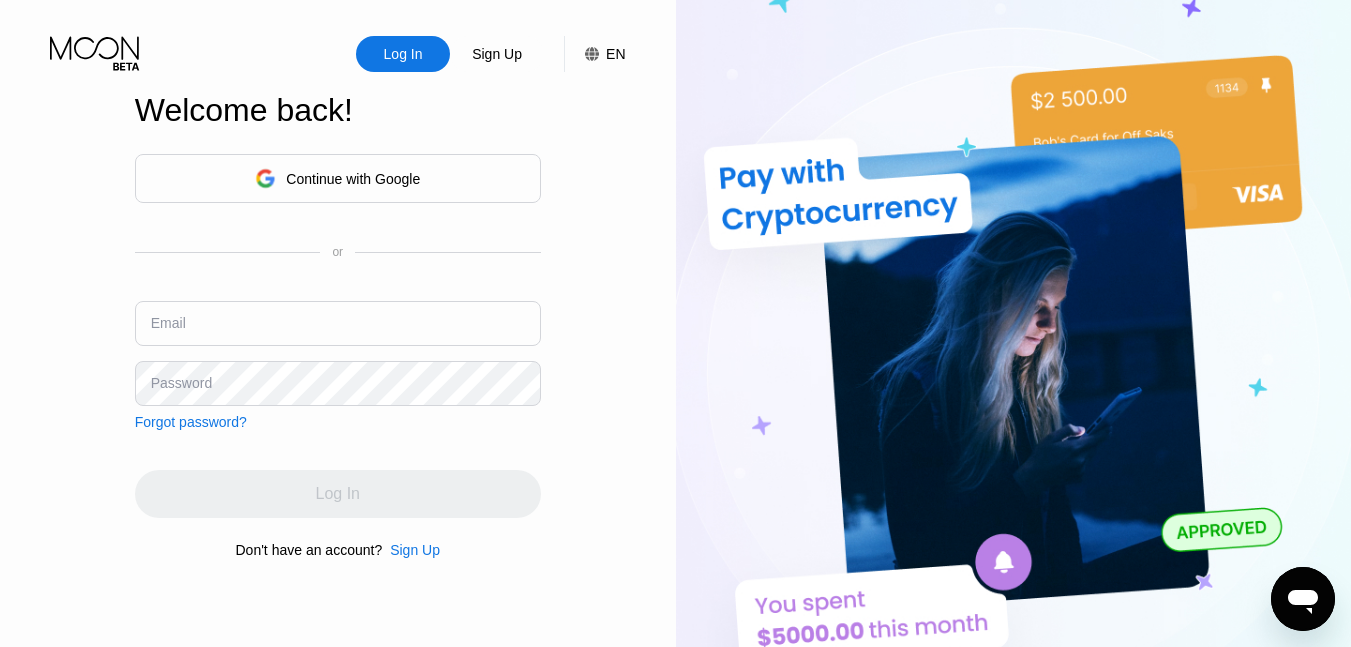 click on "Sign Up" at bounding box center (497, 54) 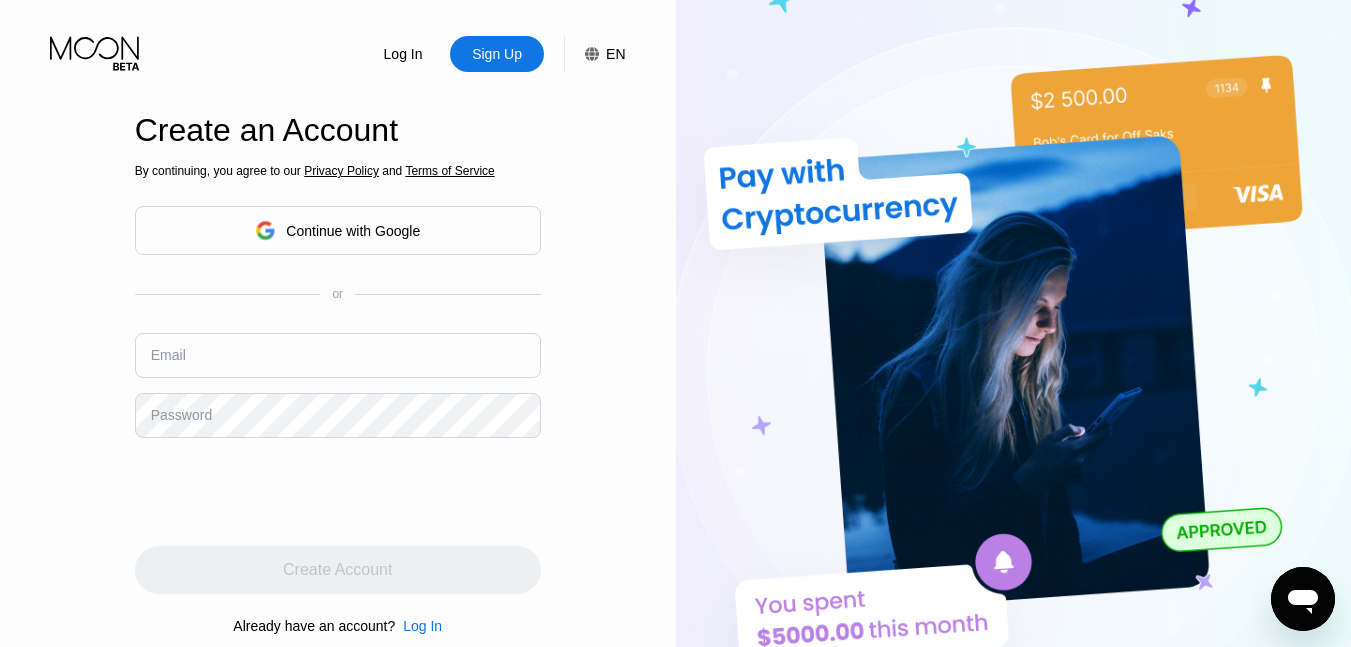 click on "By continuing, you agree to our   Privacy Policy   and   Terms of Service Continue with Google or Email Password Create Account Already have an account? Log In" at bounding box center [338, 399] 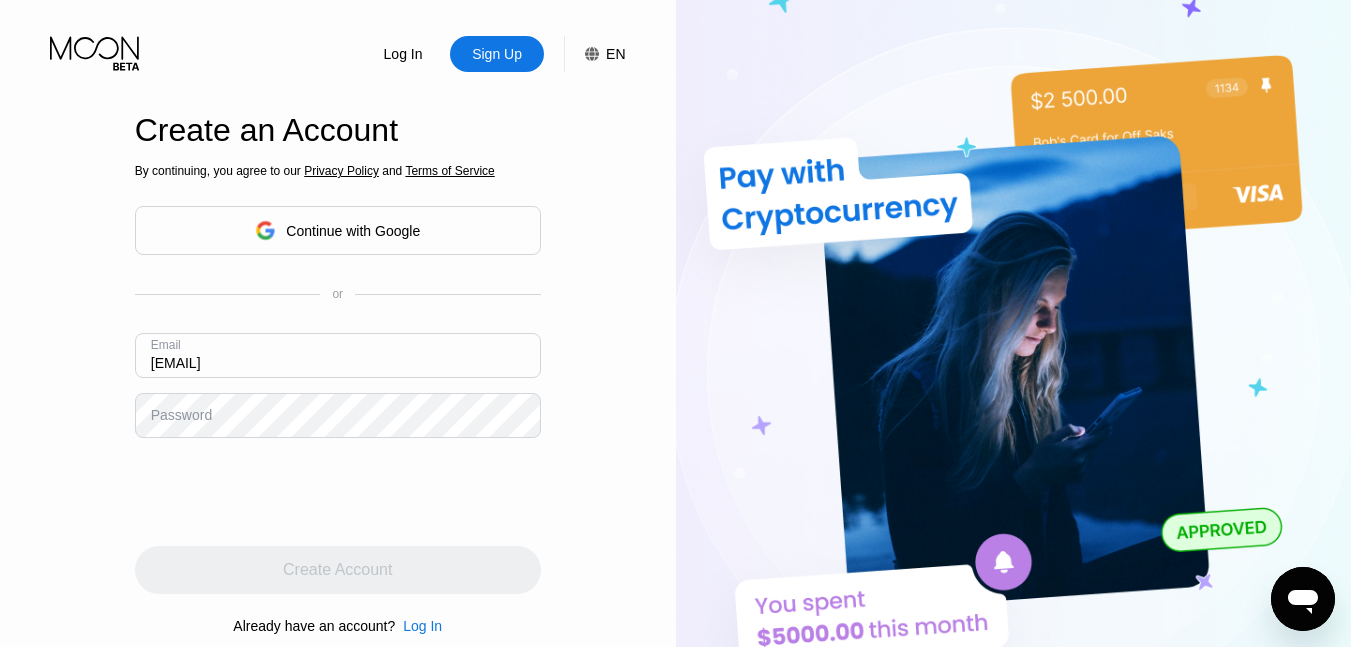 type on "[EMAIL]" 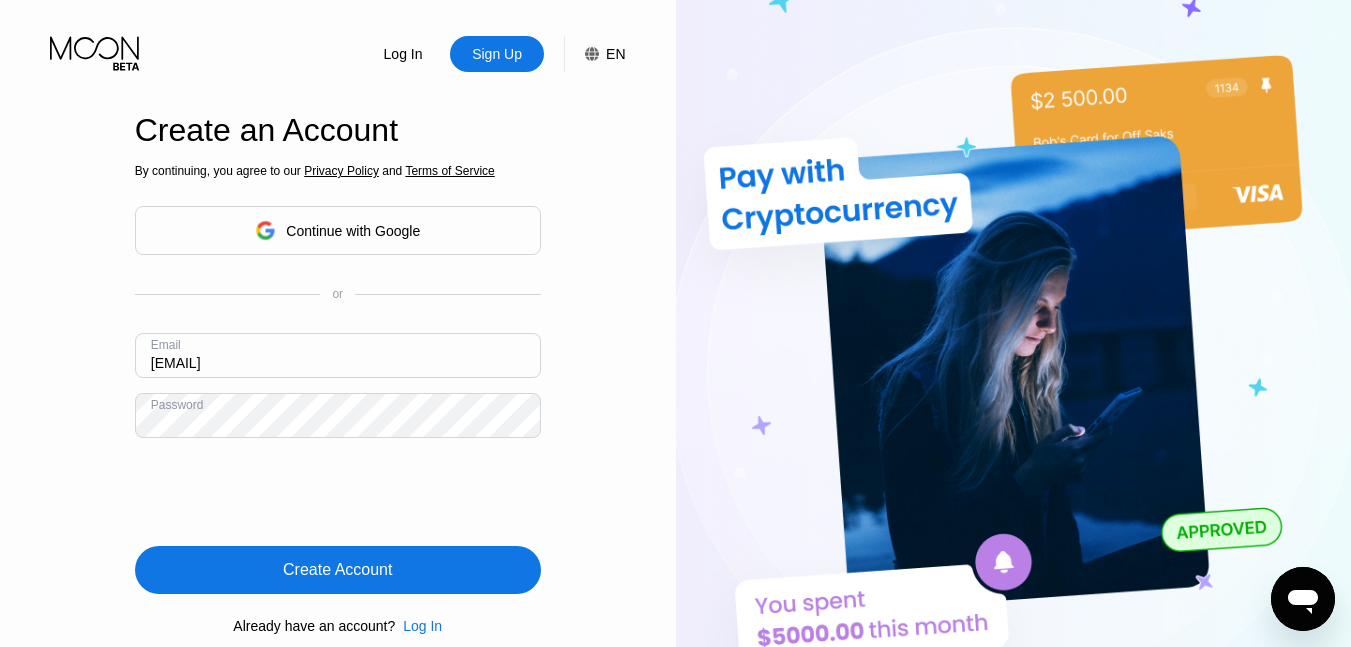 click on "Create Account" at bounding box center (337, 570) 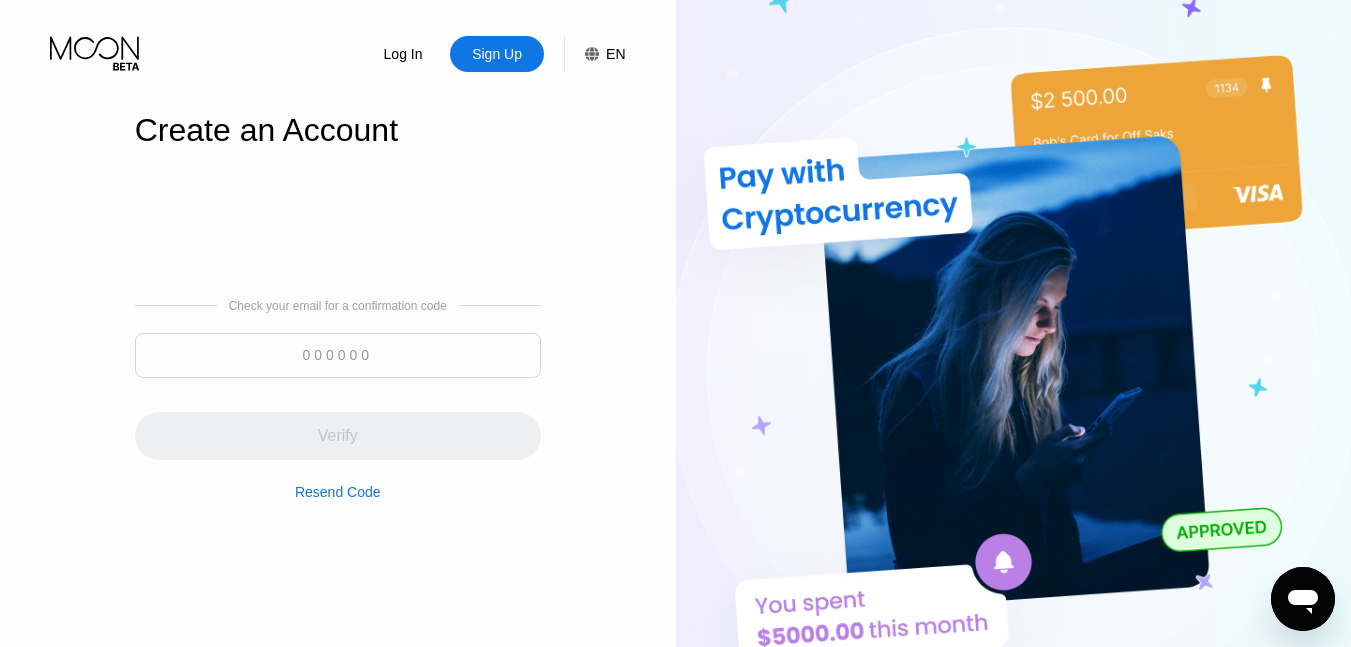 click at bounding box center [338, 355] 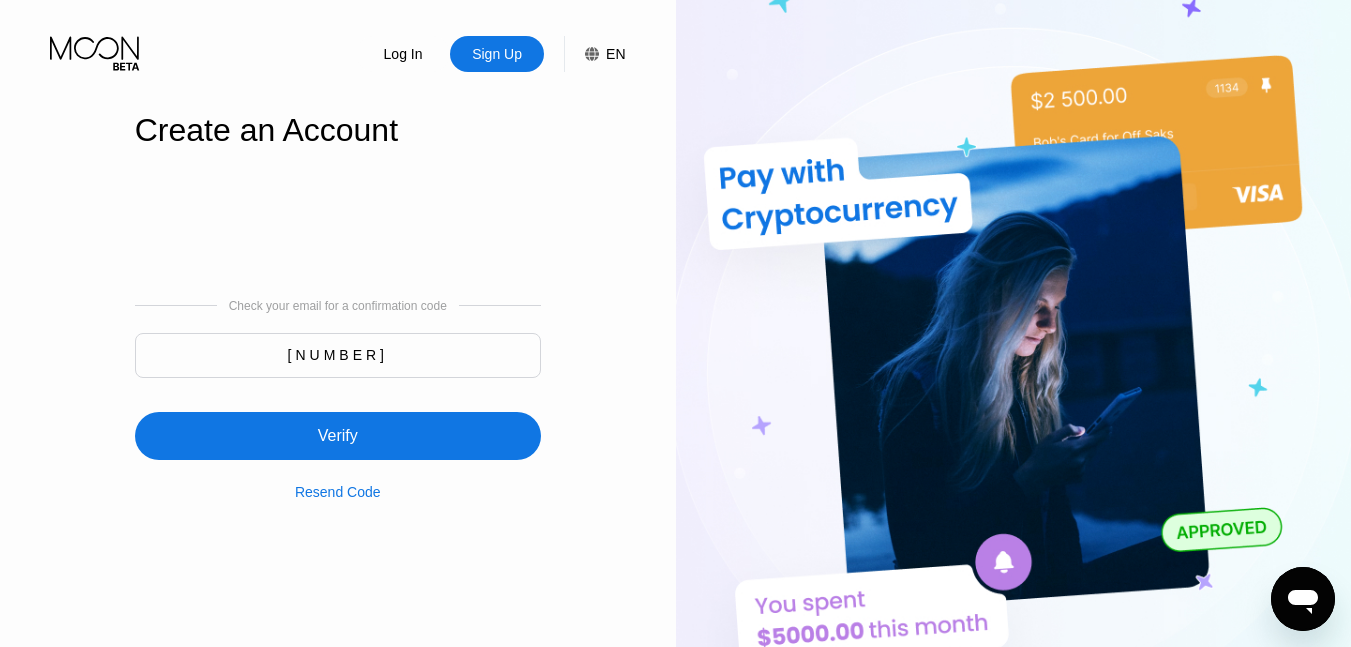 type on "389560" 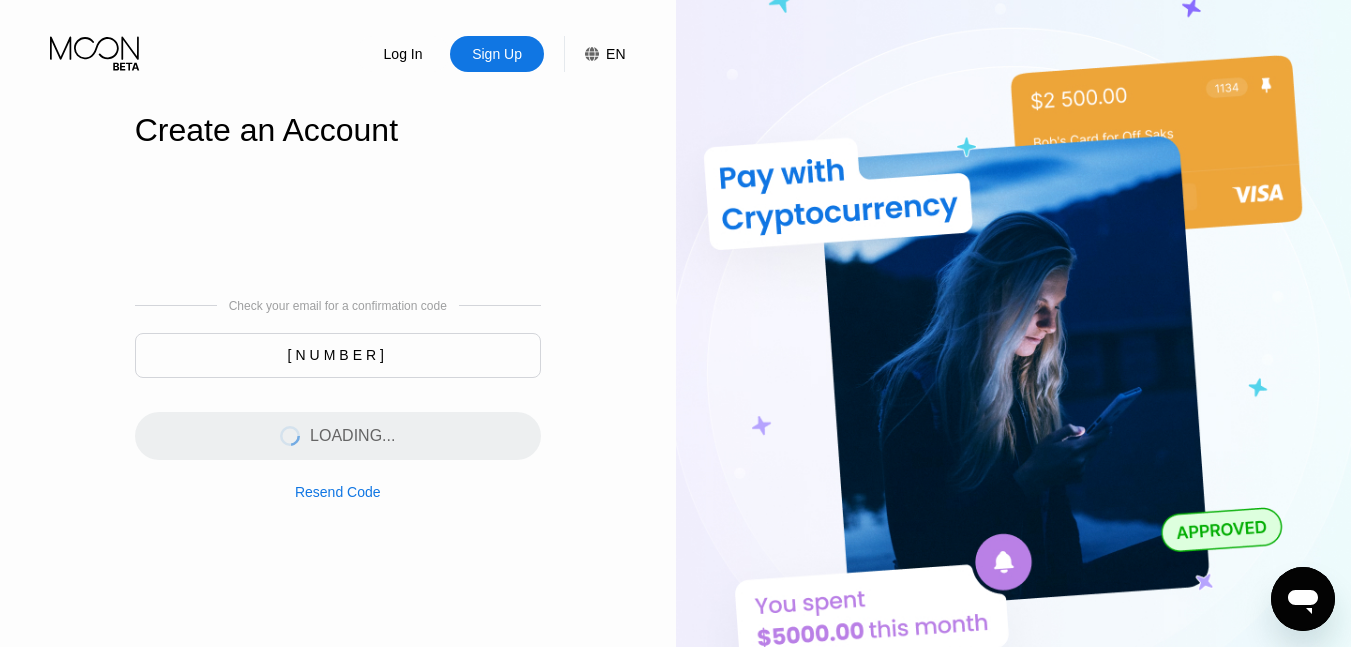 drag, startPoint x: 151, startPoint y: 133, endPoint x: 460, endPoint y: 149, distance: 309.41397 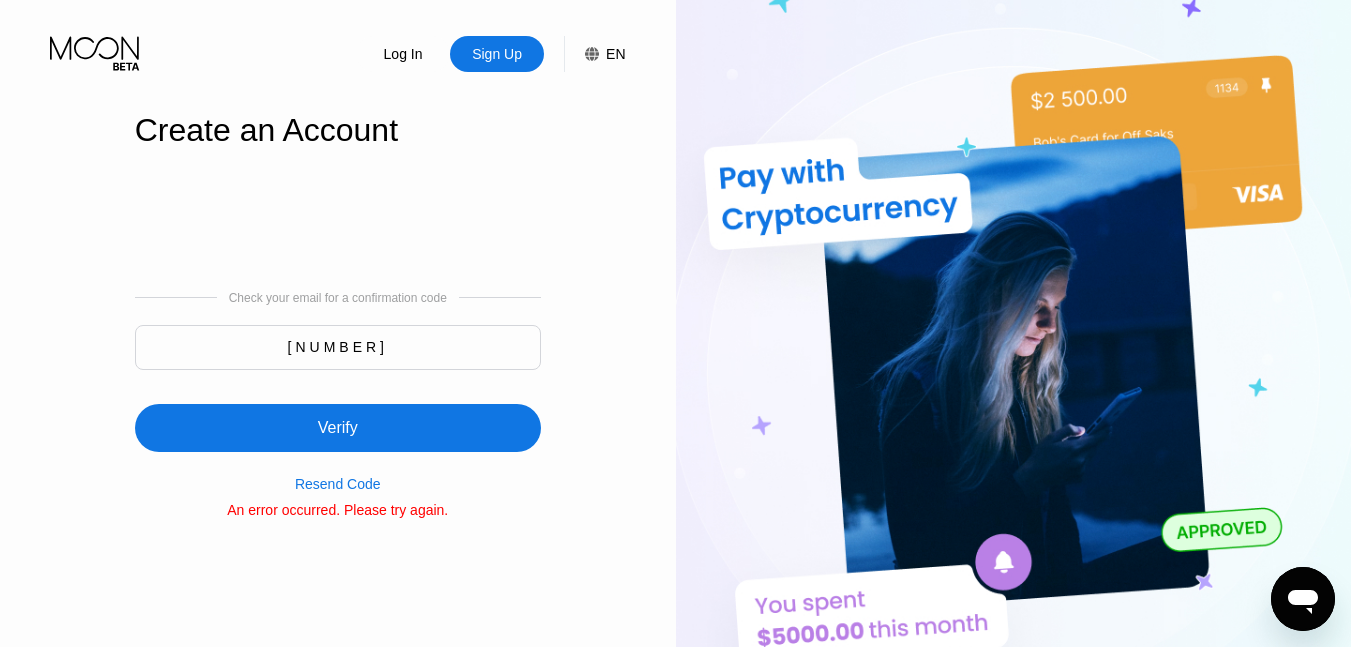 click on "Verify" at bounding box center (338, 428) 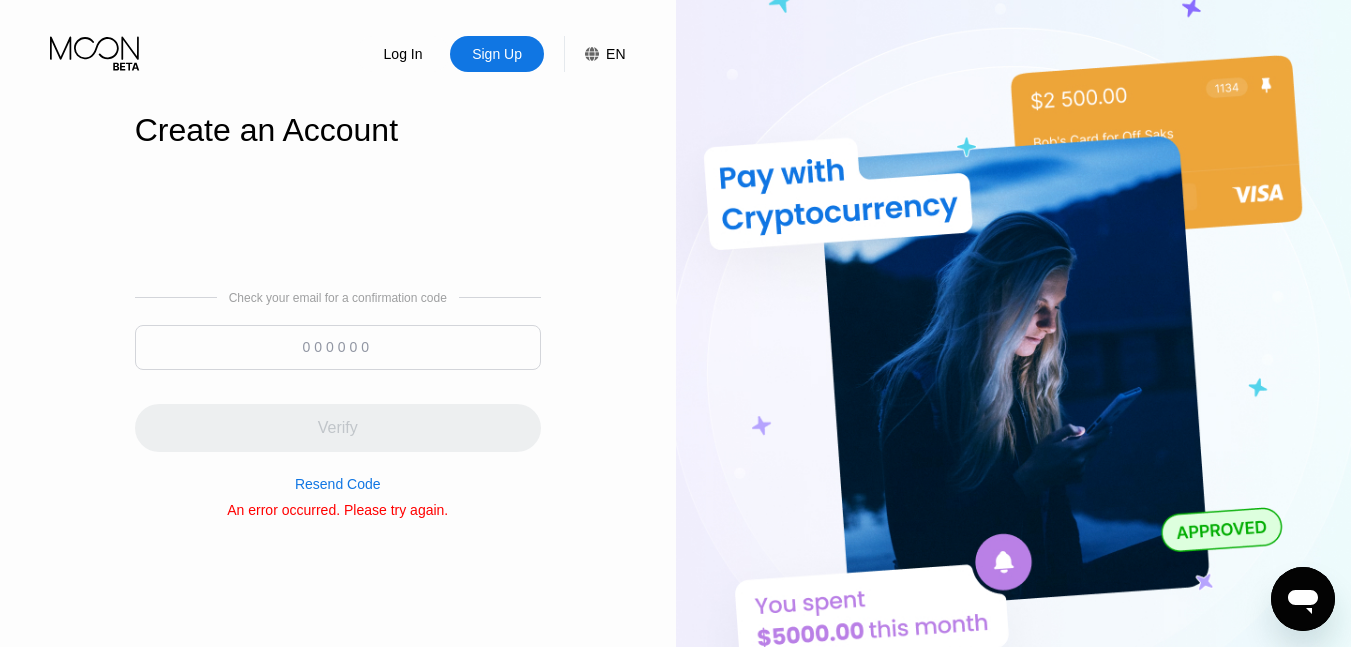 type 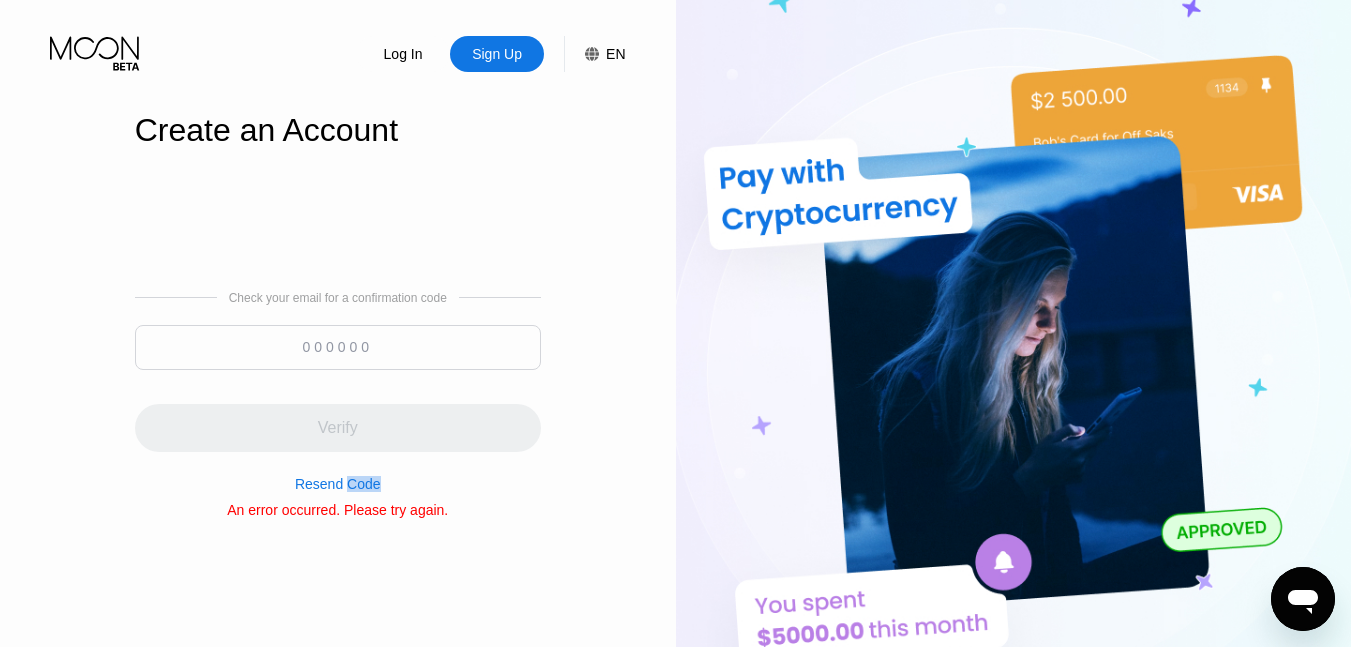 click on "Resend Code" at bounding box center (338, 484) 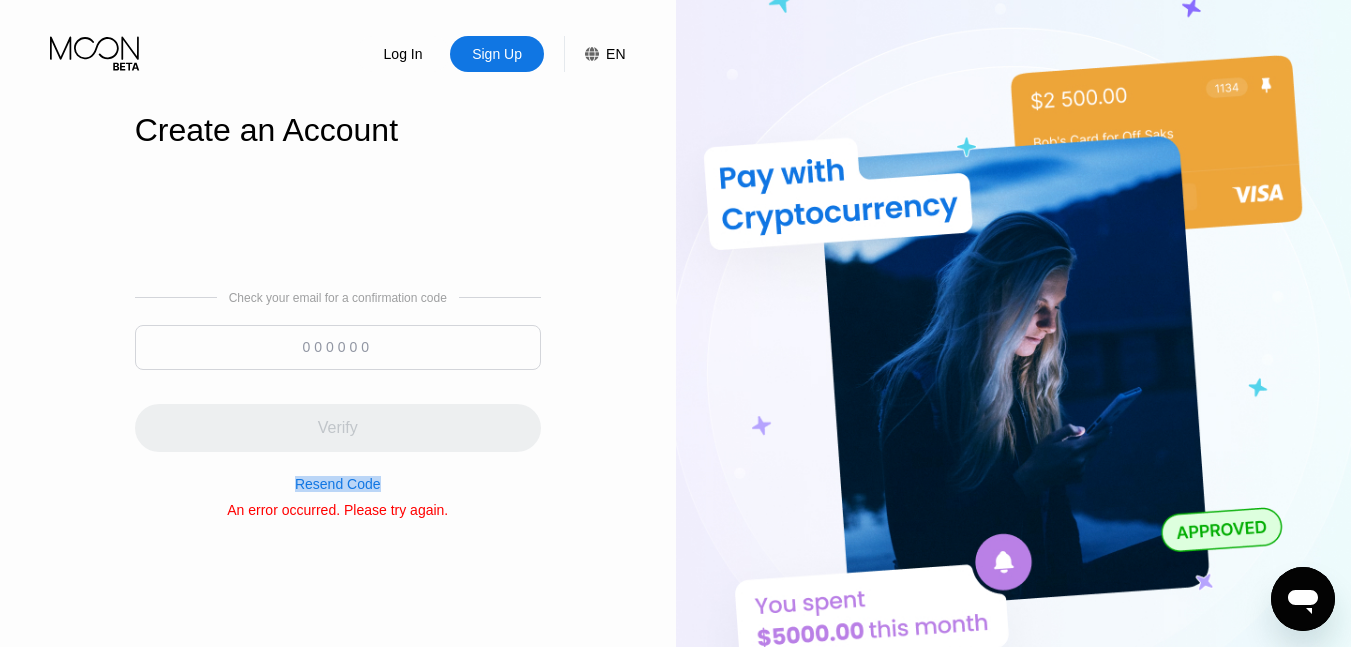 click on "Resend Code" at bounding box center [338, 484] 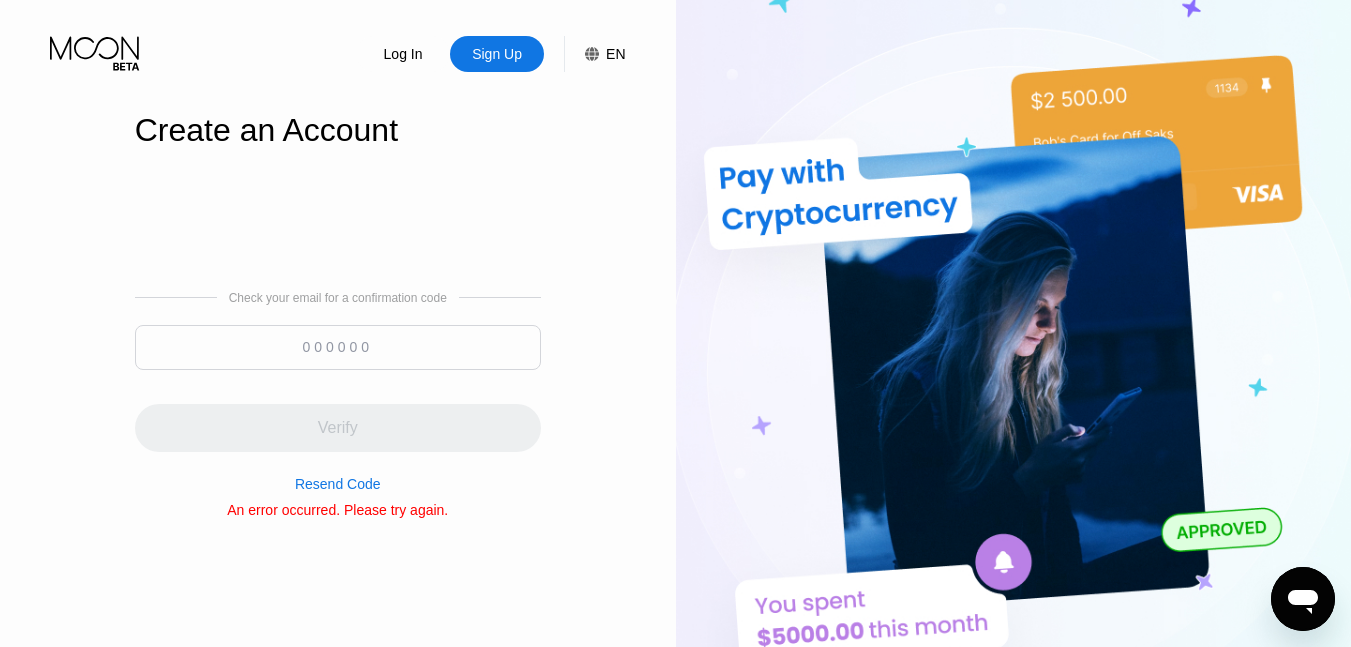 click on "Resend Code" at bounding box center [338, 484] 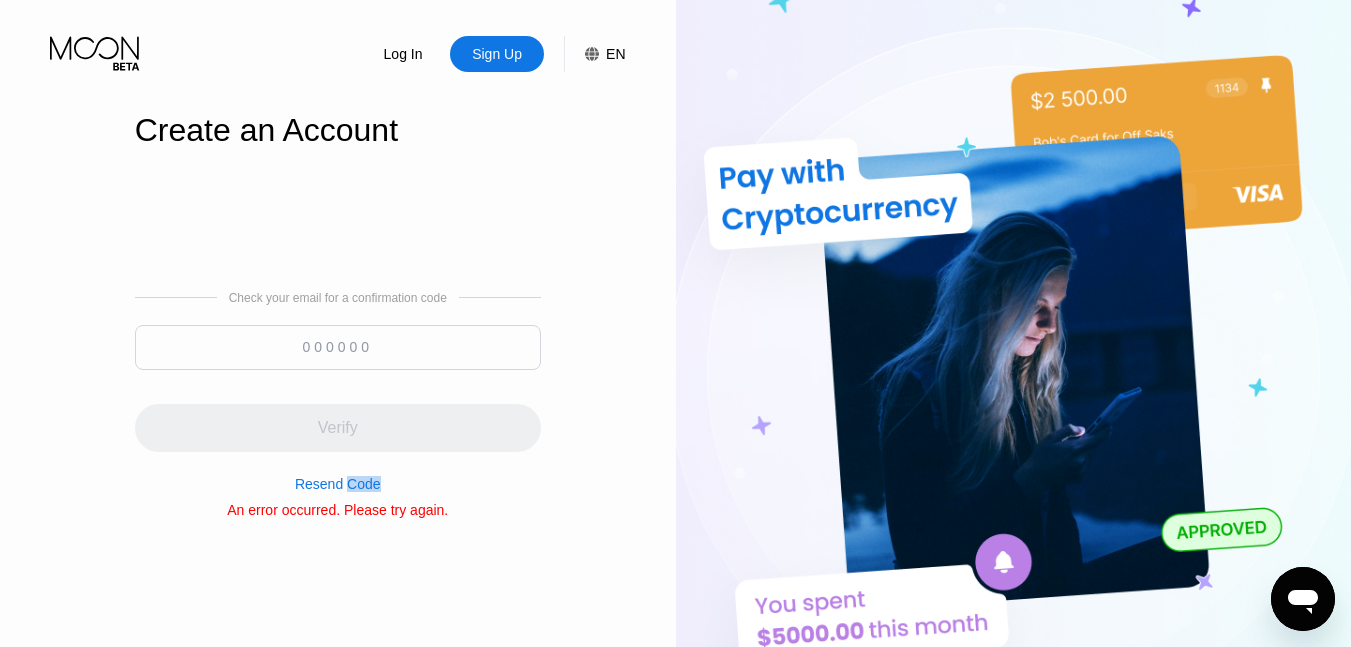 click on "Resend Code" at bounding box center (338, 484) 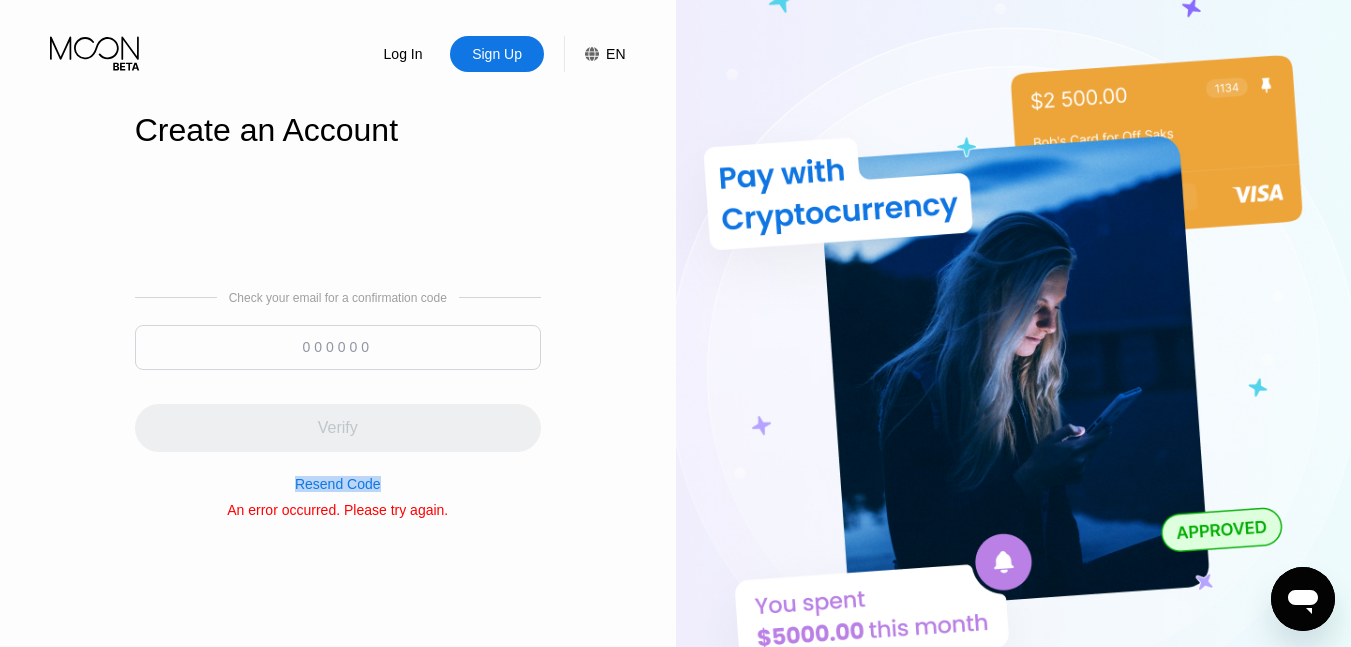 click on "Resend Code" at bounding box center (338, 484) 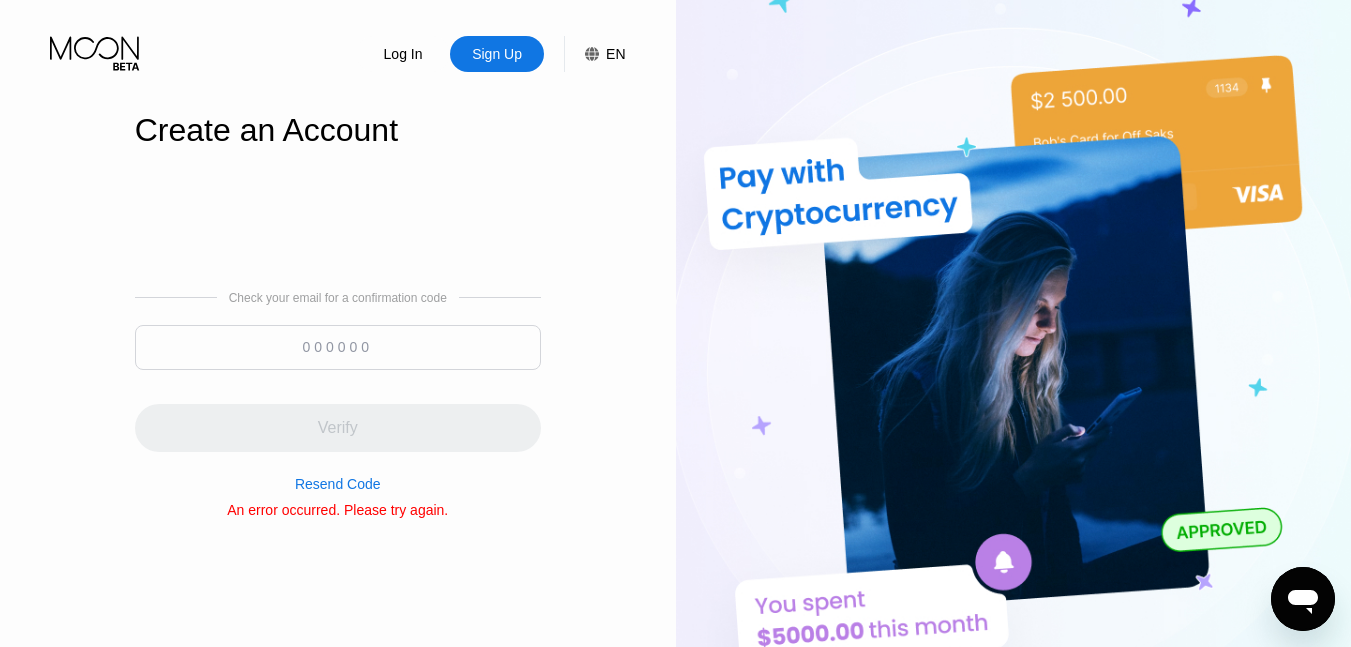 click on "Resend Code" at bounding box center [338, 484] 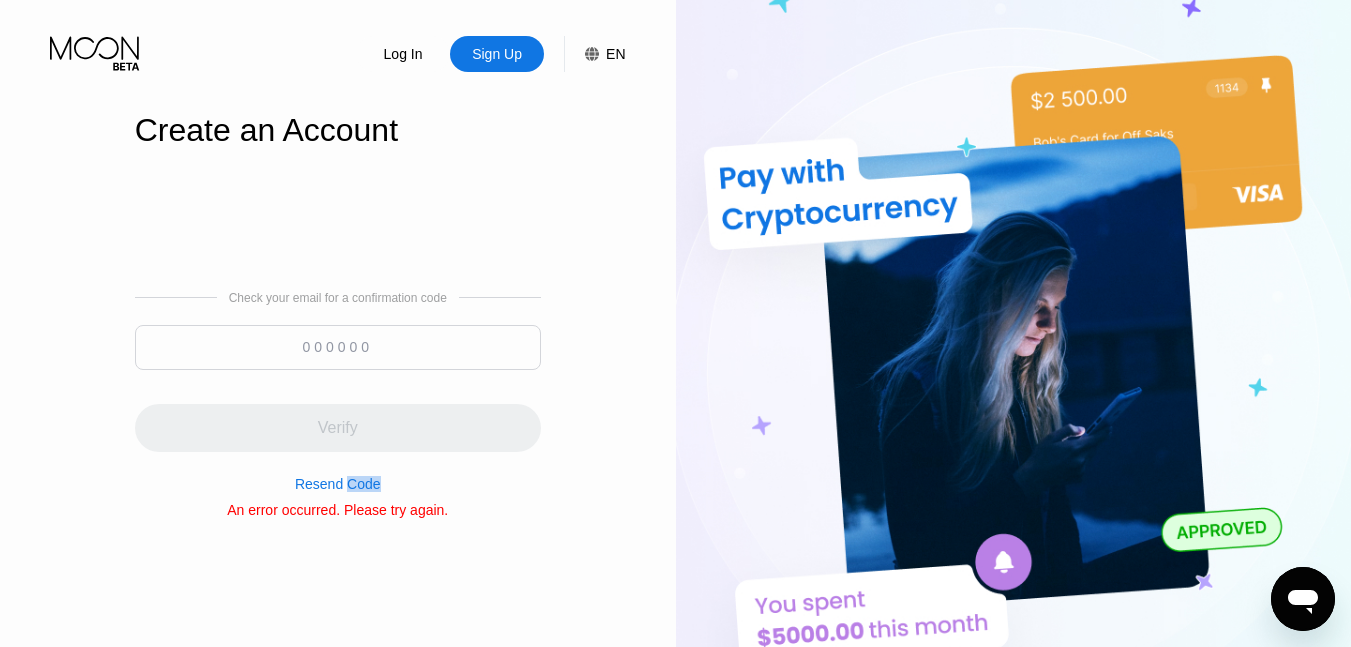 click on "Resend Code" at bounding box center (338, 484) 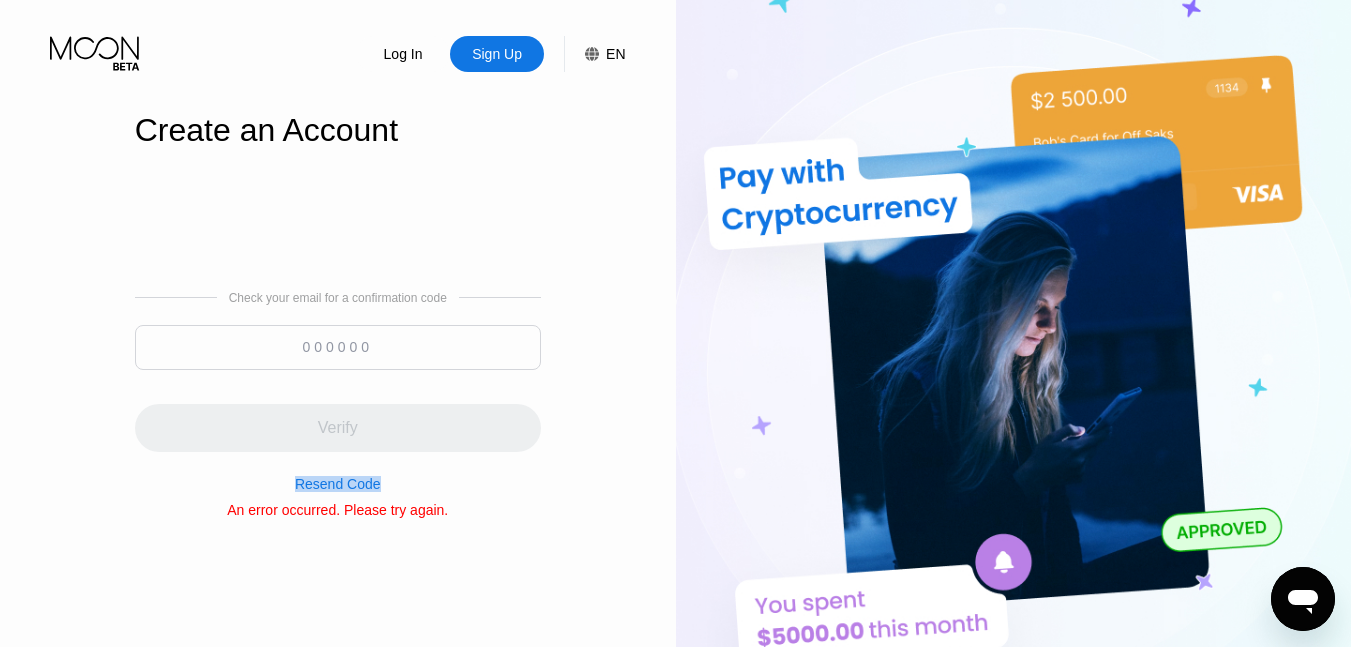 click on "Resend Code" at bounding box center (338, 484) 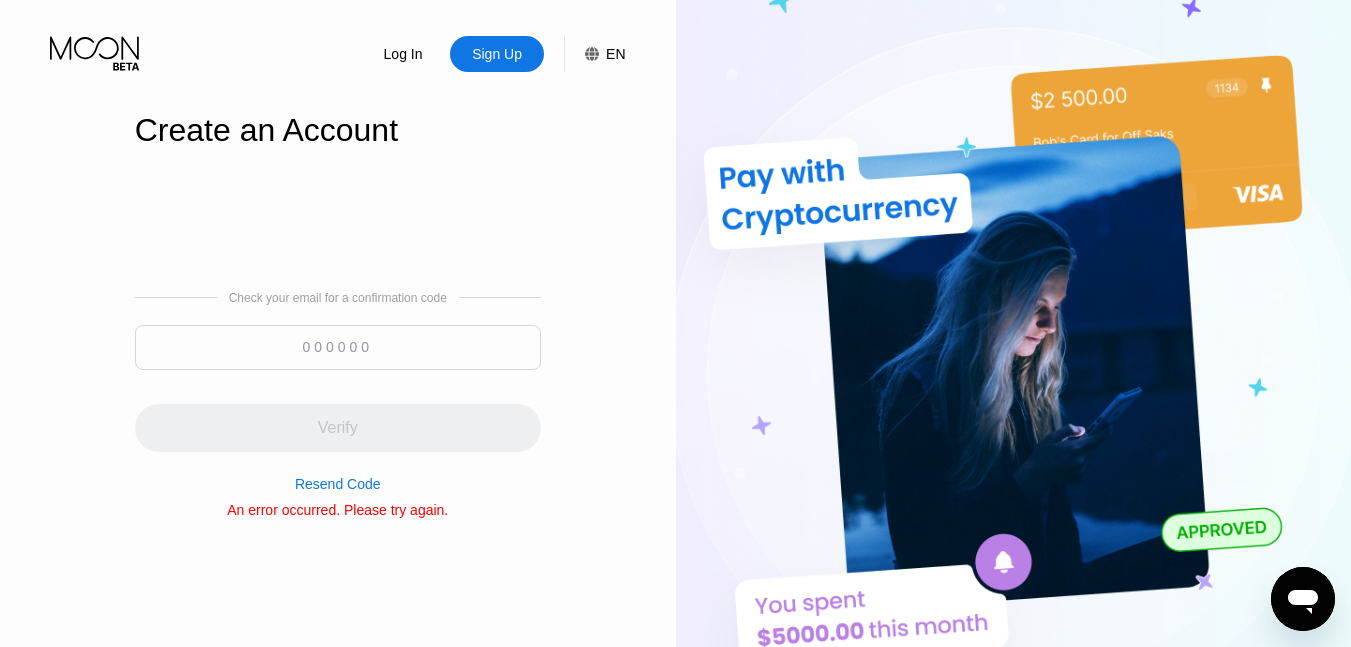 click on "Resend Code" at bounding box center (338, 484) 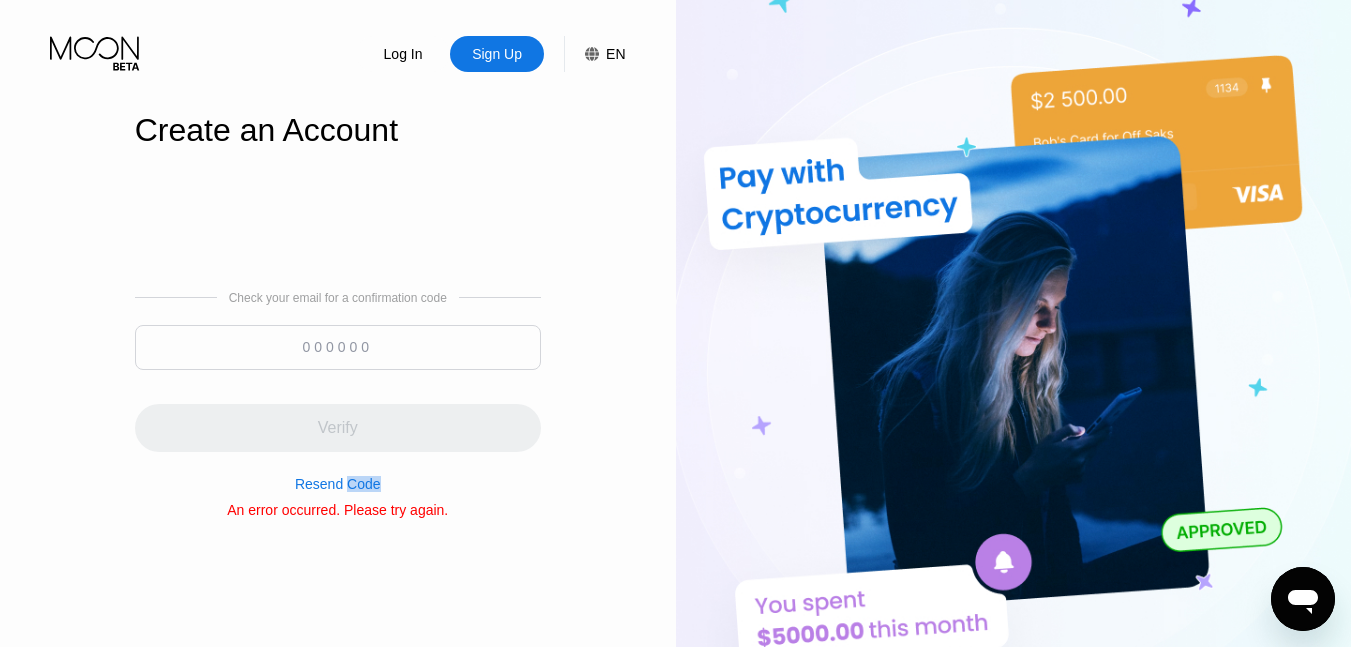 click on "Resend Code" at bounding box center (338, 484) 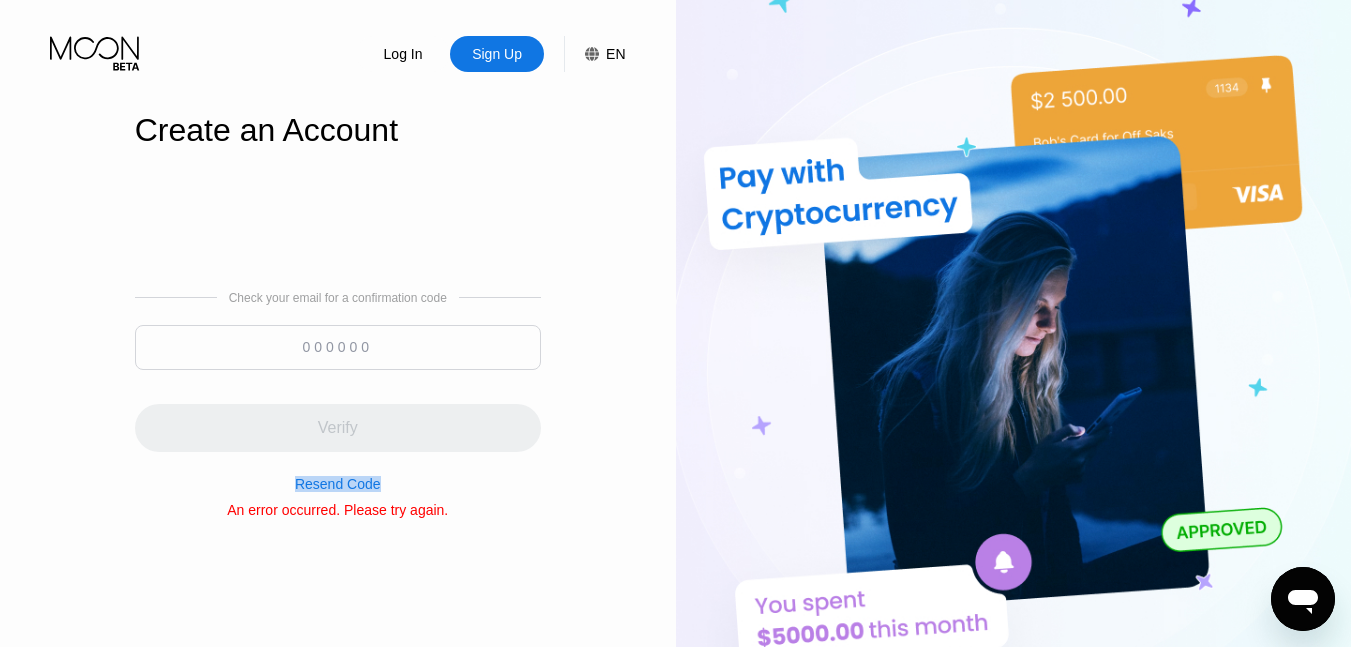 click on "Resend Code" at bounding box center [338, 484] 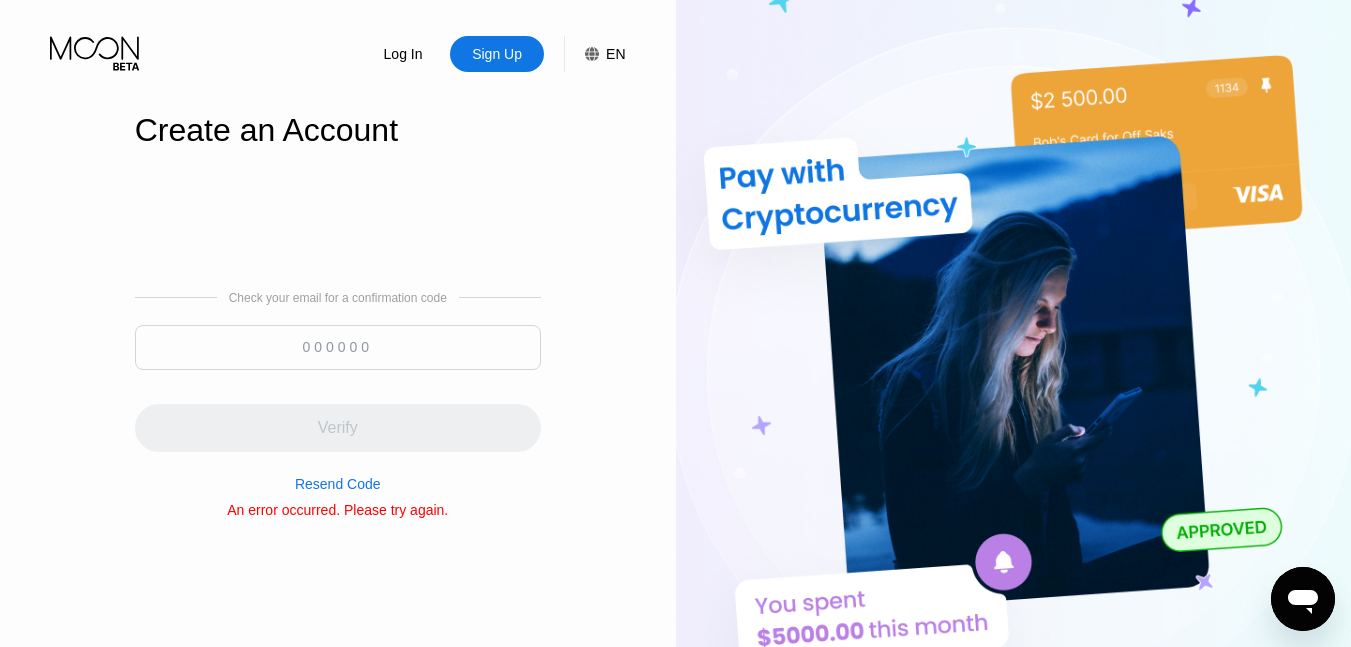 click on "Resend Code" at bounding box center (338, 484) 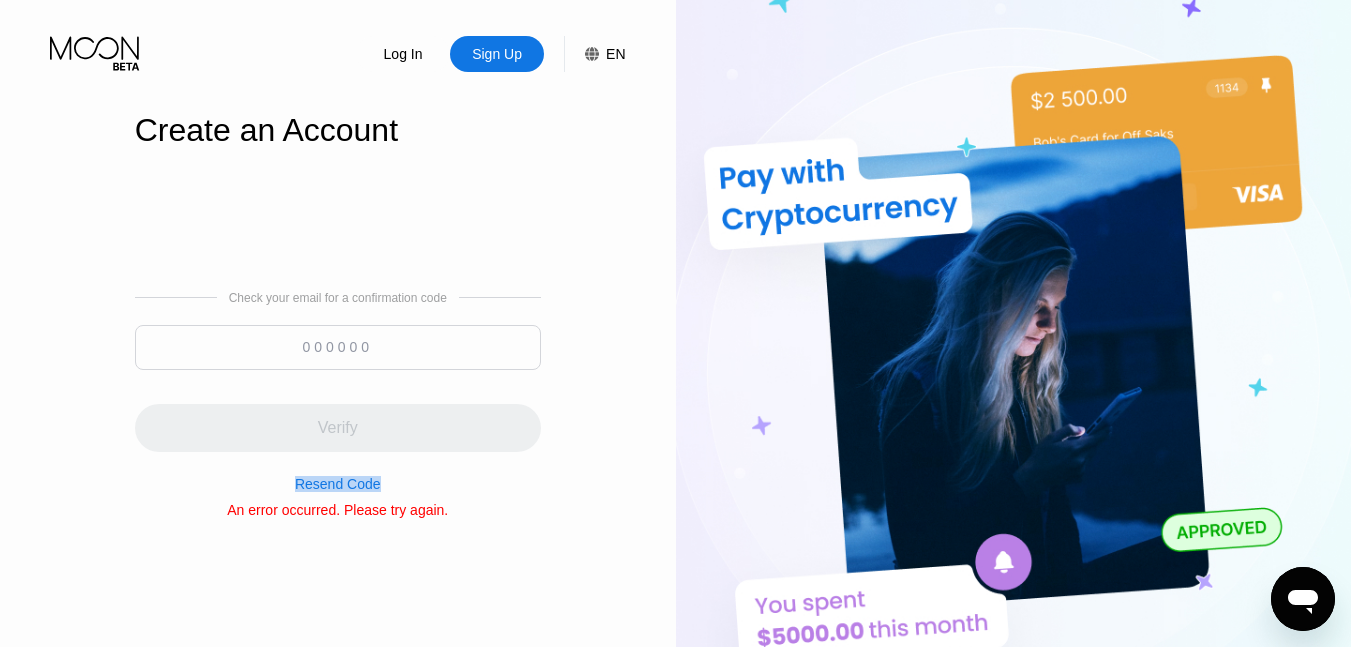 click on "Resend Code" at bounding box center (338, 484) 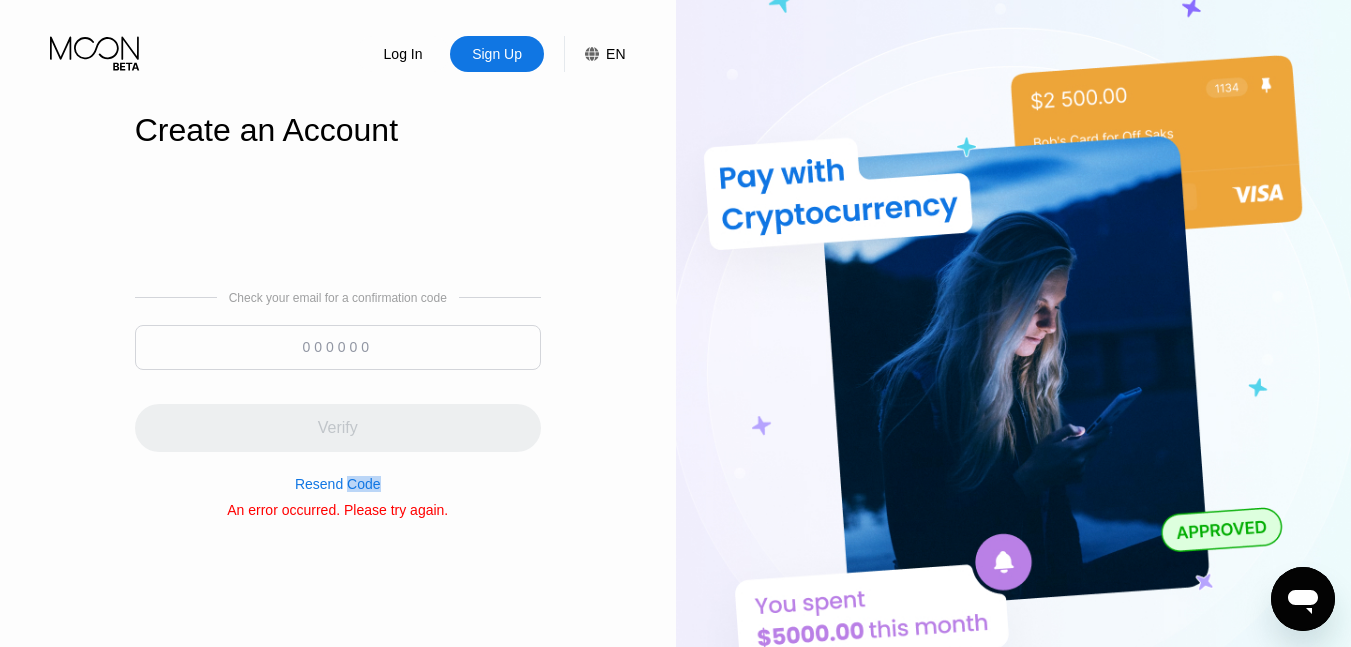 click on "Resend Code" at bounding box center [338, 484] 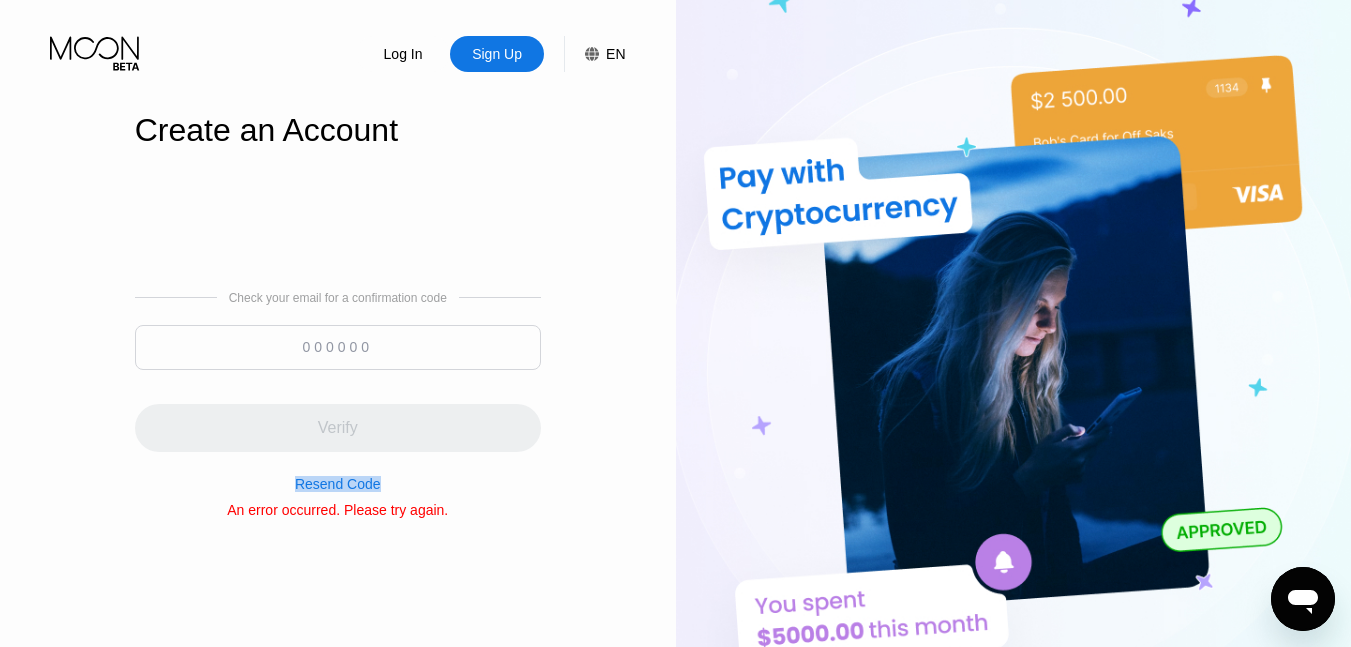 click on "Resend Code" at bounding box center [338, 484] 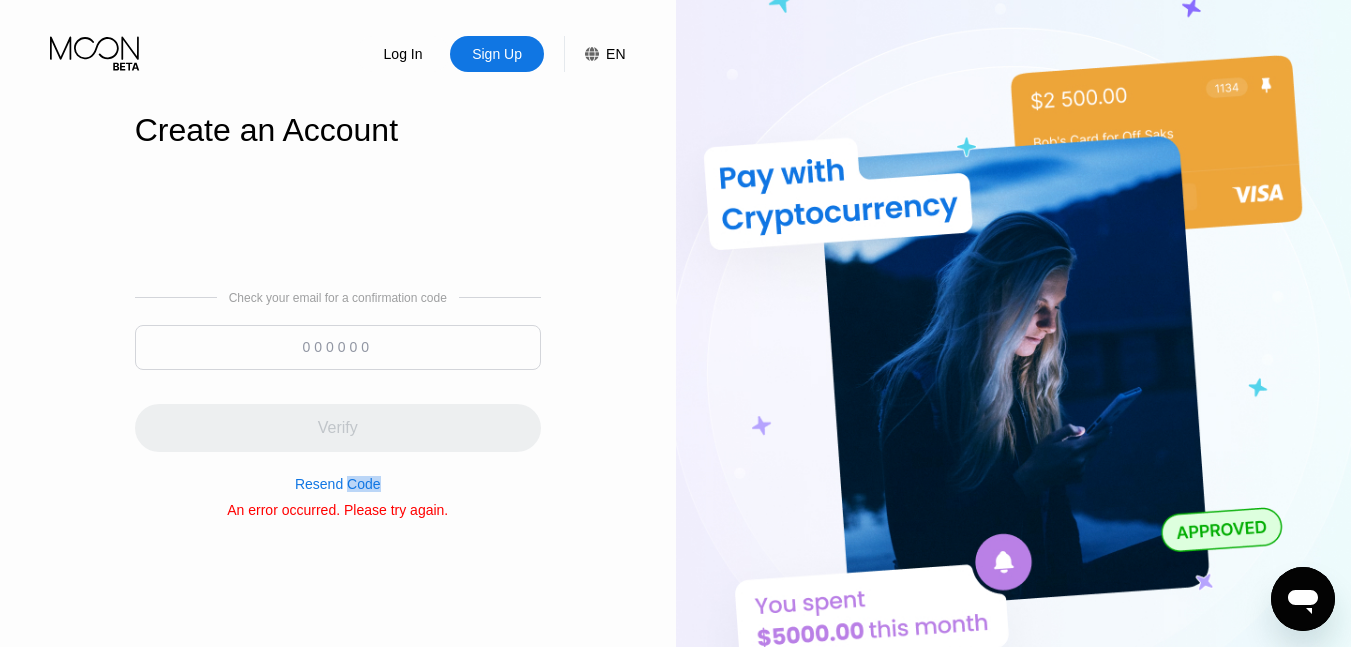 click on "Resend Code" at bounding box center [338, 484] 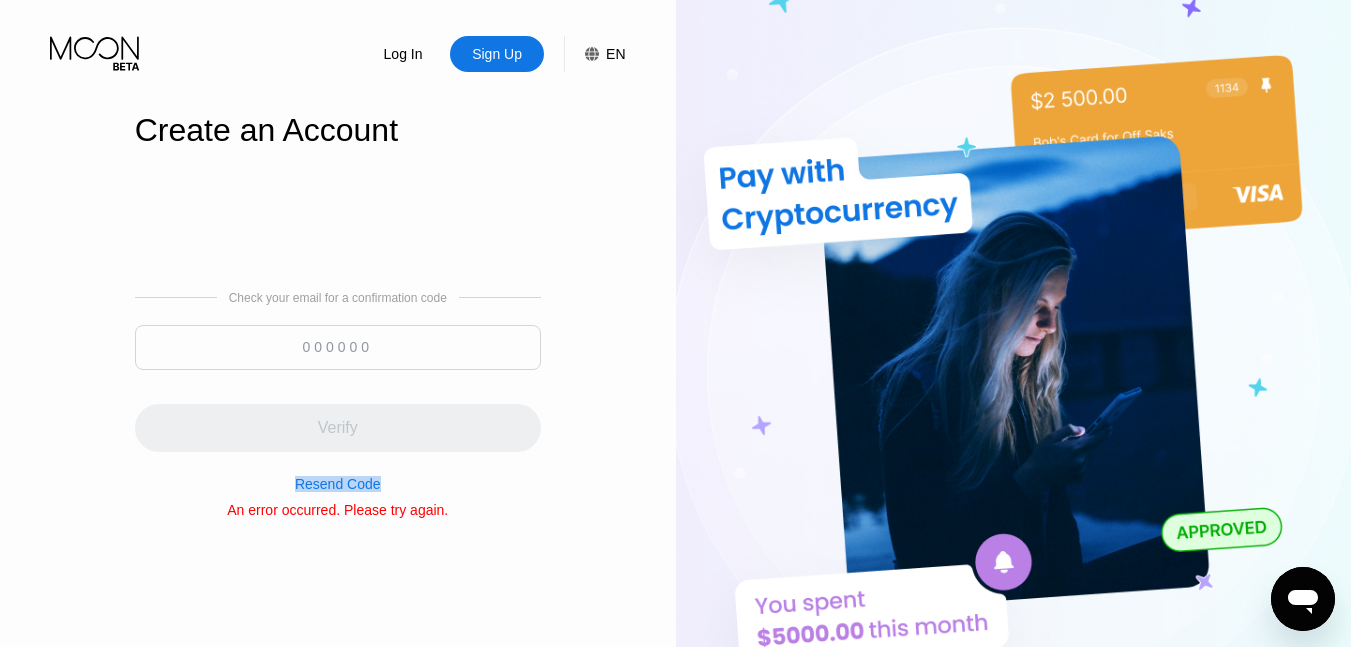 click on "Resend Code" at bounding box center (338, 484) 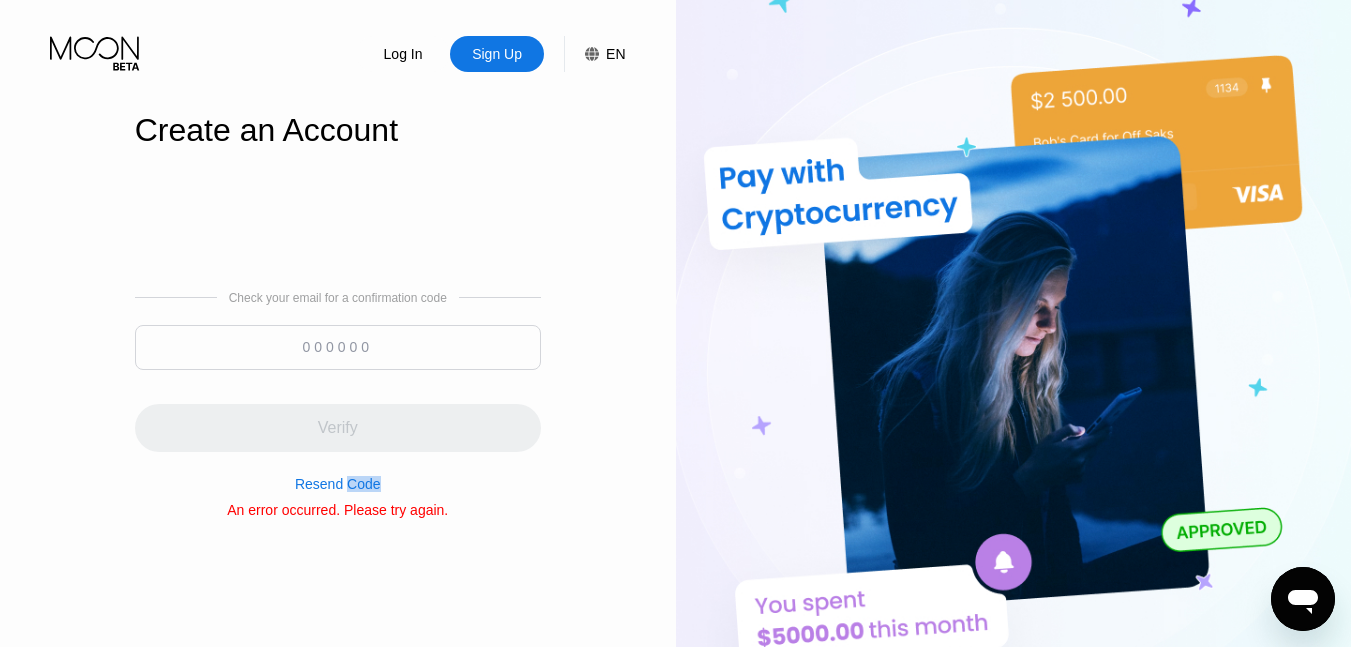 click on "Resend Code" at bounding box center [338, 484] 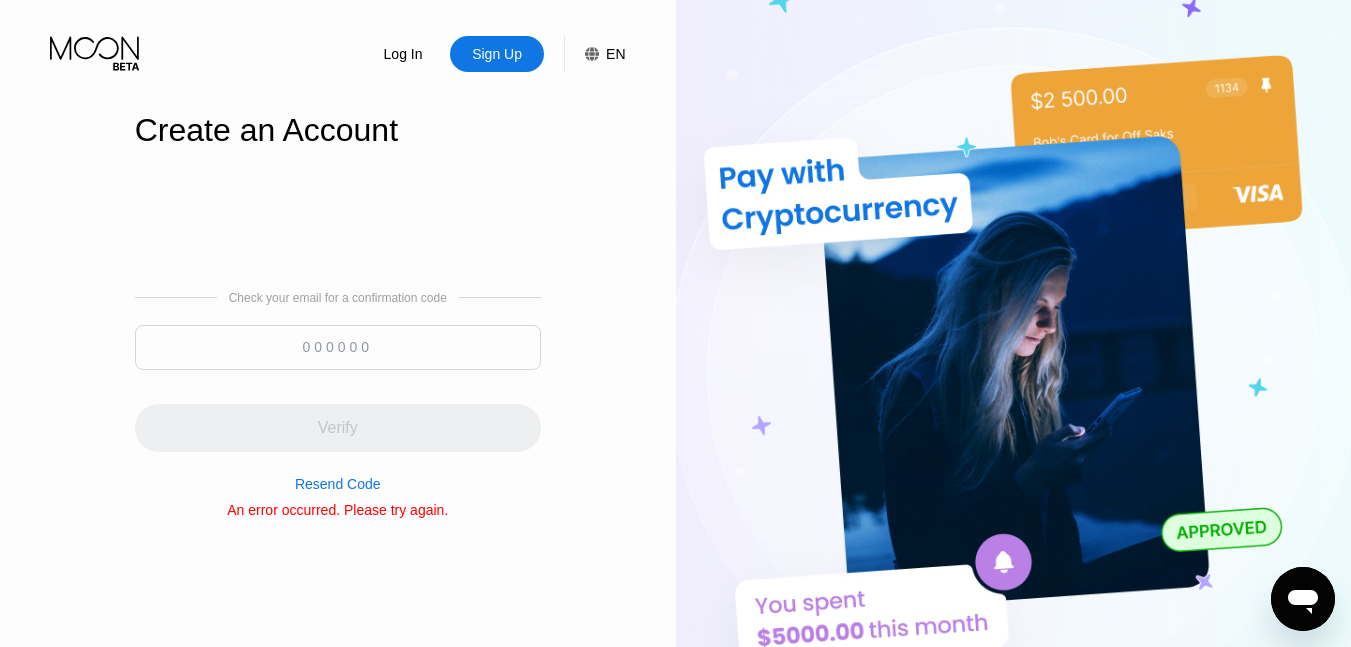 click on "Resend Code" at bounding box center [338, 484] 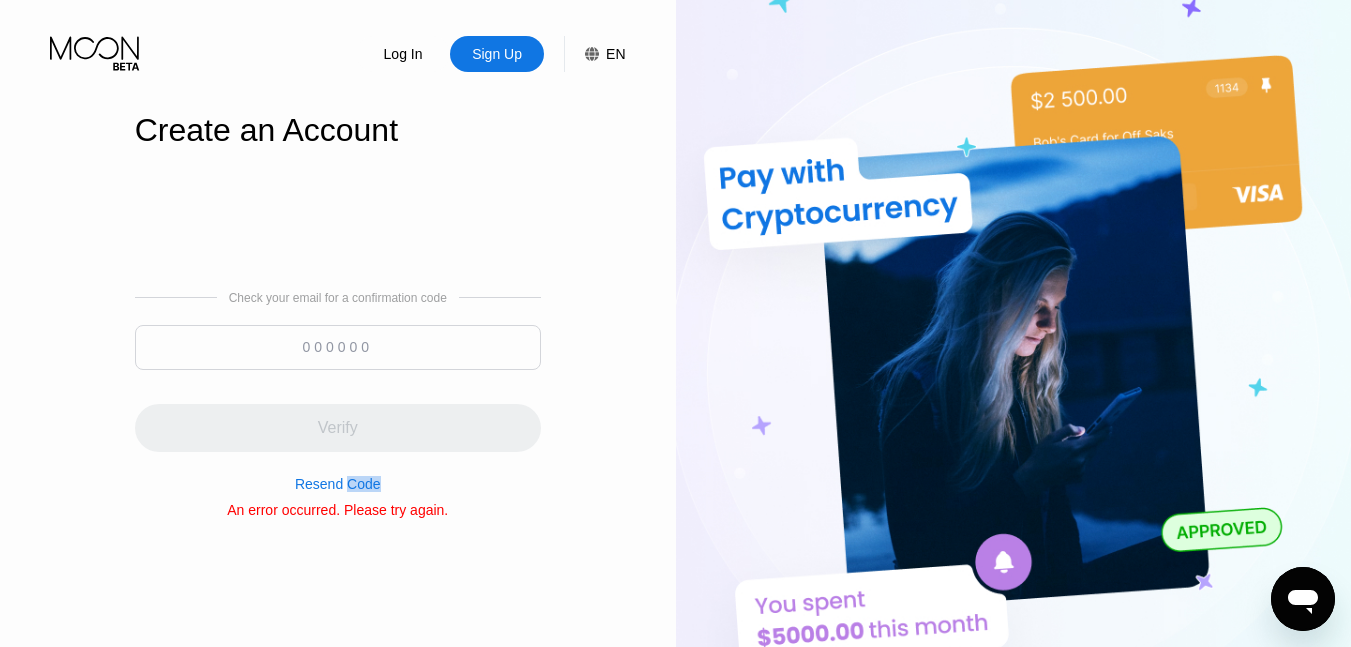 click on "Resend Code" at bounding box center (338, 484) 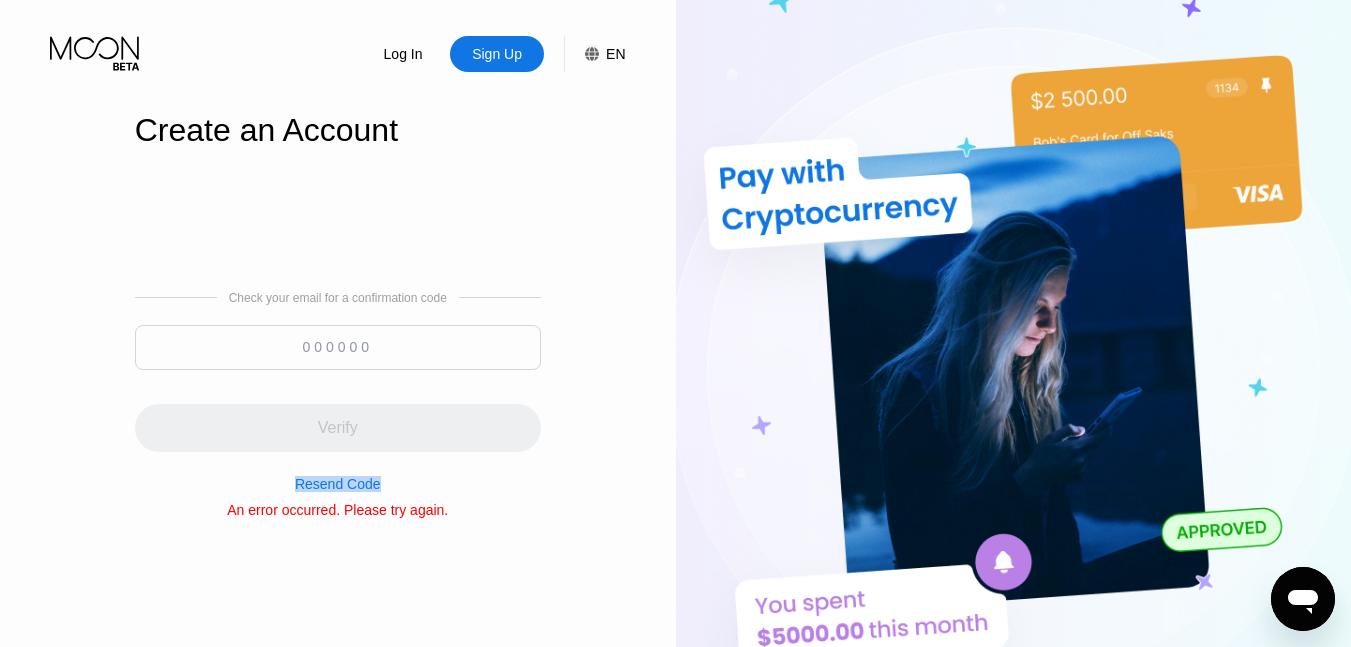 click on "Resend Code" at bounding box center (338, 484) 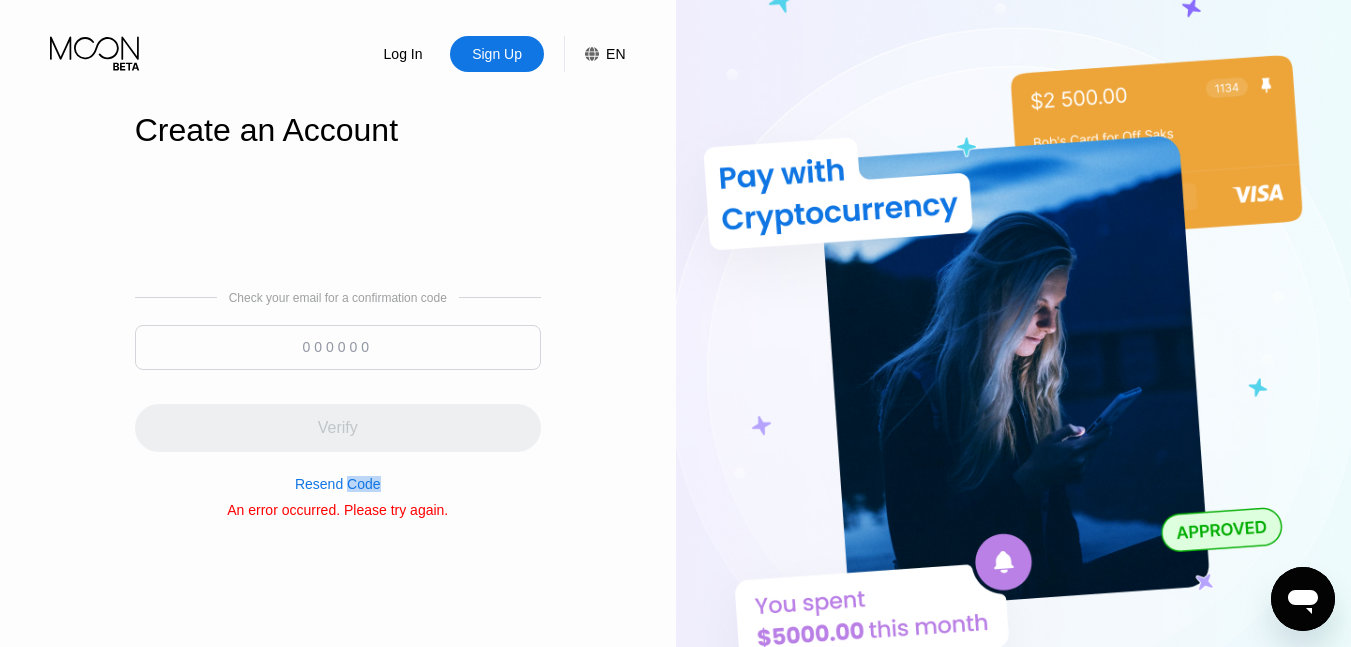 click on "Resend Code" at bounding box center [338, 484] 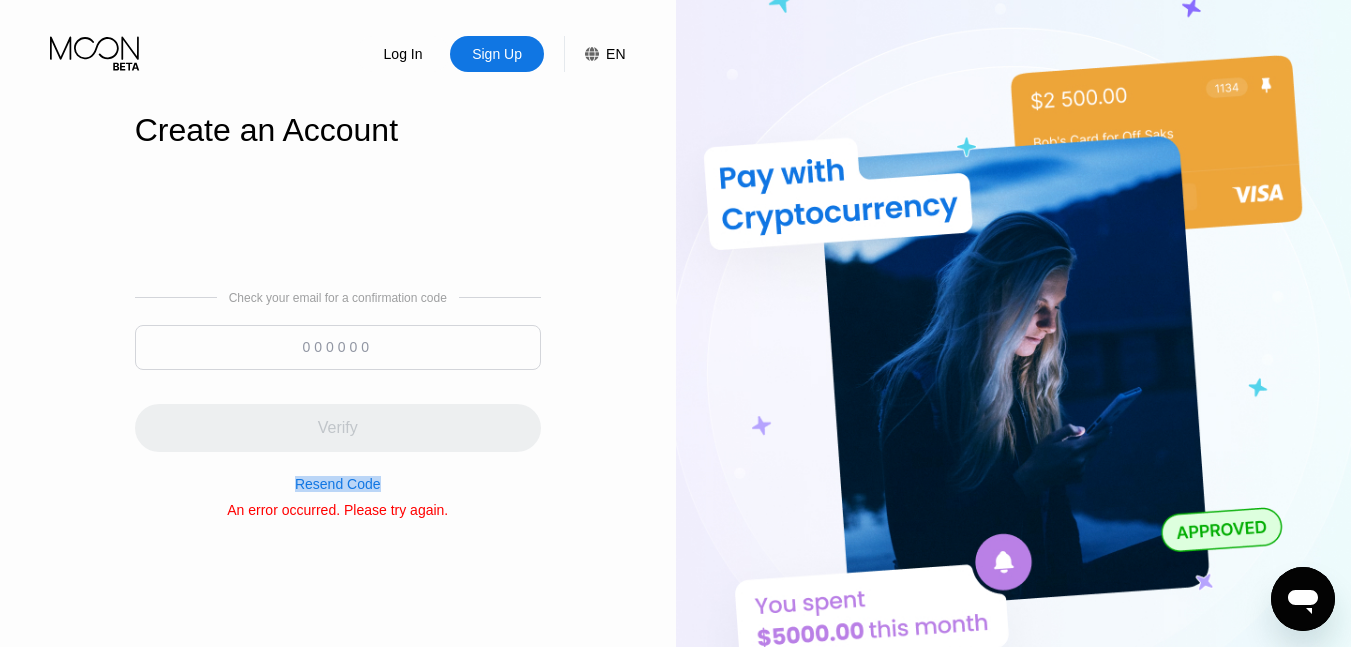 click on "Resend Code" at bounding box center (338, 484) 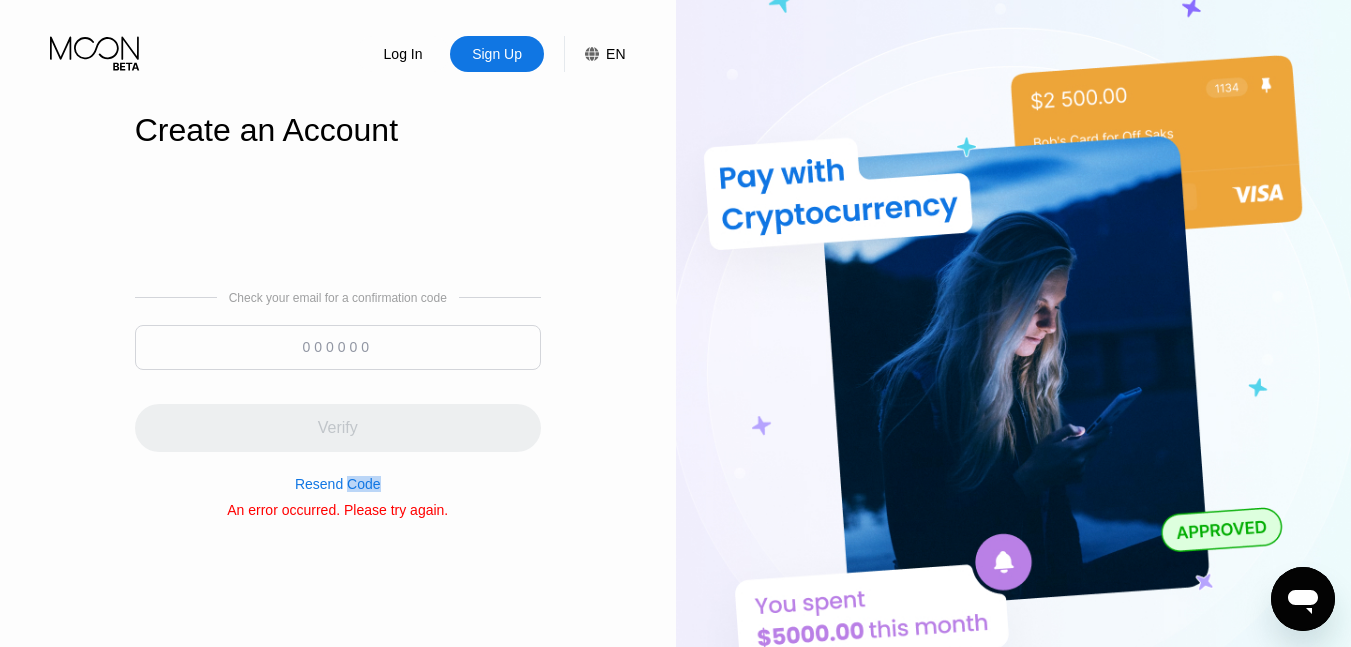 click on "Resend Code" at bounding box center [338, 484] 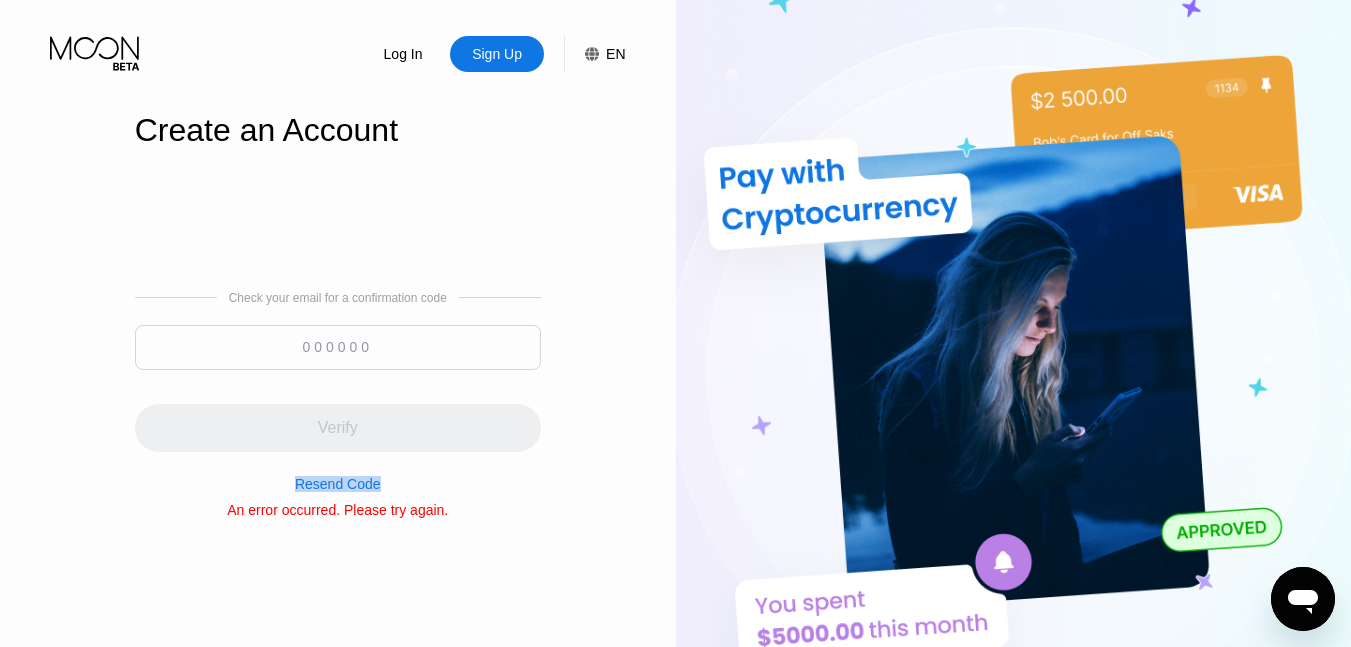 click on "Resend Code" at bounding box center (338, 484) 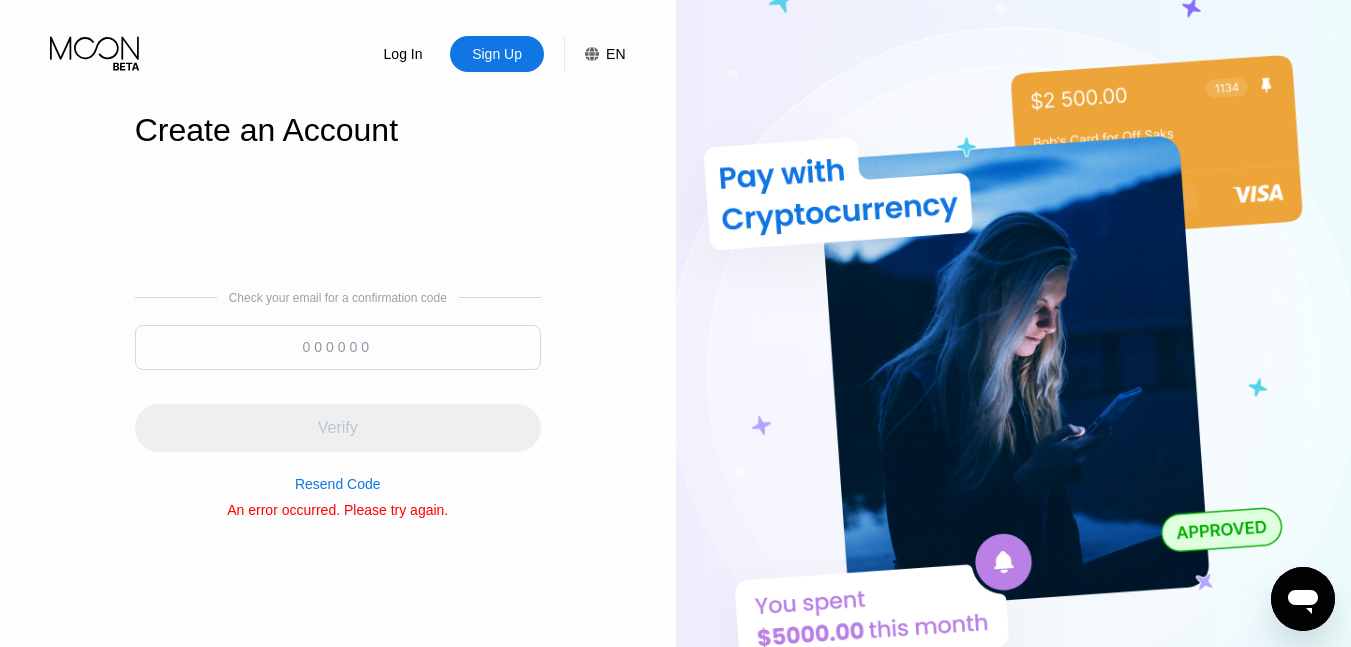 click on "Resend Code" at bounding box center (338, 484) 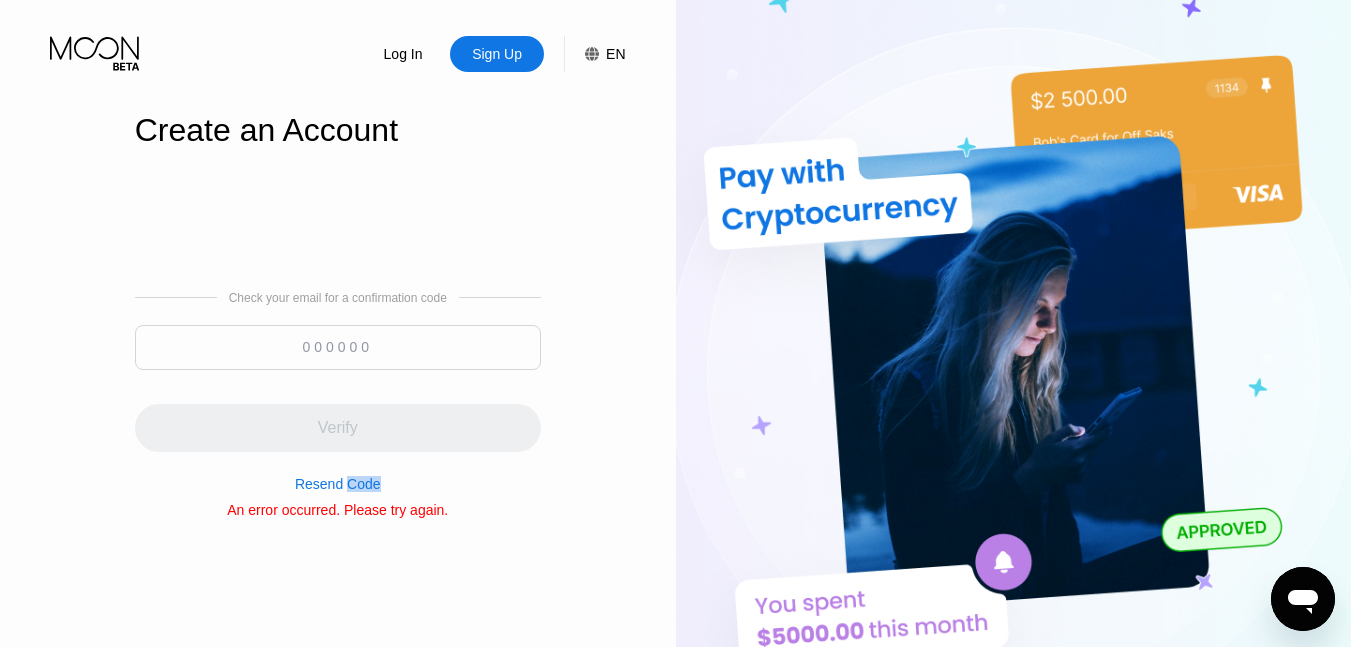 click on "Resend Code" at bounding box center [338, 484] 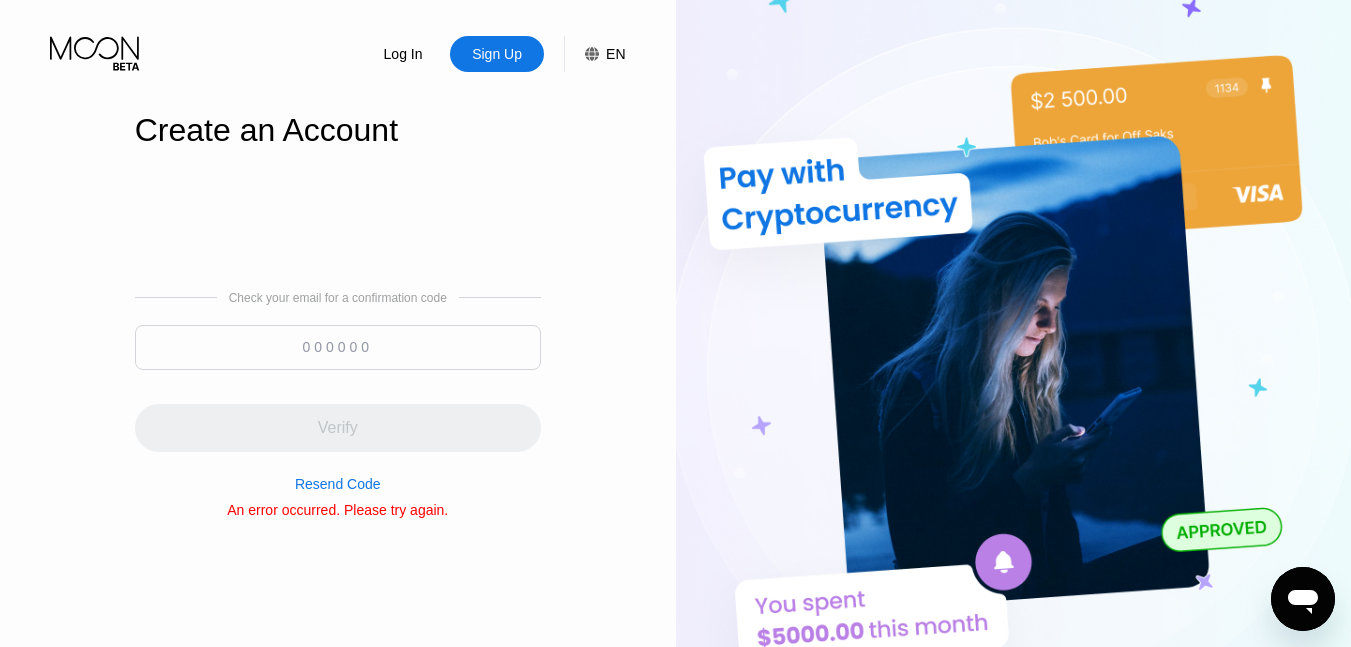 click on "Resend Code" at bounding box center [338, 484] 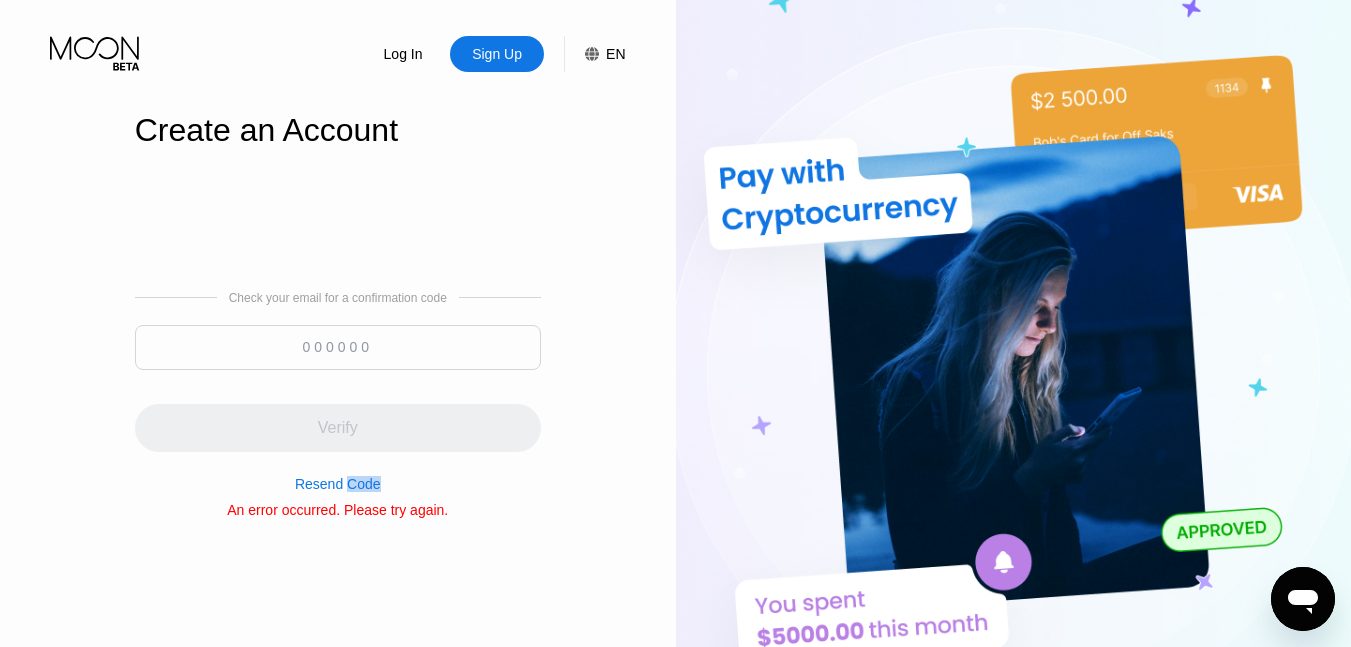 click on "Resend Code" at bounding box center [338, 484] 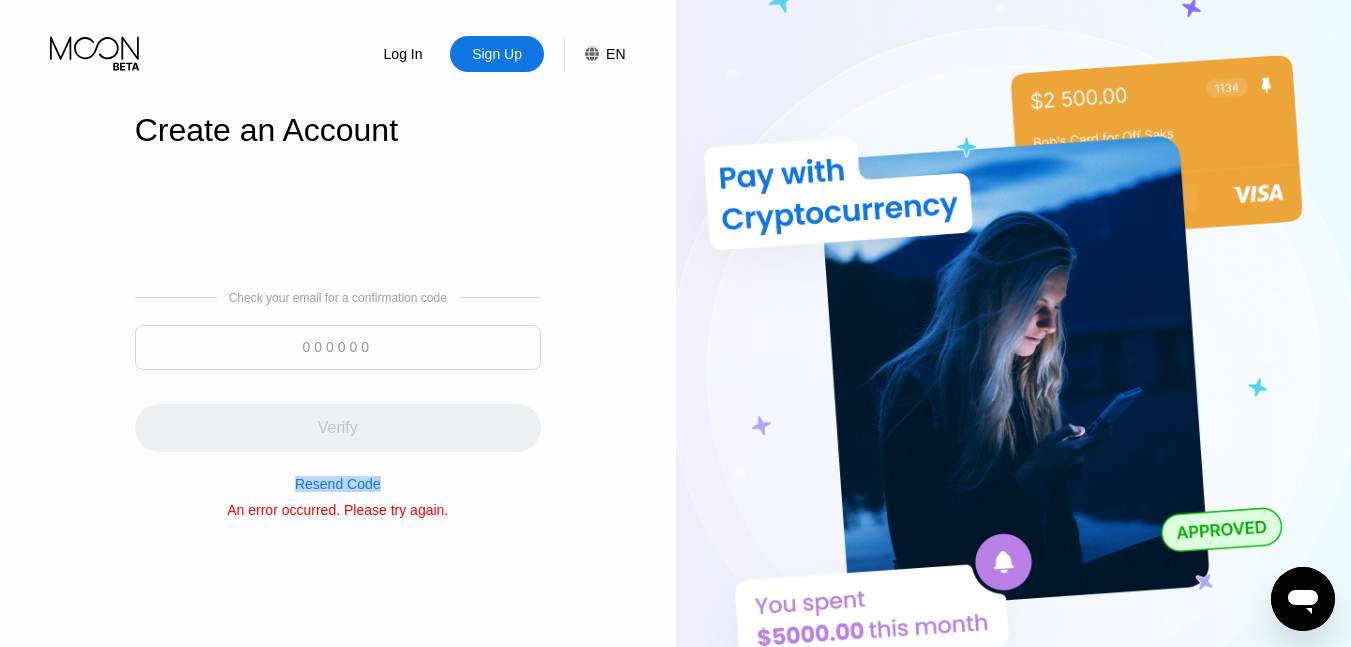click on "Resend Code" at bounding box center [338, 484] 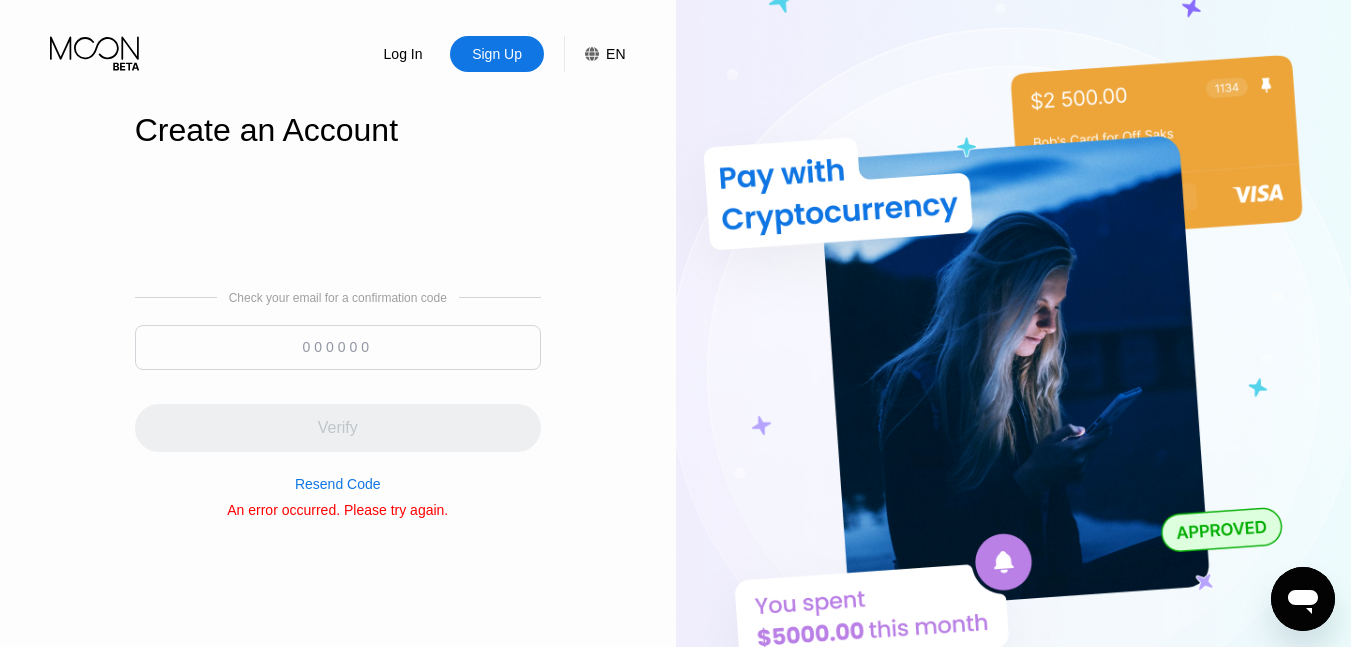 click on "Resend Code" at bounding box center [338, 484] 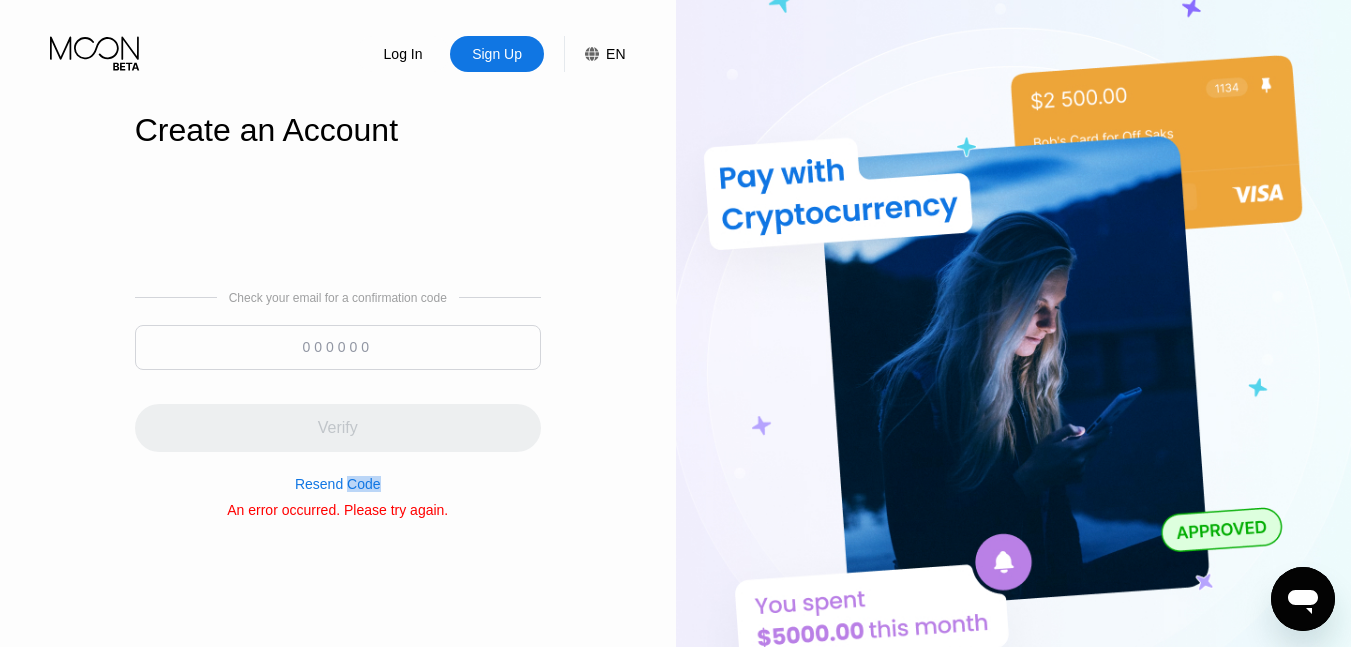 click on "Resend Code" at bounding box center (338, 484) 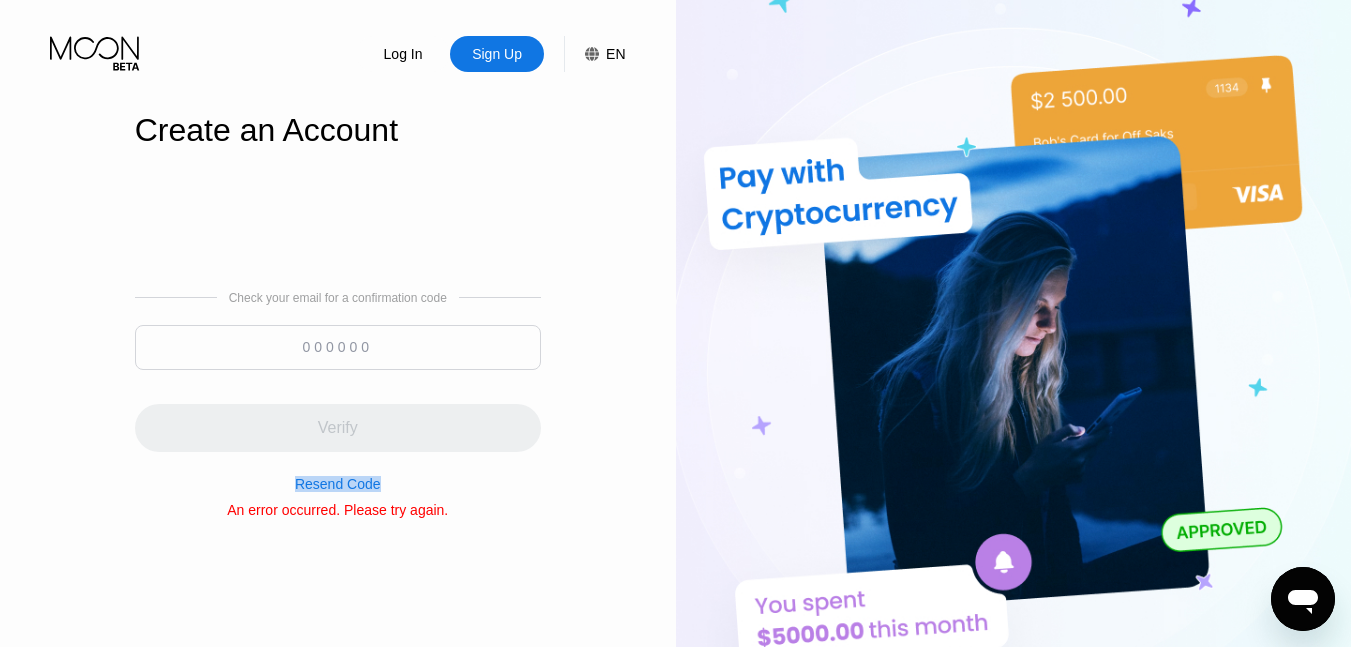 click on "Resend Code" at bounding box center (338, 484) 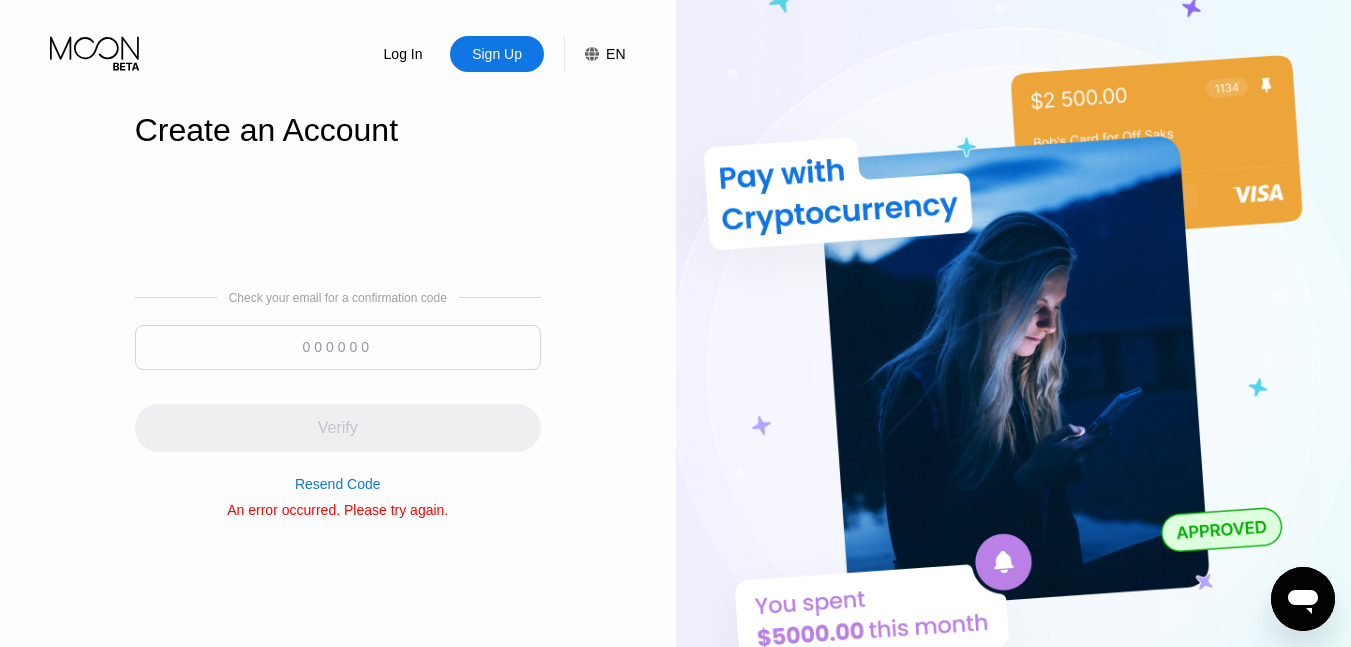 click on "Resend Code" at bounding box center [338, 484] 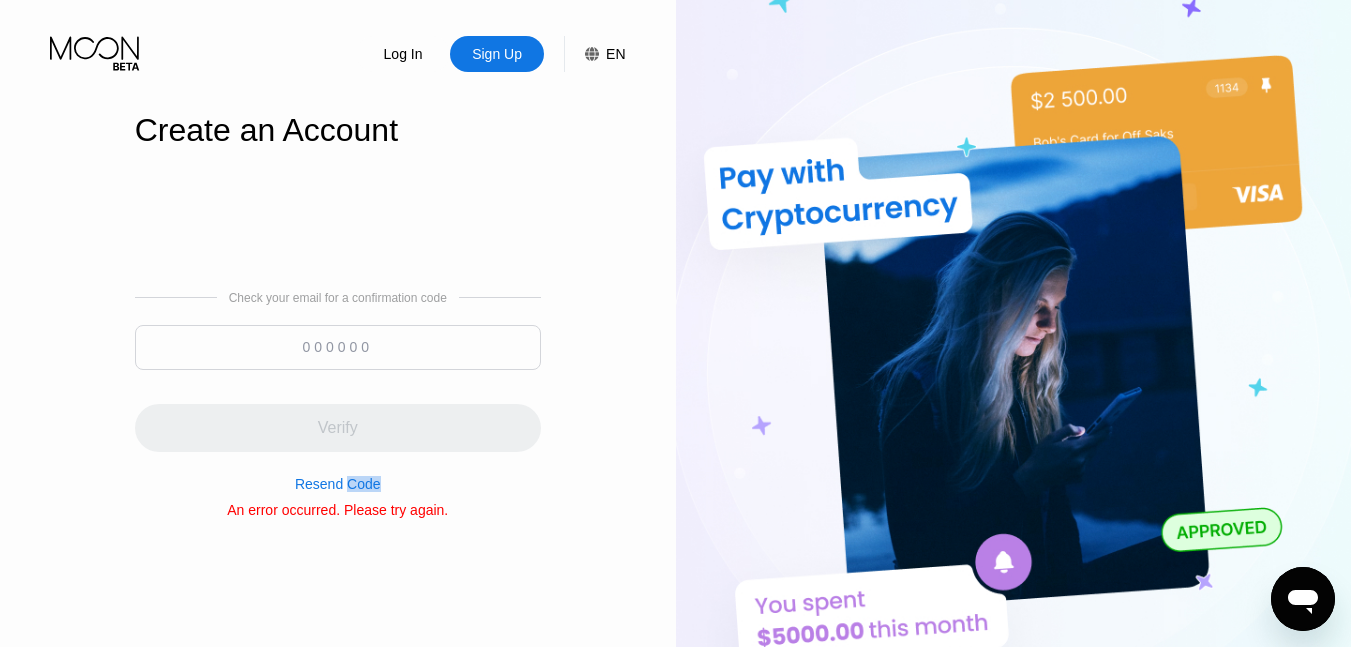click on "Resend Code" at bounding box center (338, 484) 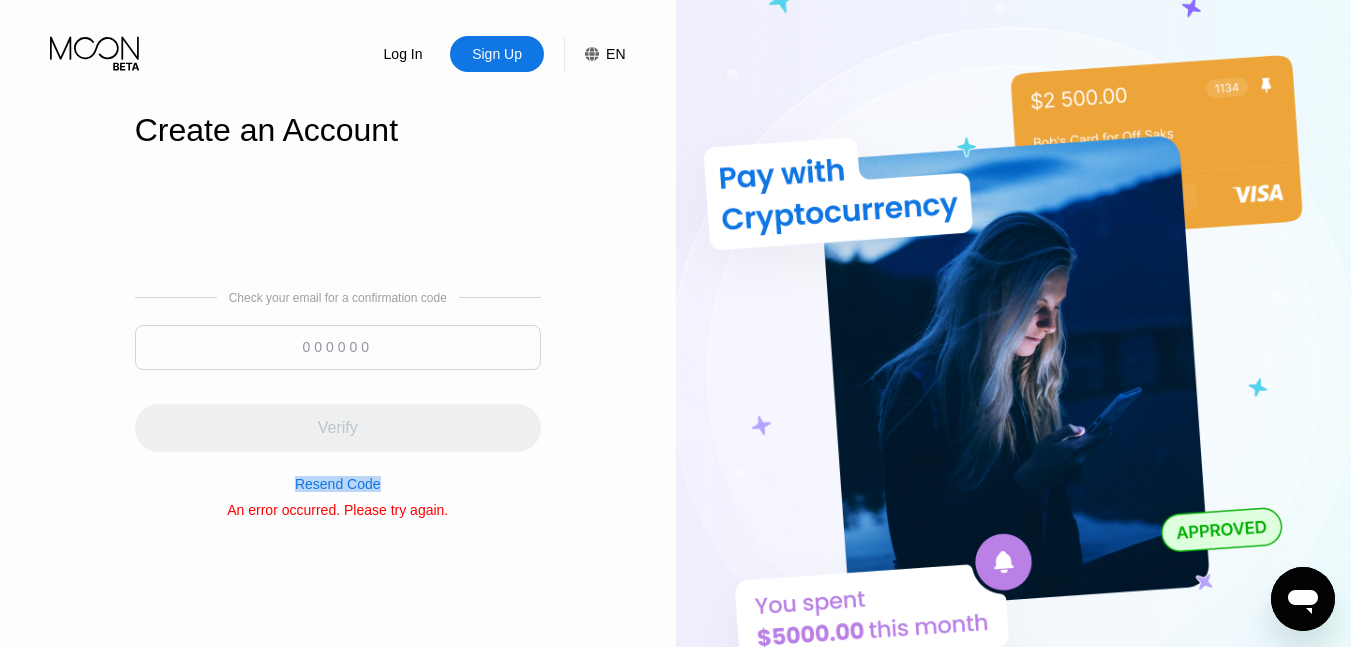 drag, startPoint x: 168, startPoint y: -16, endPoint x: 124, endPoint y: -41, distance: 50.606323 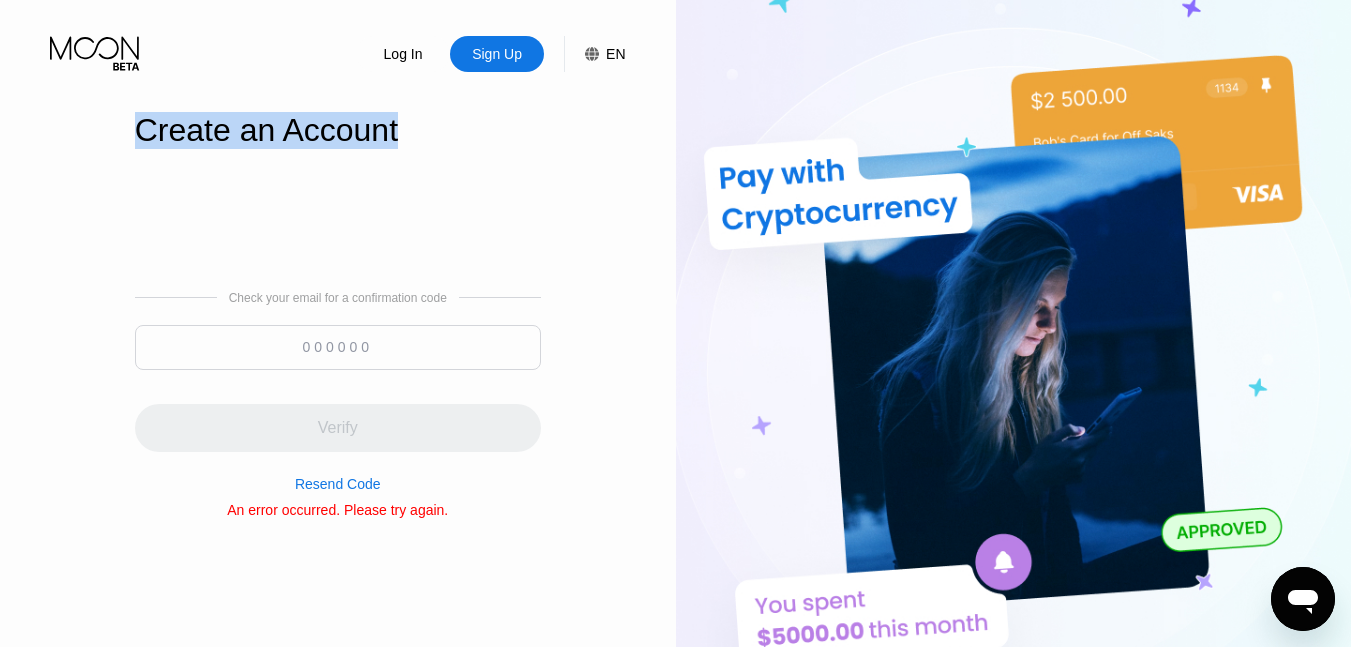 drag, startPoint x: 402, startPoint y: 126, endPoint x: 105, endPoint y: 113, distance: 297.28436 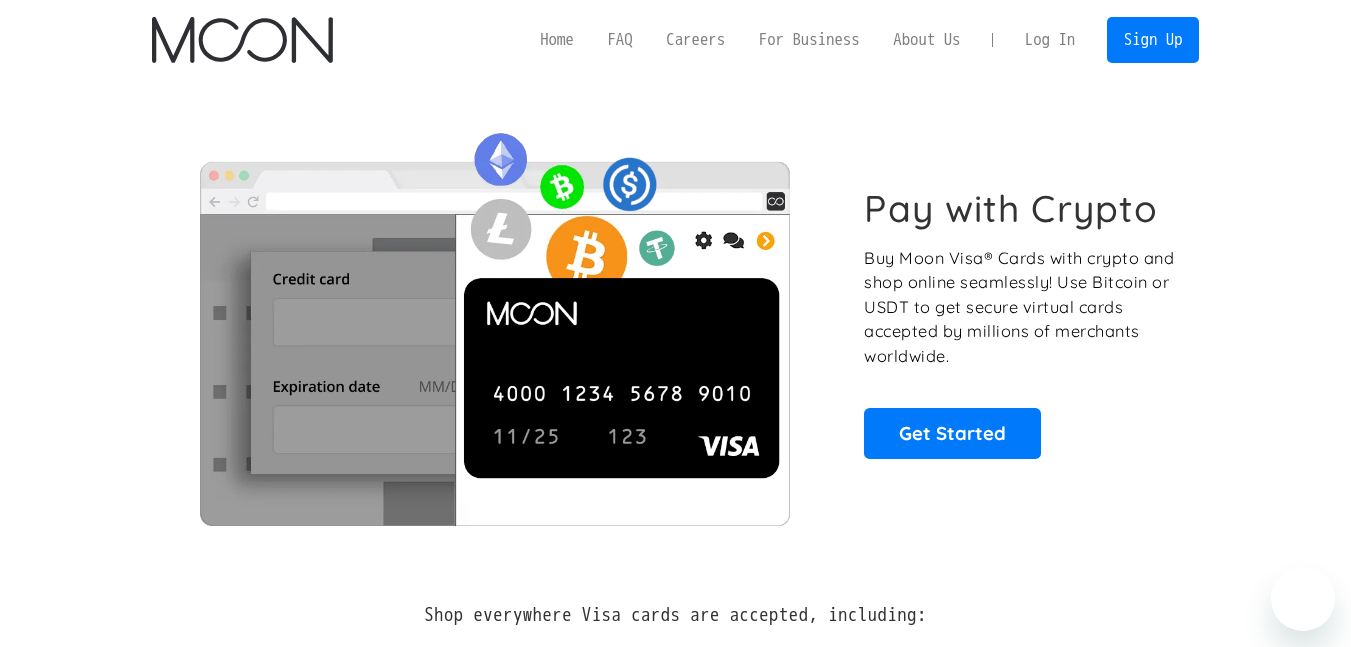 scroll, scrollTop: 0, scrollLeft: 0, axis: both 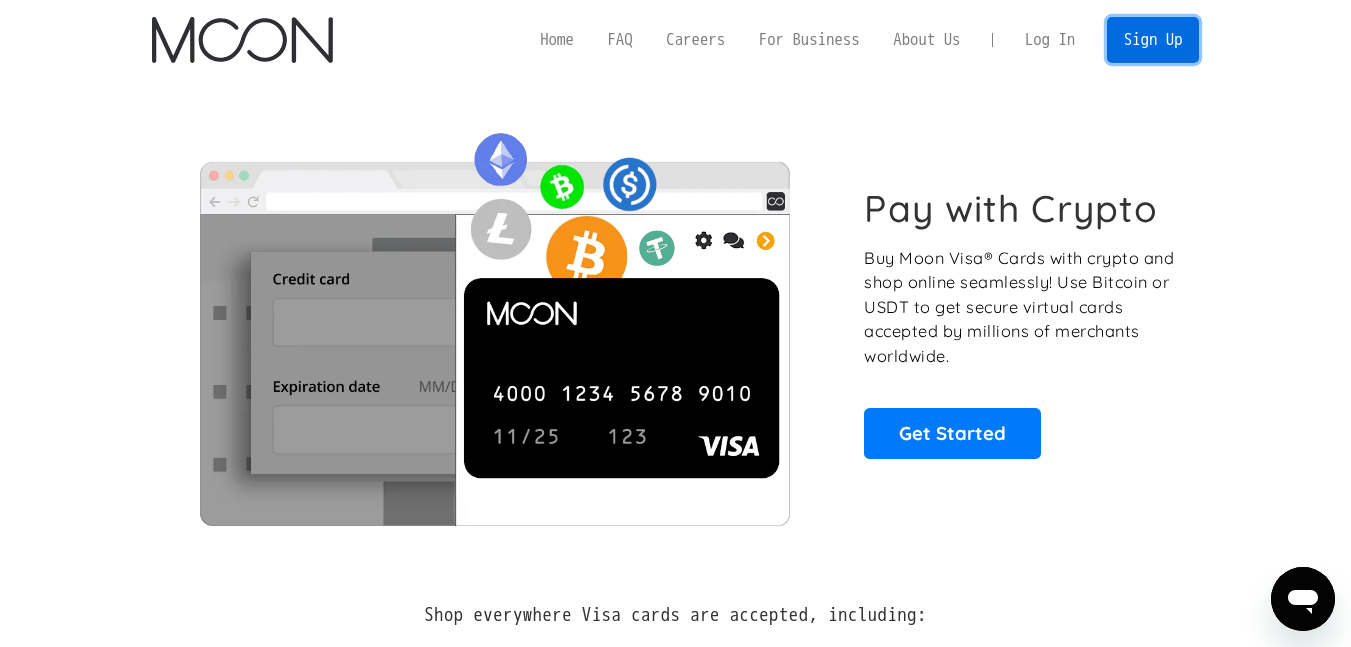 click on "Sign Up" at bounding box center (1153, 39) 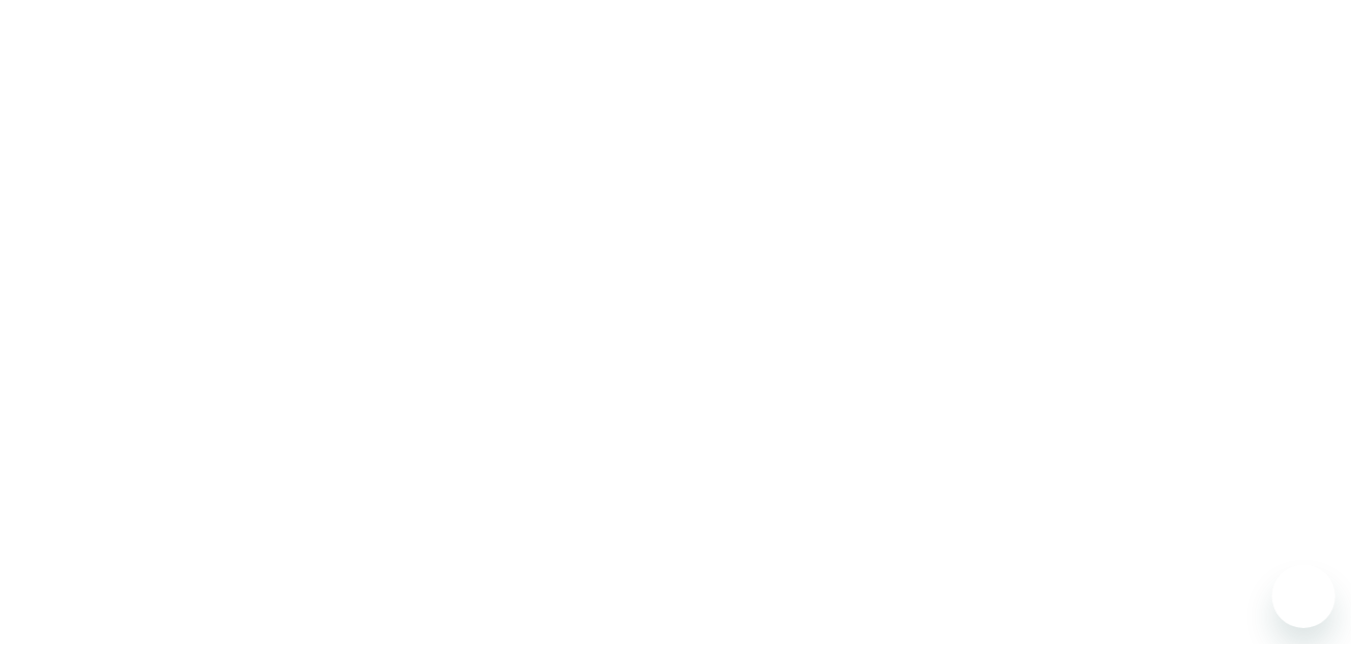 scroll, scrollTop: 0, scrollLeft: 0, axis: both 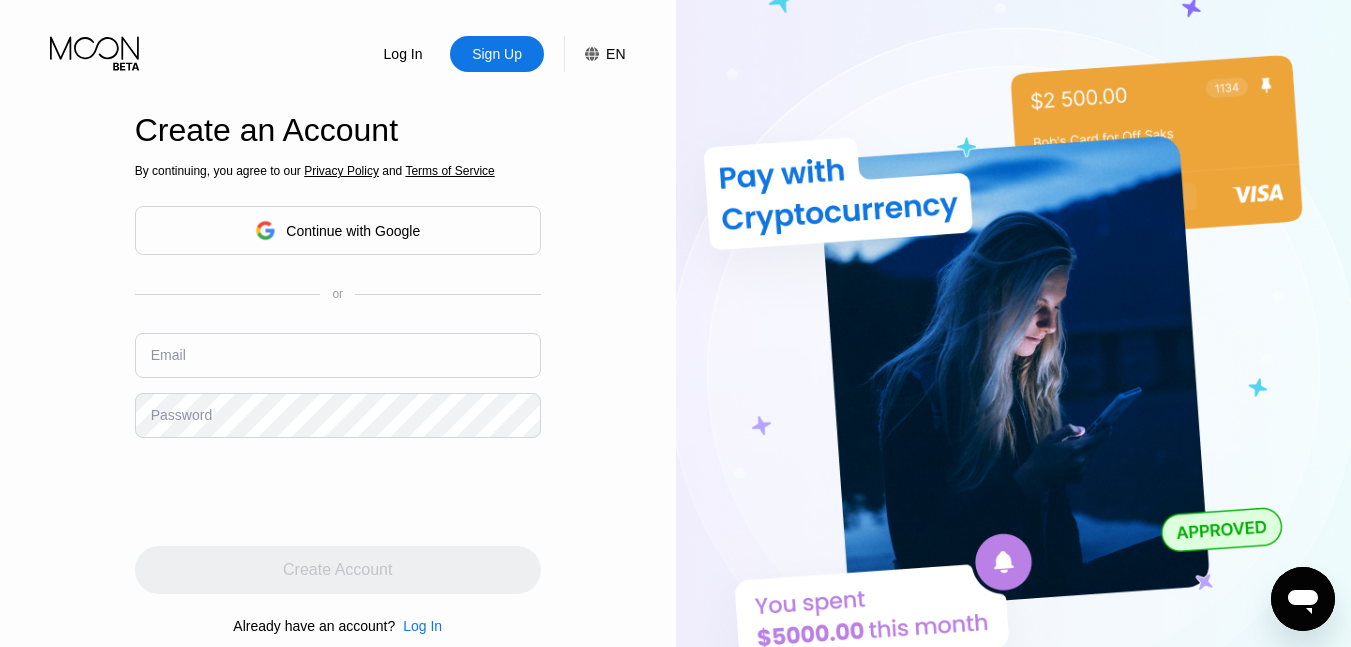 type on "[EMAIL]" 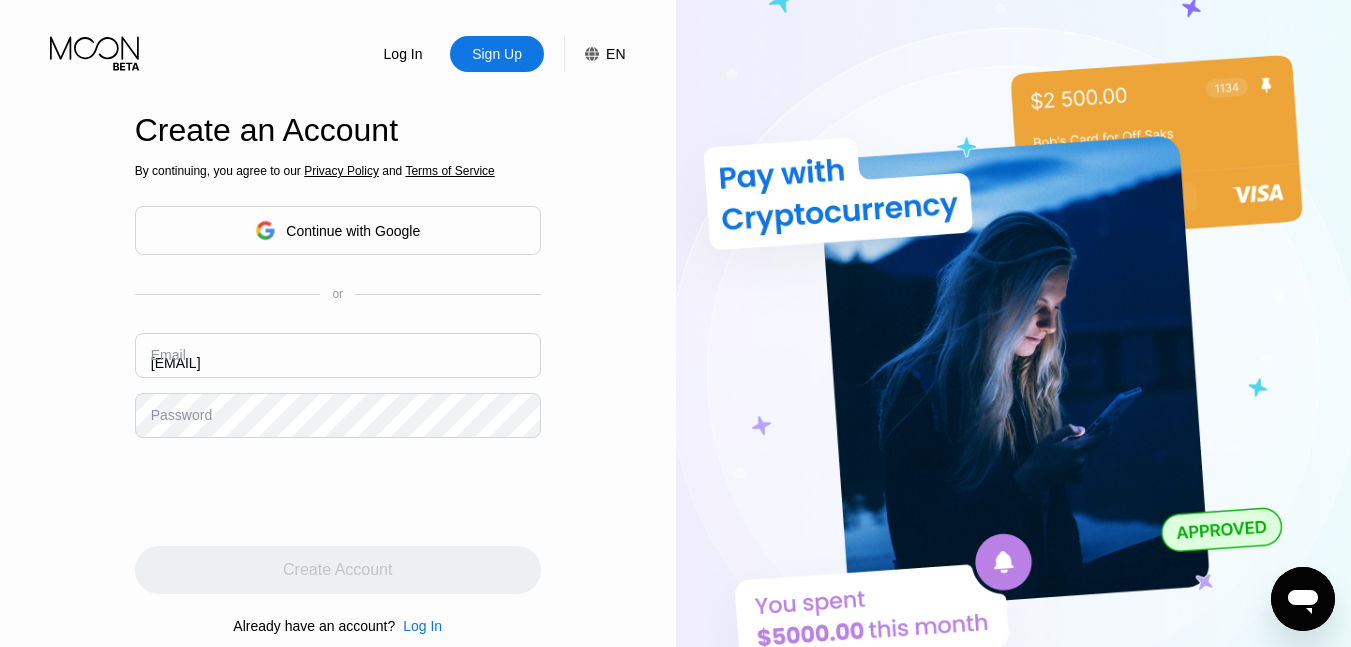 click at bounding box center (1014, 356) 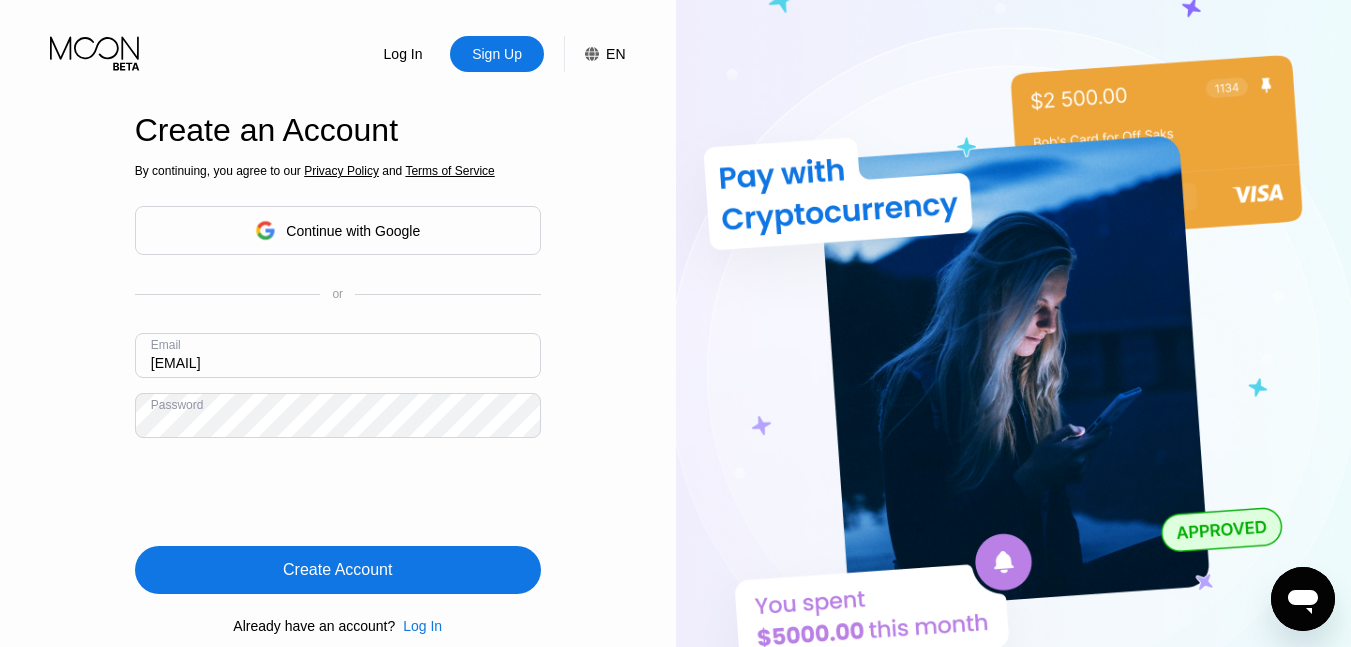 click on "Create Account" at bounding box center (338, 570) 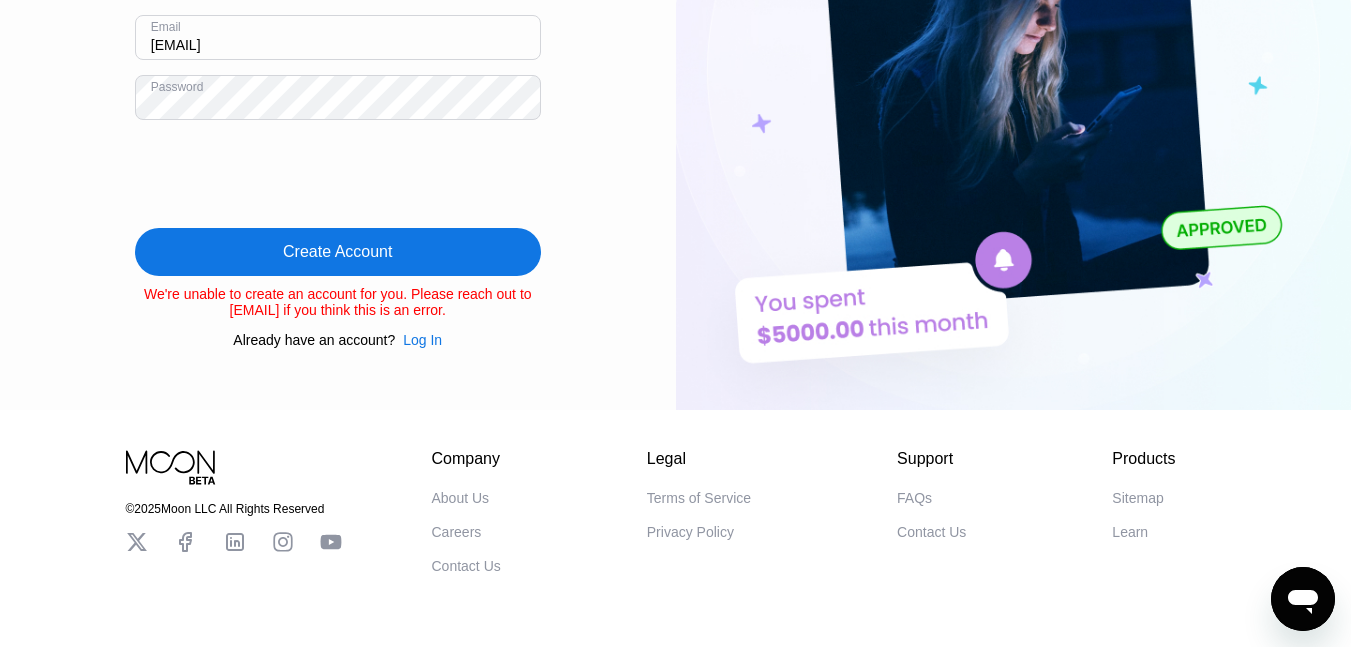 scroll, scrollTop: 357, scrollLeft: 0, axis: vertical 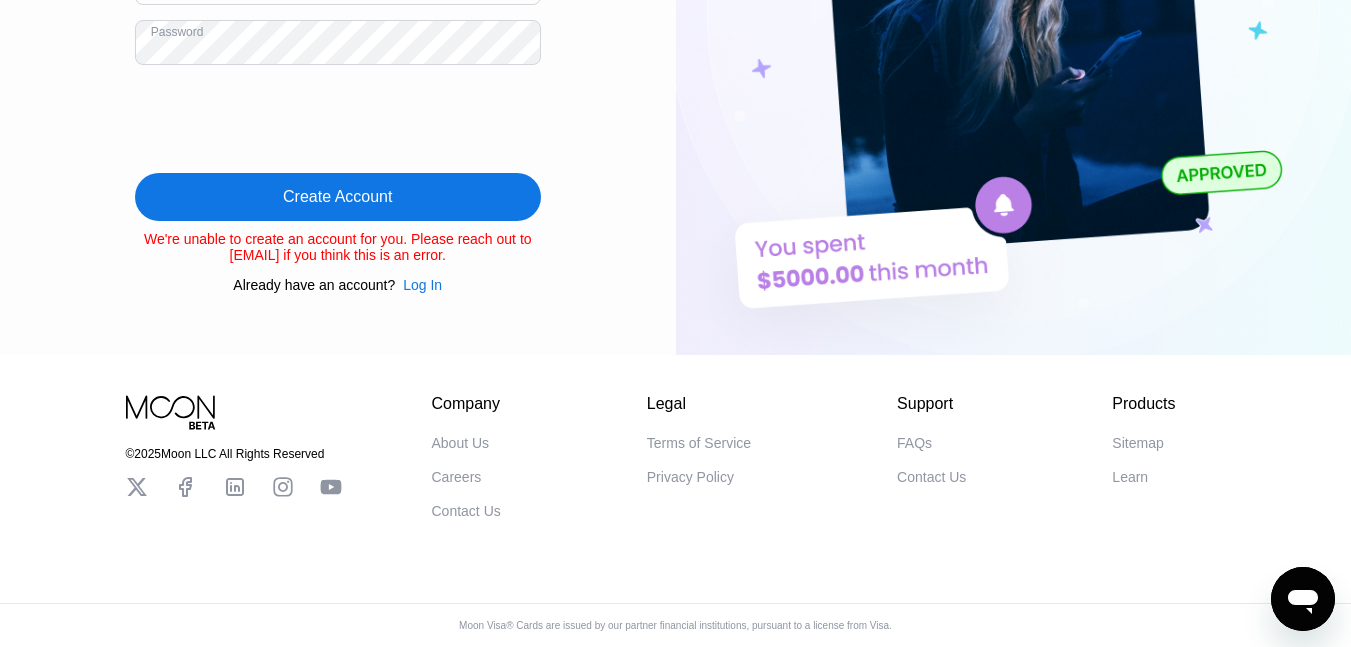 click on "Create Account" at bounding box center (338, 197) 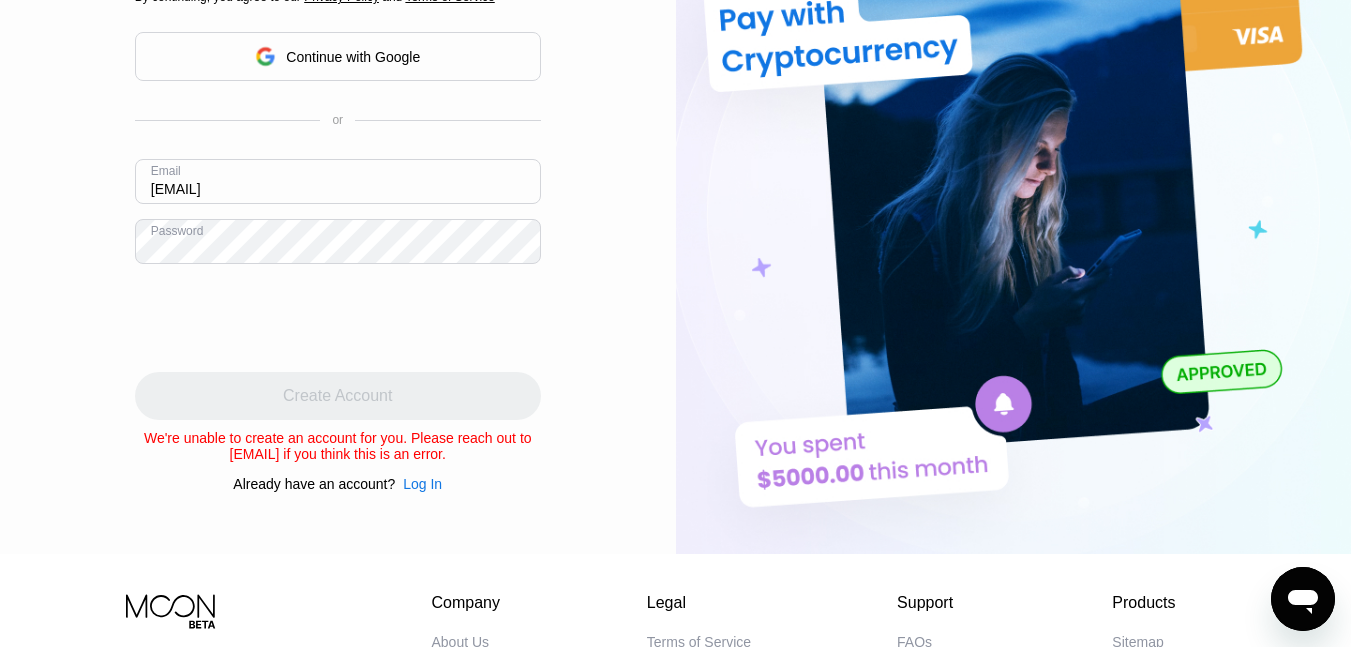 scroll, scrollTop: 0, scrollLeft: 0, axis: both 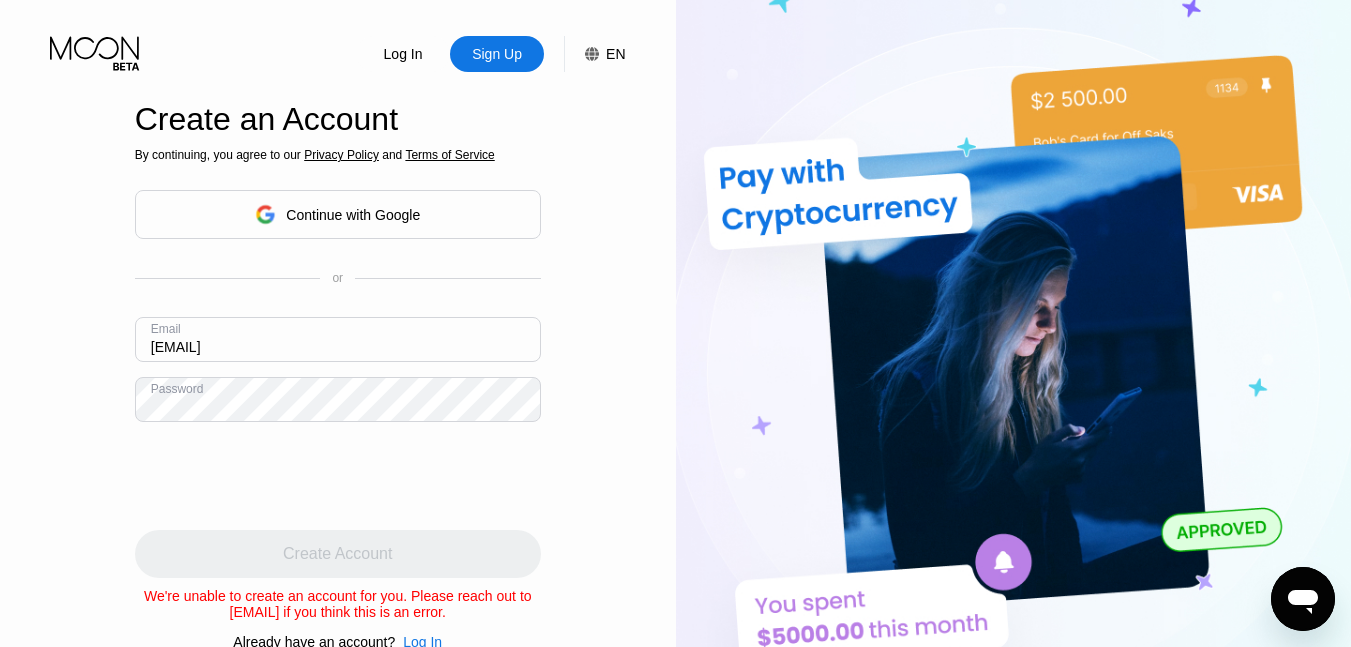 click on "Log In" at bounding box center (403, 54) 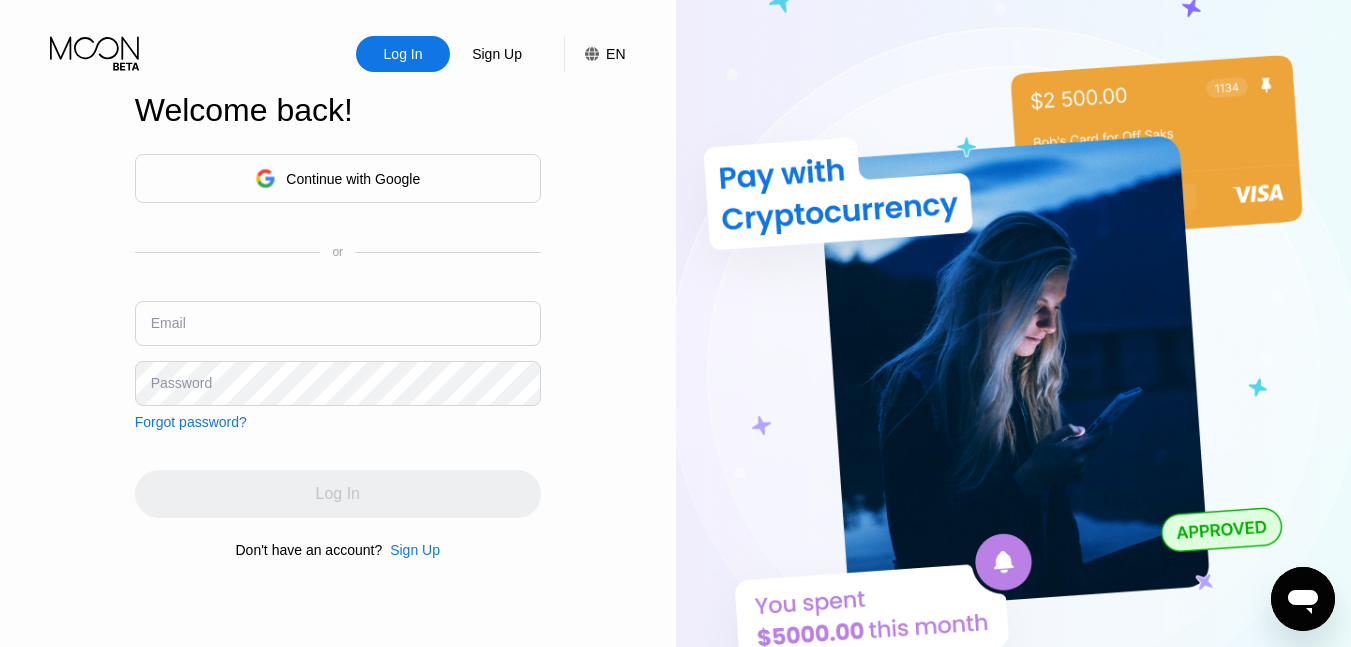 click at bounding box center [338, 323] 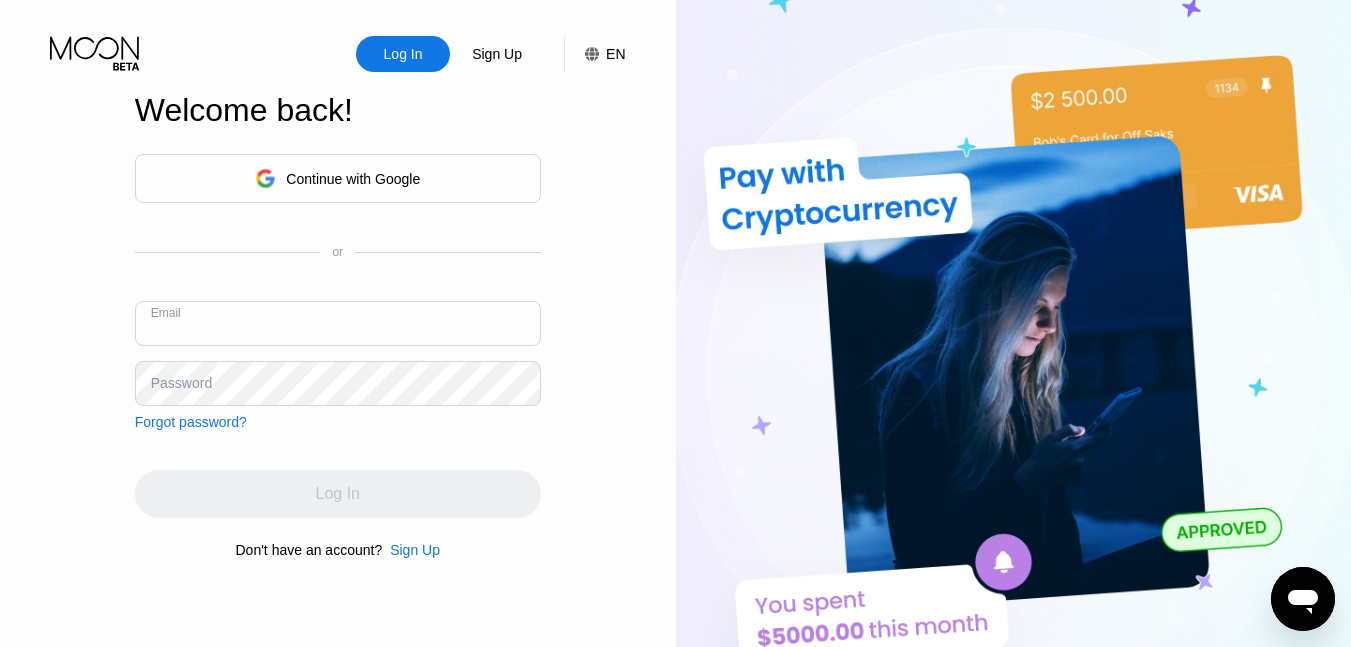 click on "Log In Sign Up EN Language Select an item Save Welcome back! Continue with Google or Email Password Forgot password? Log In Don't have an account? Sign Up" at bounding box center [338, 356] 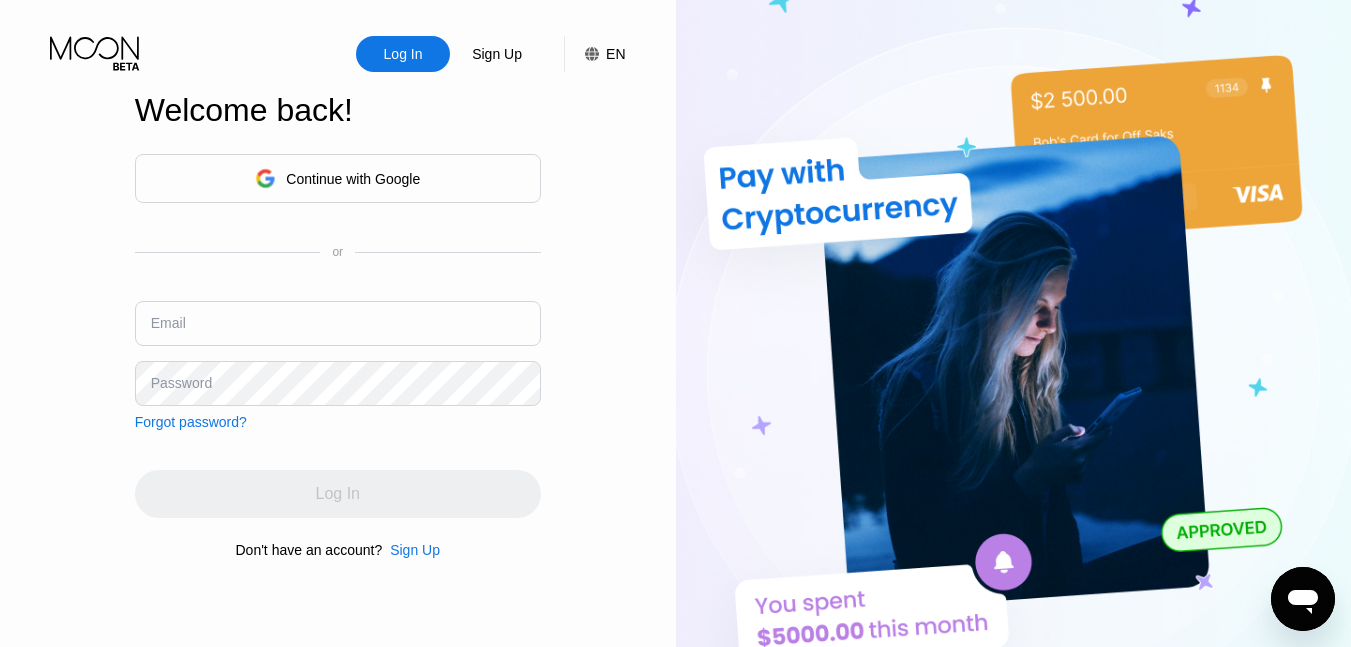 click at bounding box center (338, 323) 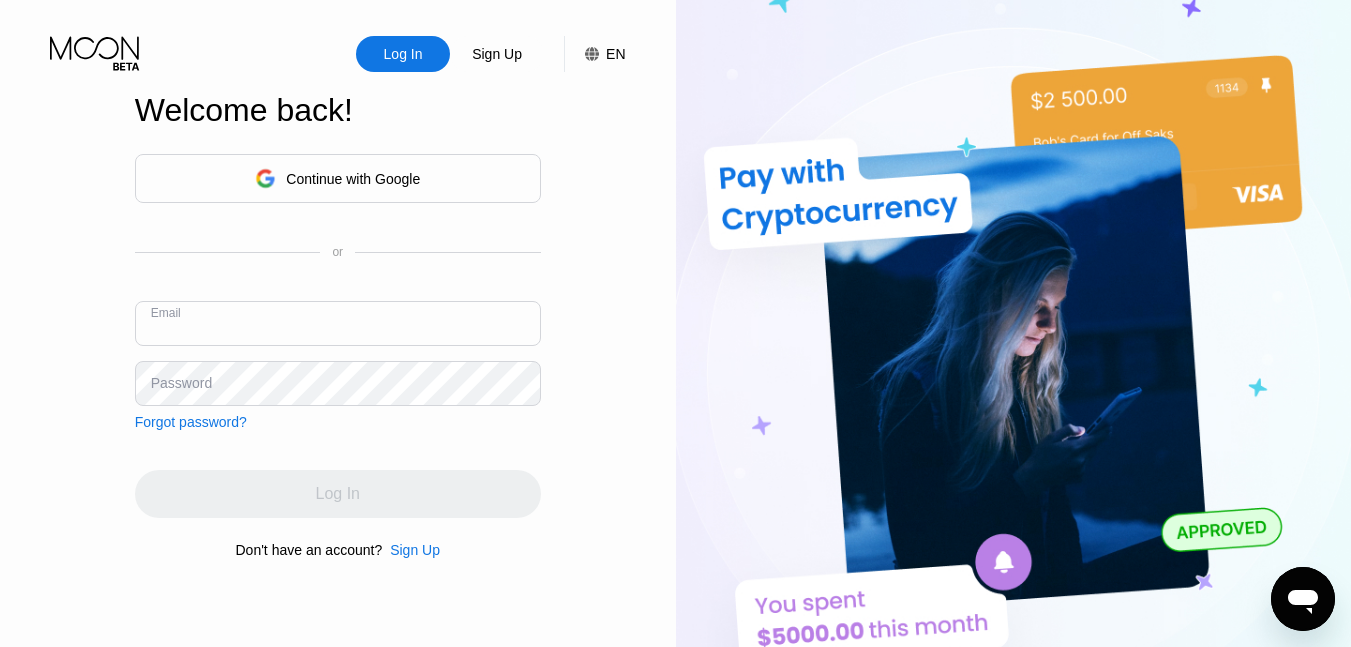 click at bounding box center (338, 323) 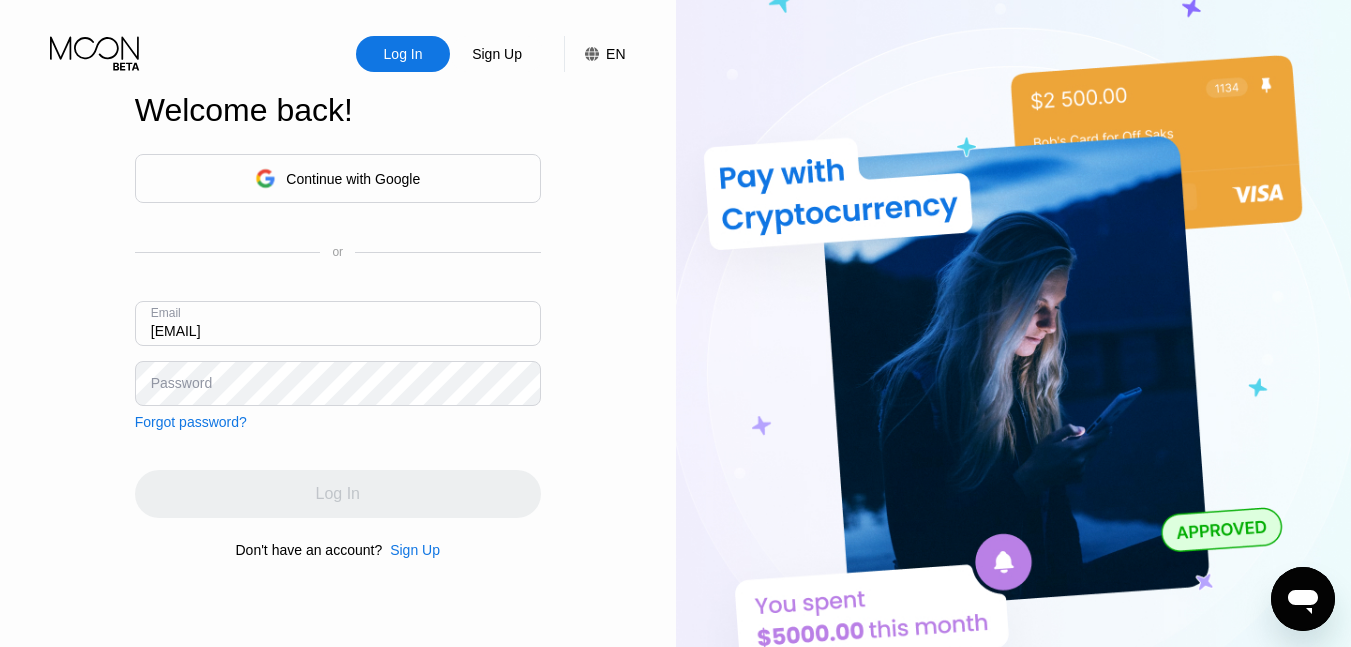 type on "s0me9hin6@gmail.com" 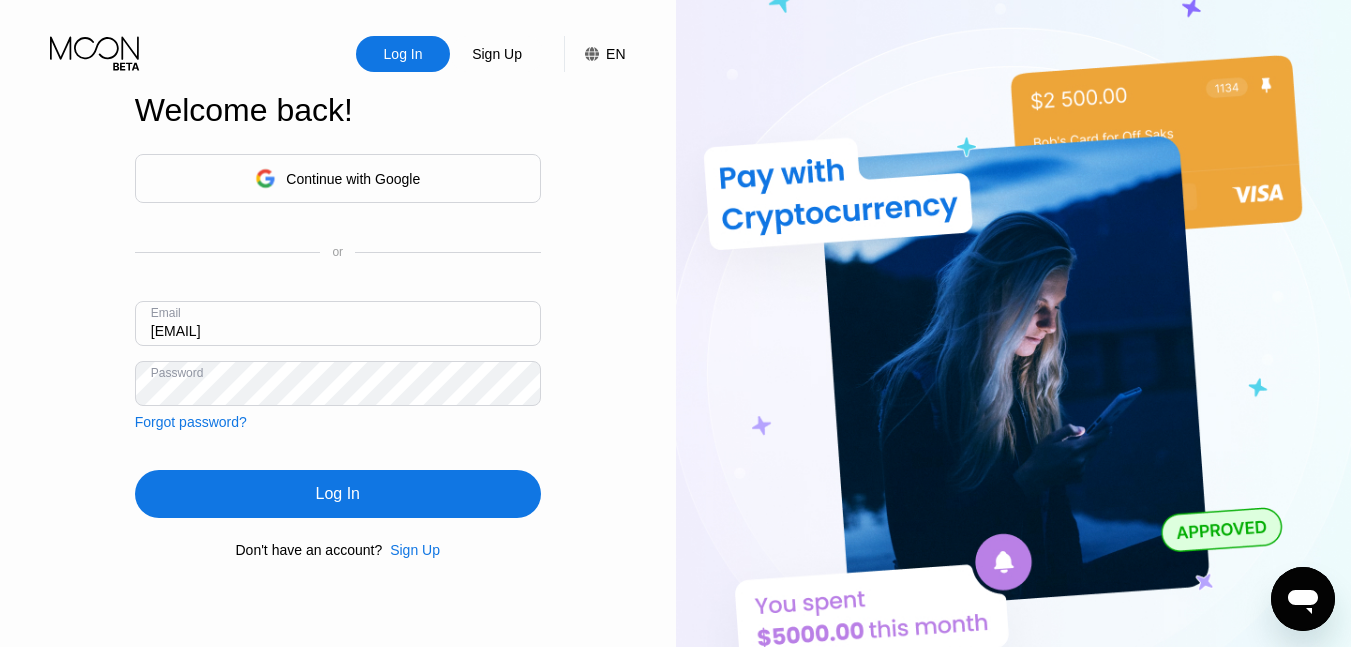 click on "Log In" at bounding box center [338, 494] 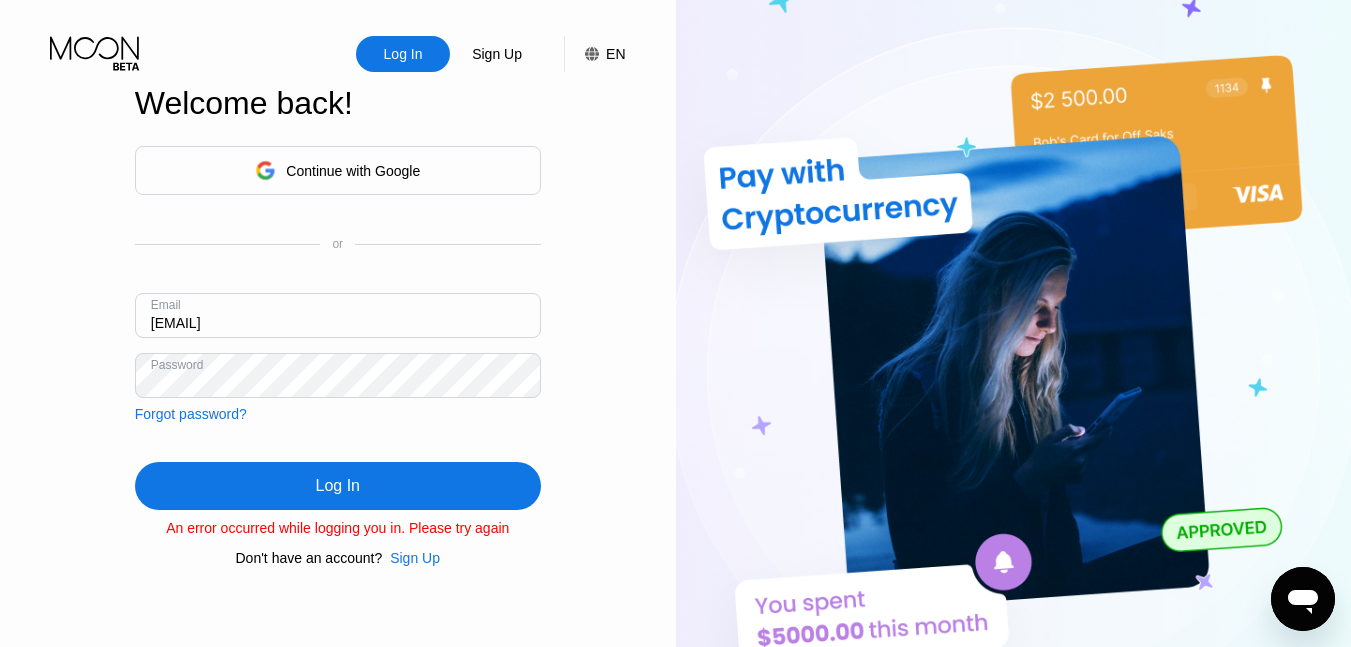 click on "Log In" at bounding box center [338, 486] 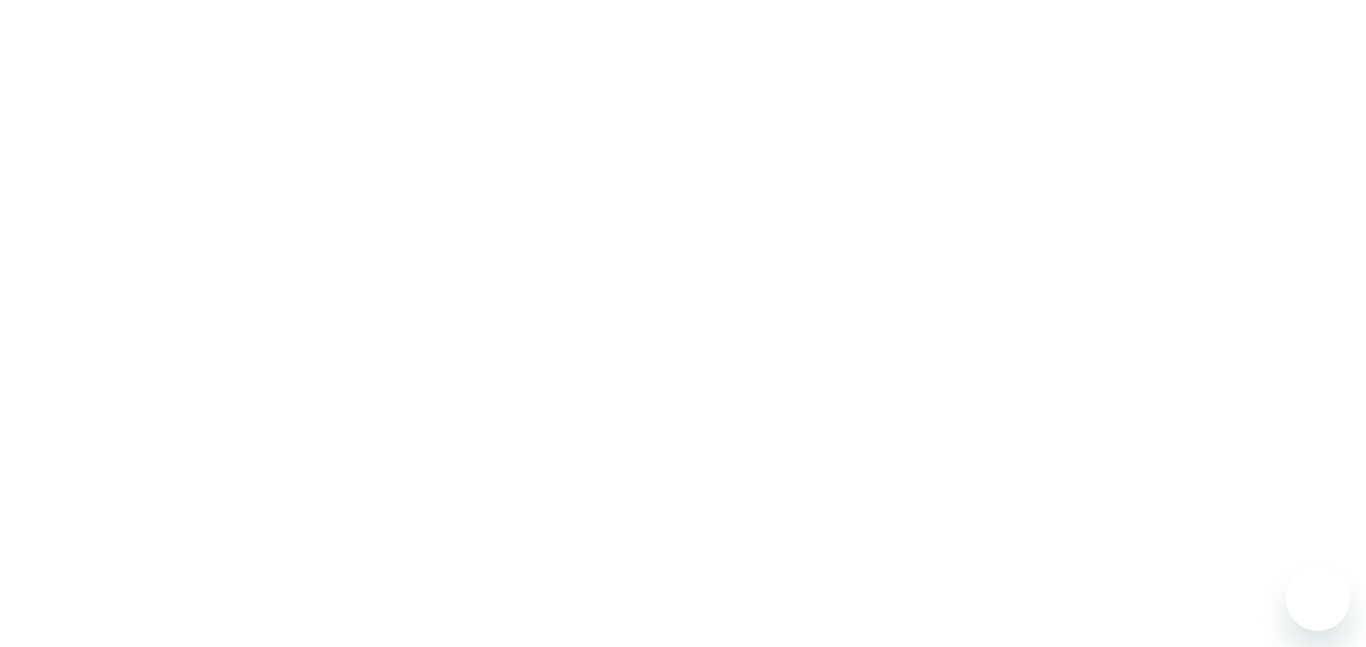 scroll, scrollTop: 0, scrollLeft: 0, axis: both 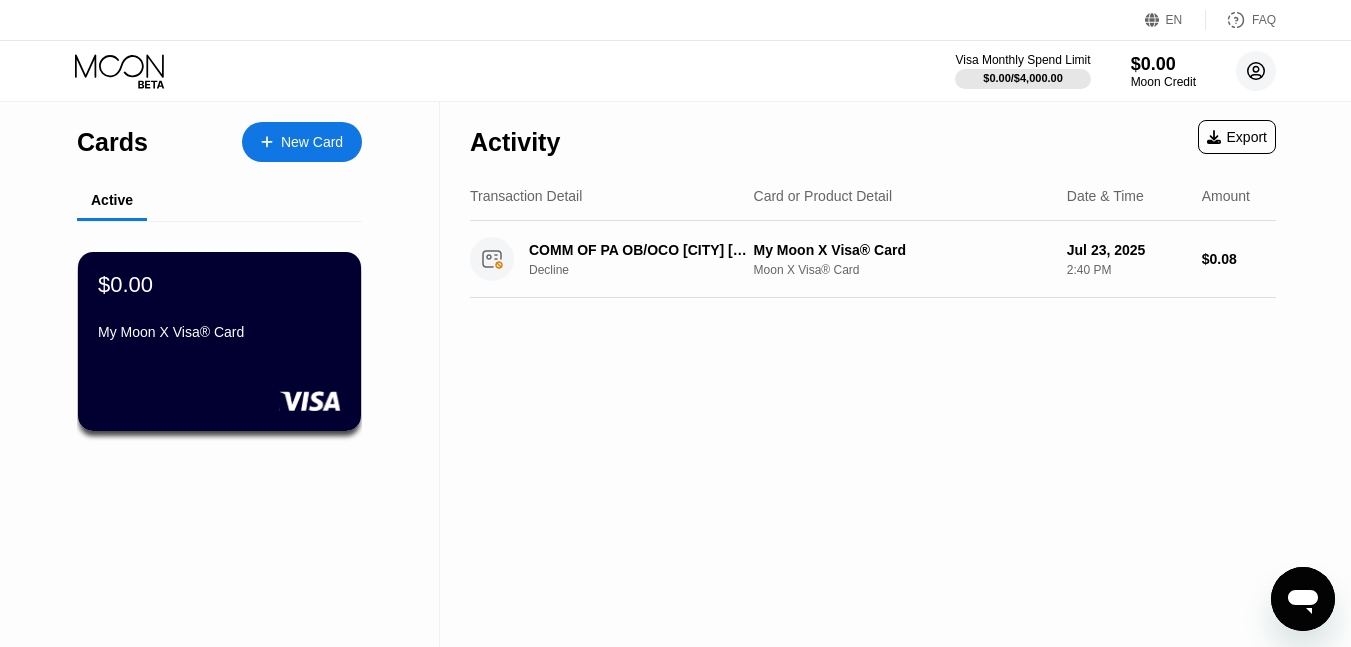 click 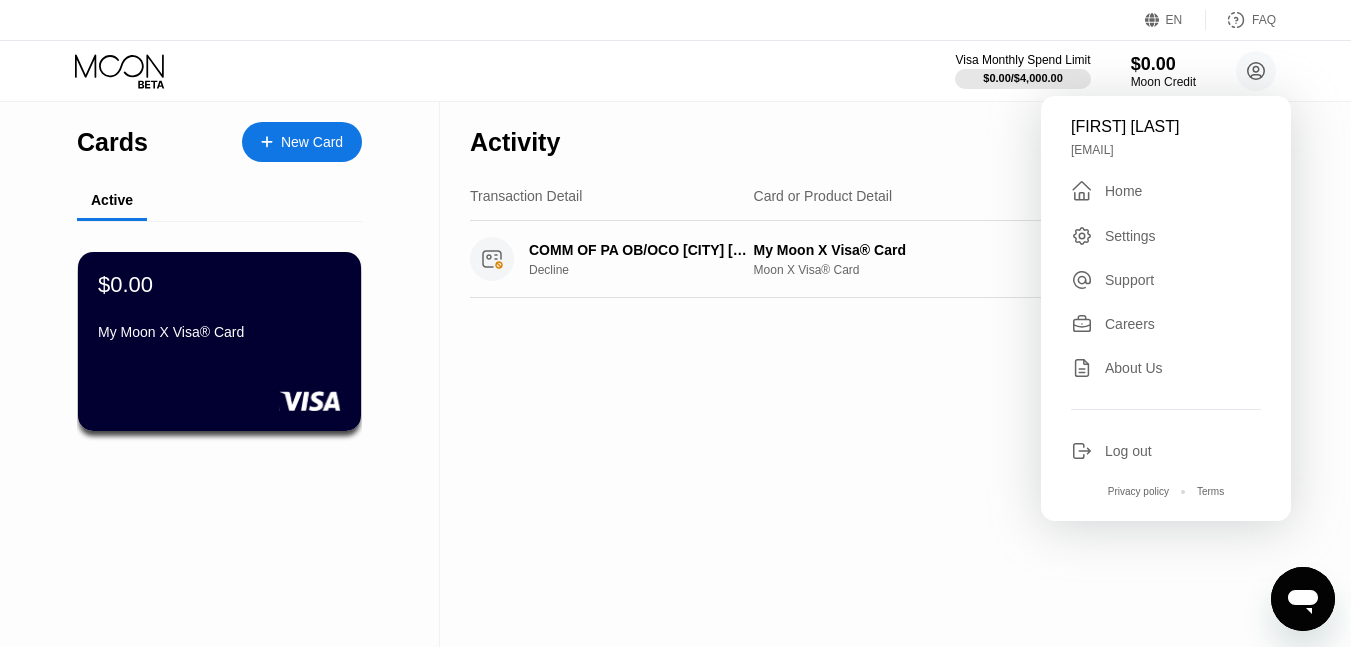 click on "Log out" at bounding box center (1128, 451) 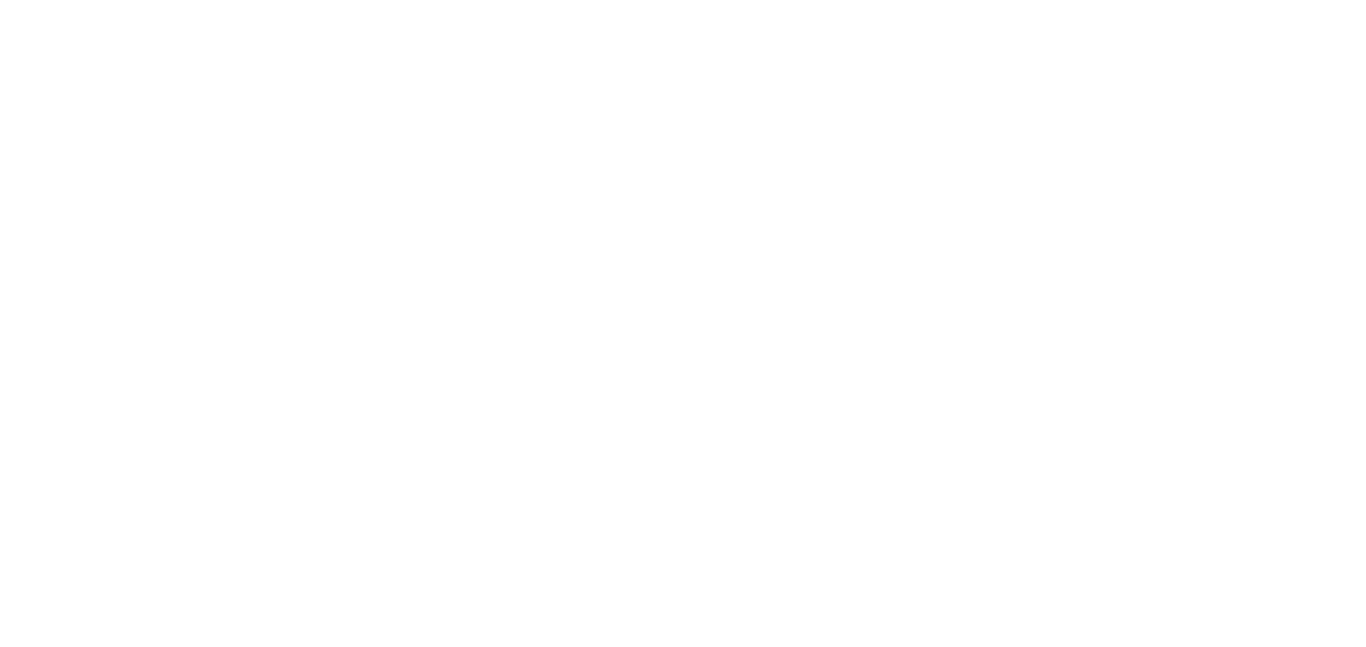 scroll, scrollTop: 0, scrollLeft: 0, axis: both 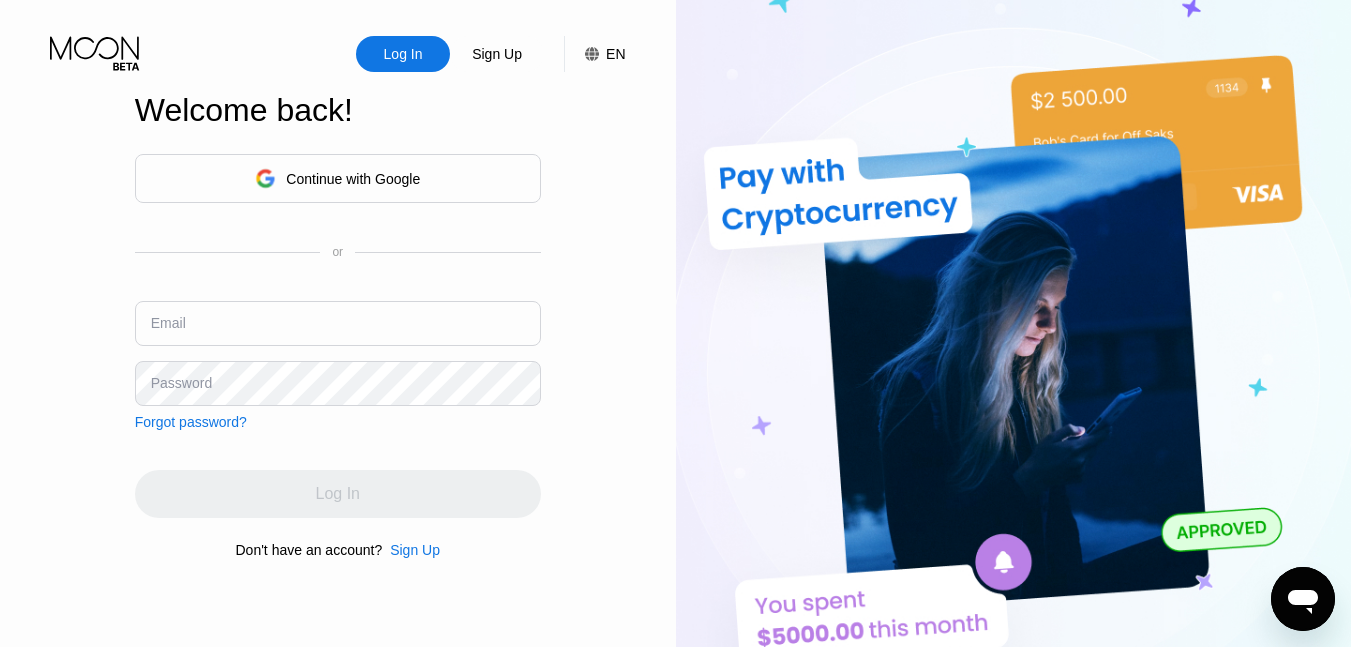 type on "[USERNAME]@[DOMAIN]" 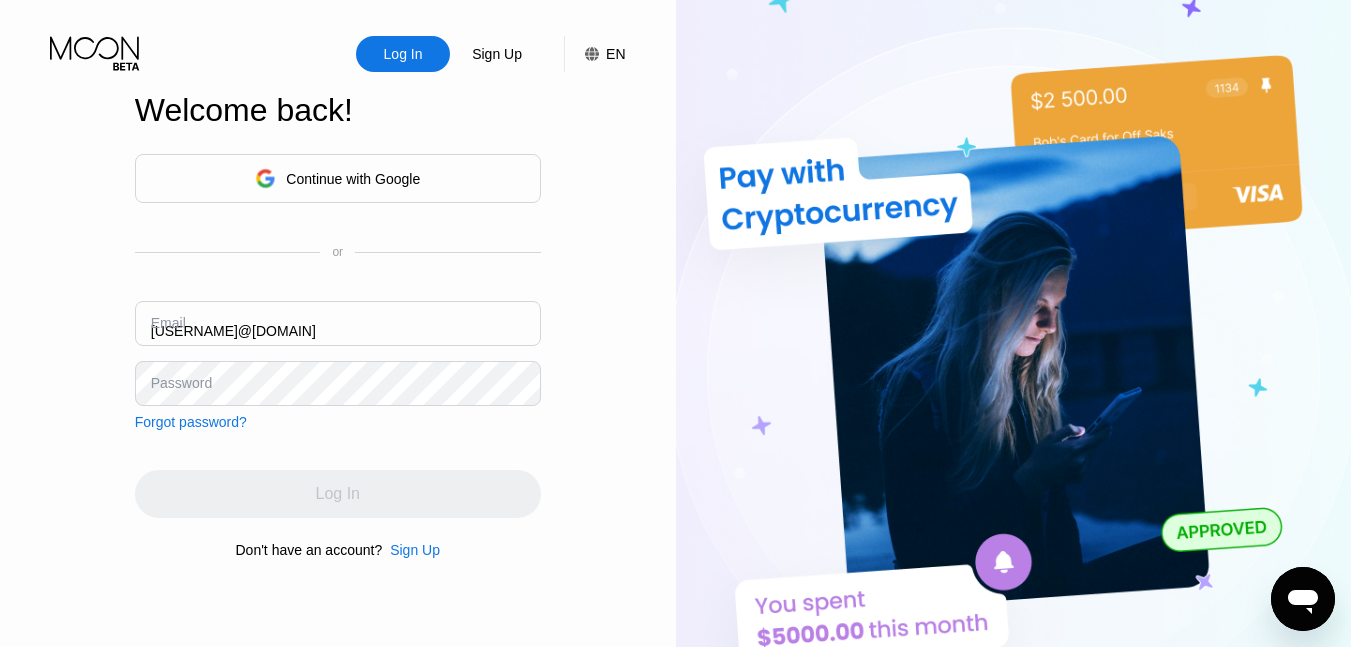 click on "[EMAIL]" at bounding box center [338, 323] 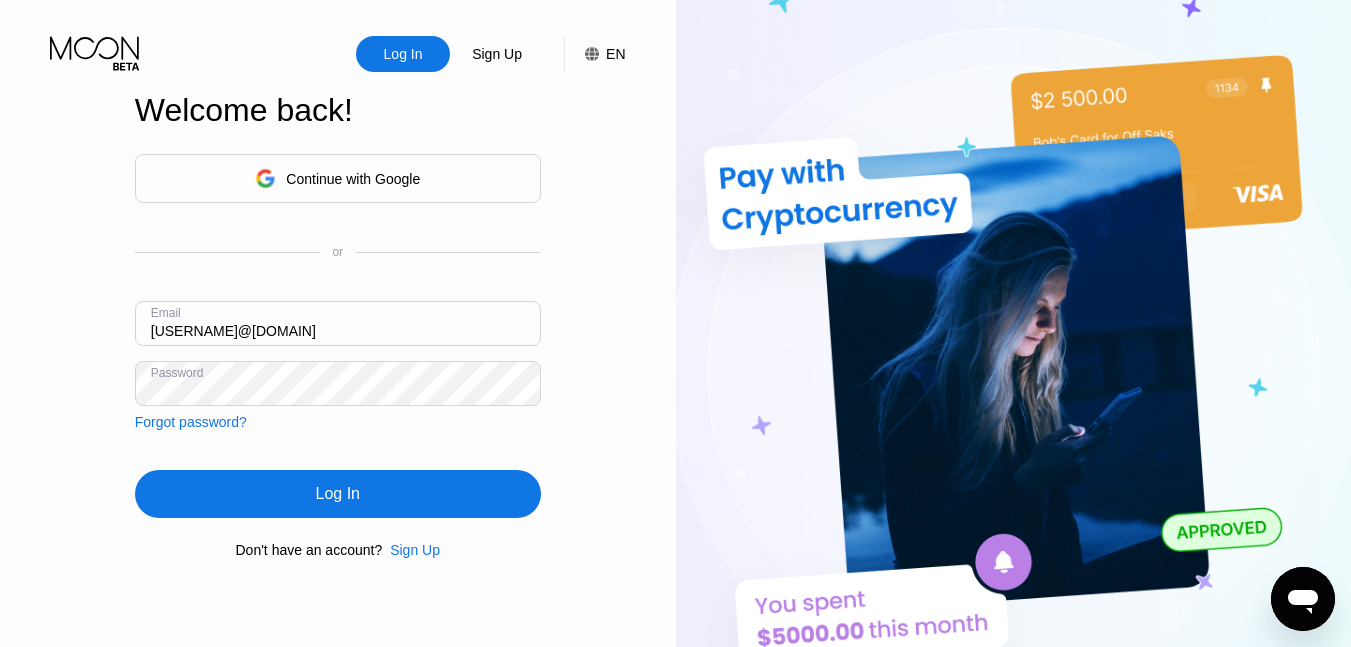 click on "Log In" at bounding box center [338, 494] 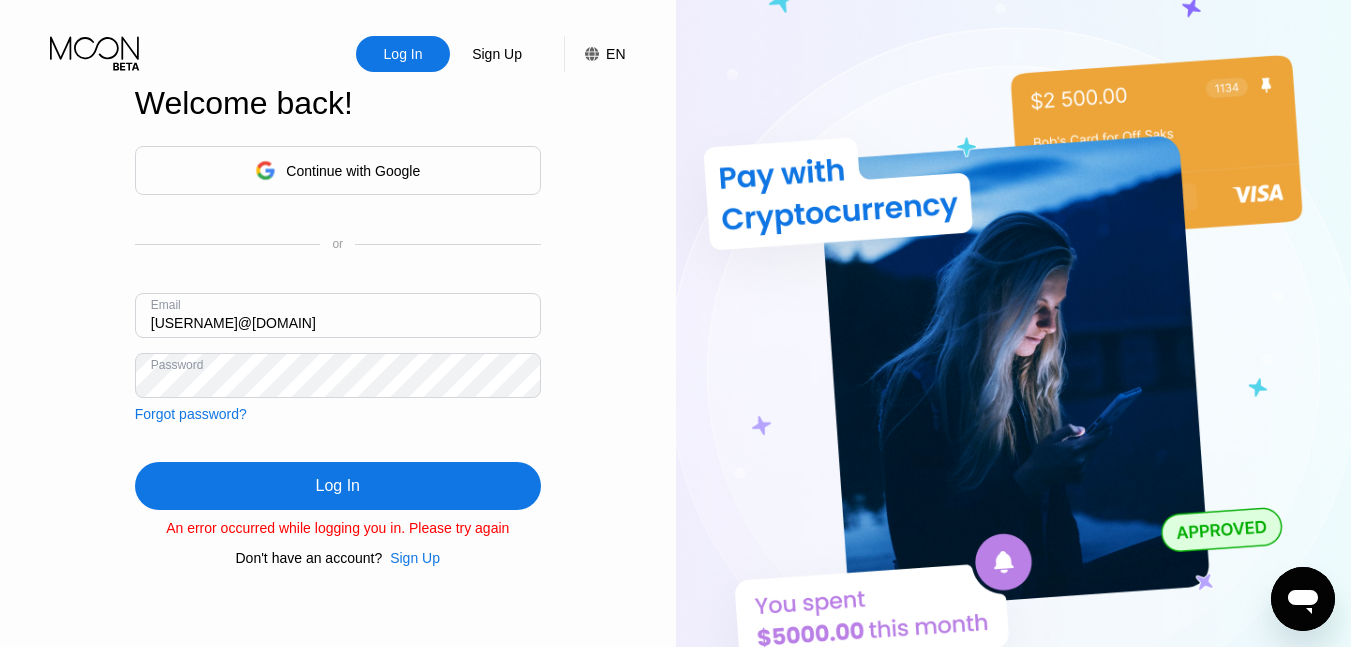 click on "Log In" at bounding box center [338, 486] 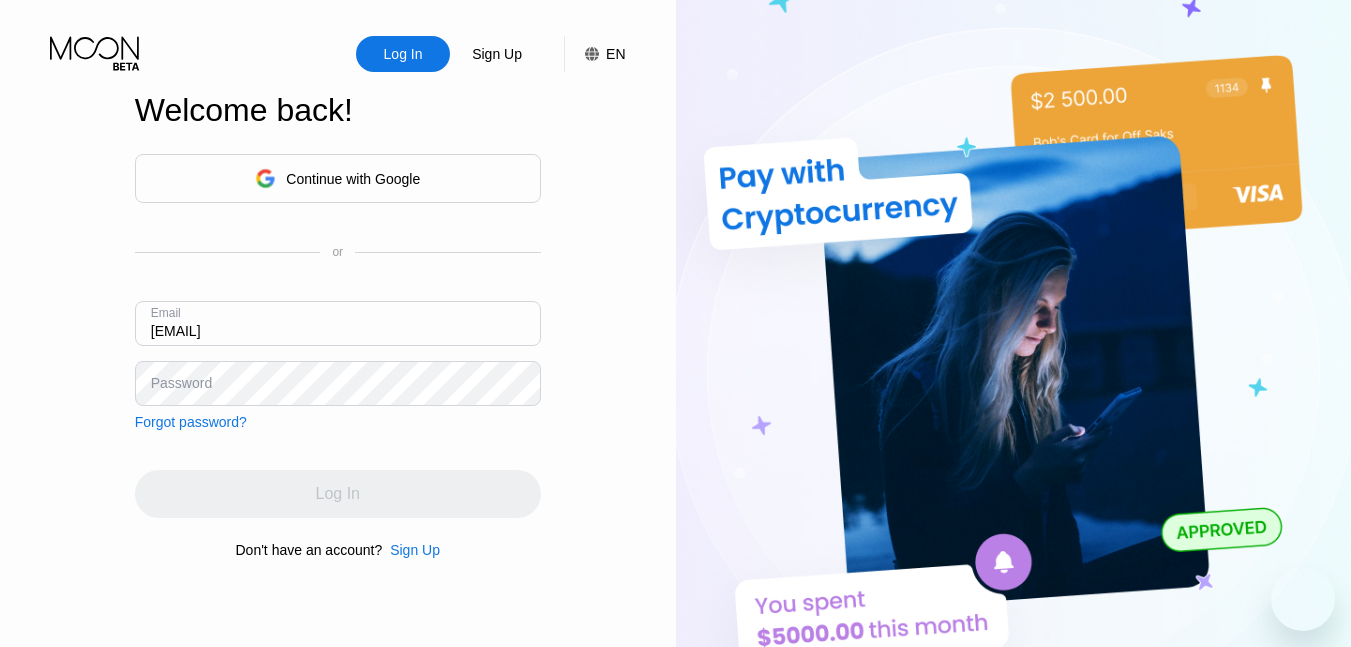scroll, scrollTop: 0, scrollLeft: 0, axis: both 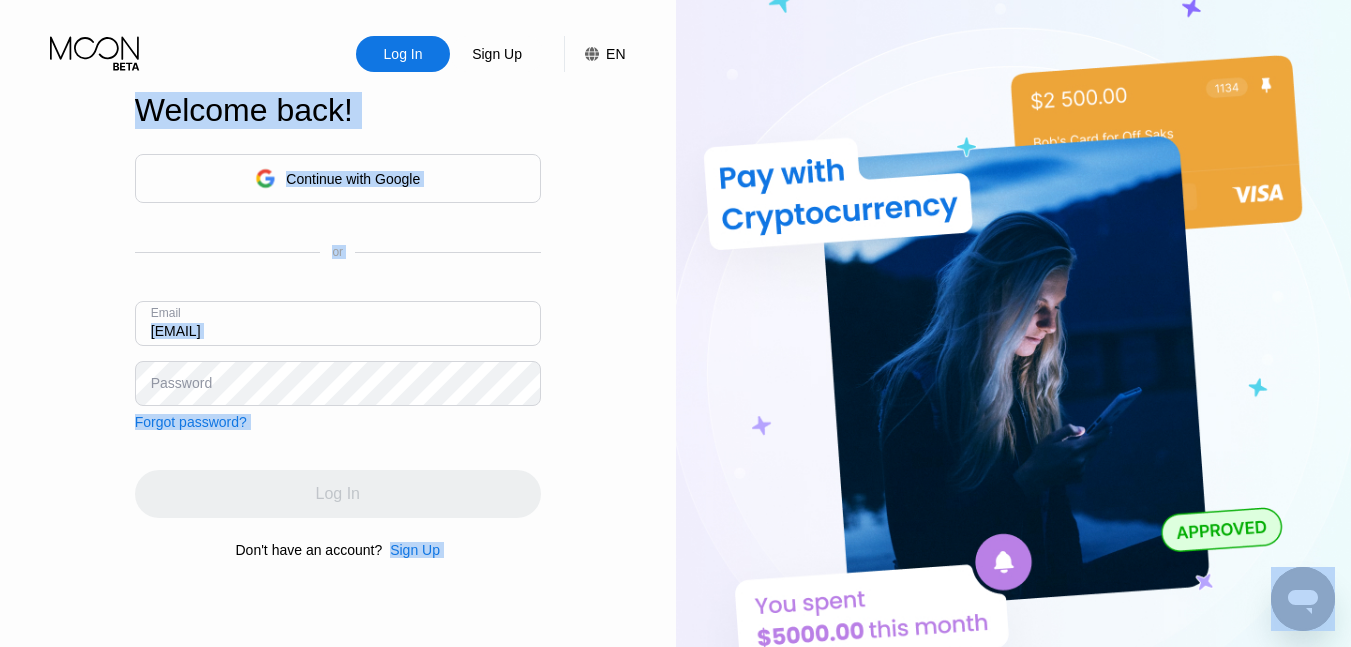 click on "Email [EMAIL]" at bounding box center (338, 331) 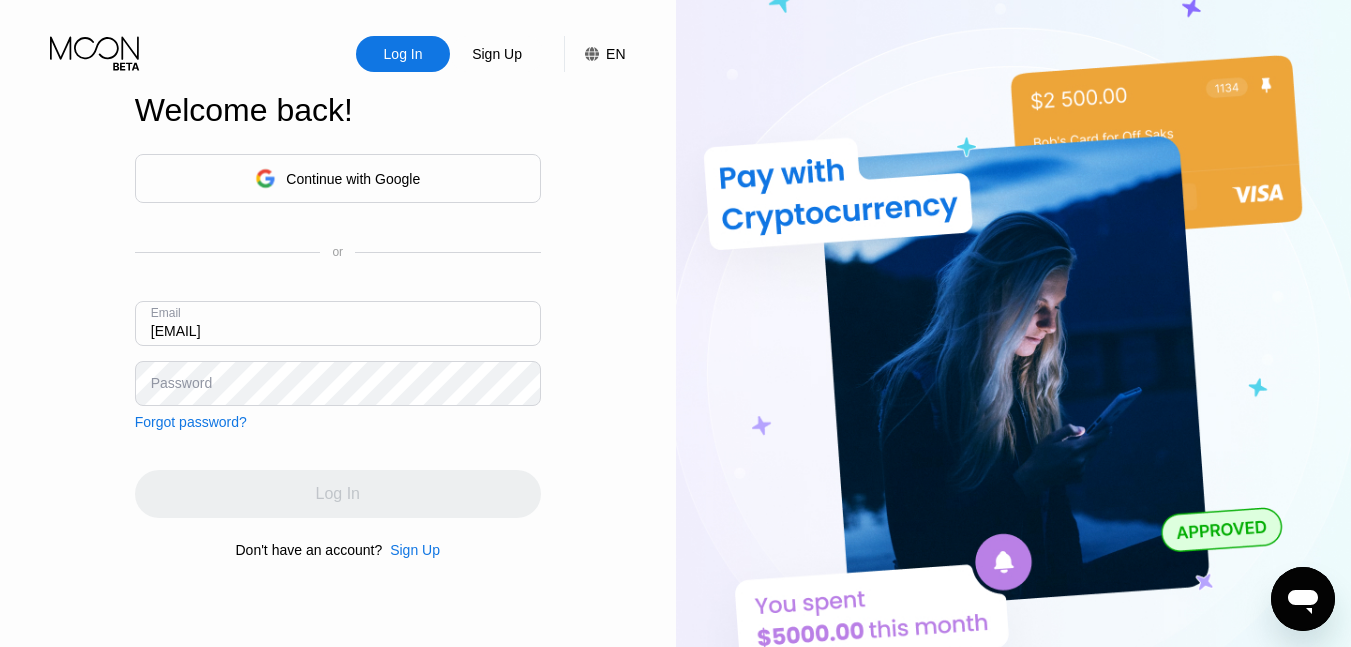type on "[EMAIL]" 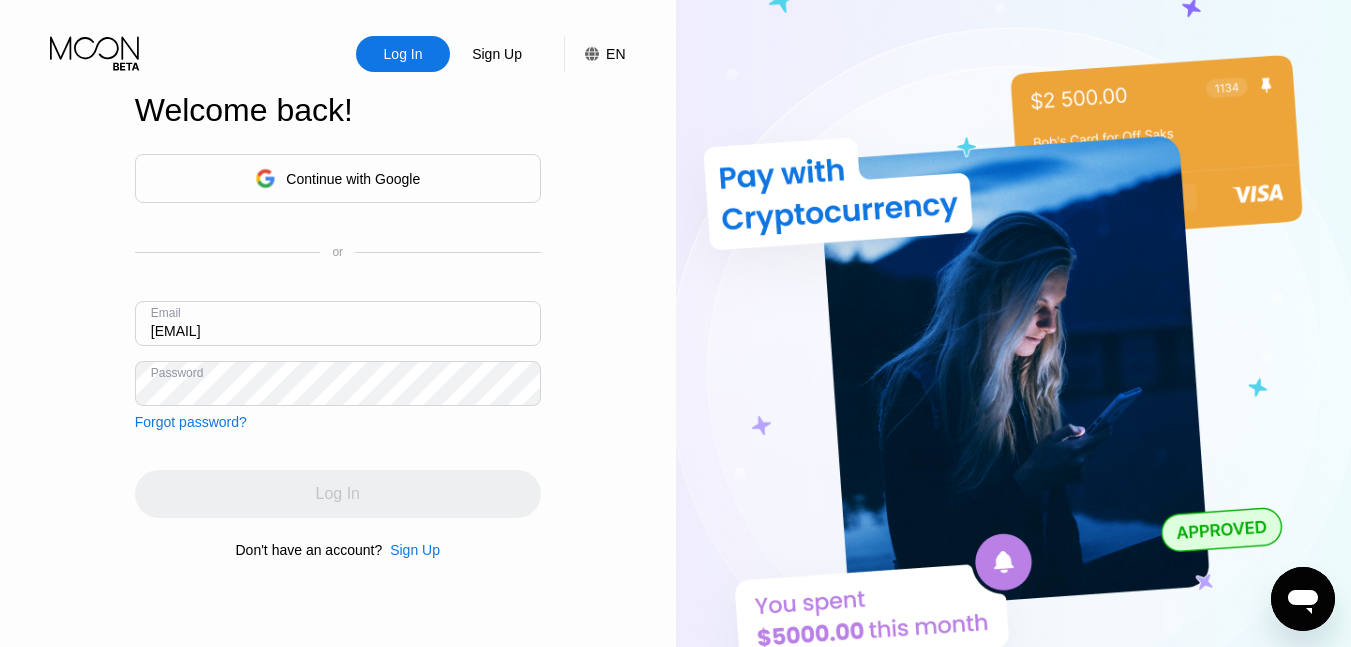 click on "Log In Sign Up EN Language Select an item Save Welcome back! Continue with Google or Email [EMAIL] Password Forgot password? Log In Don't have an account? Sign Up" at bounding box center (338, 356) 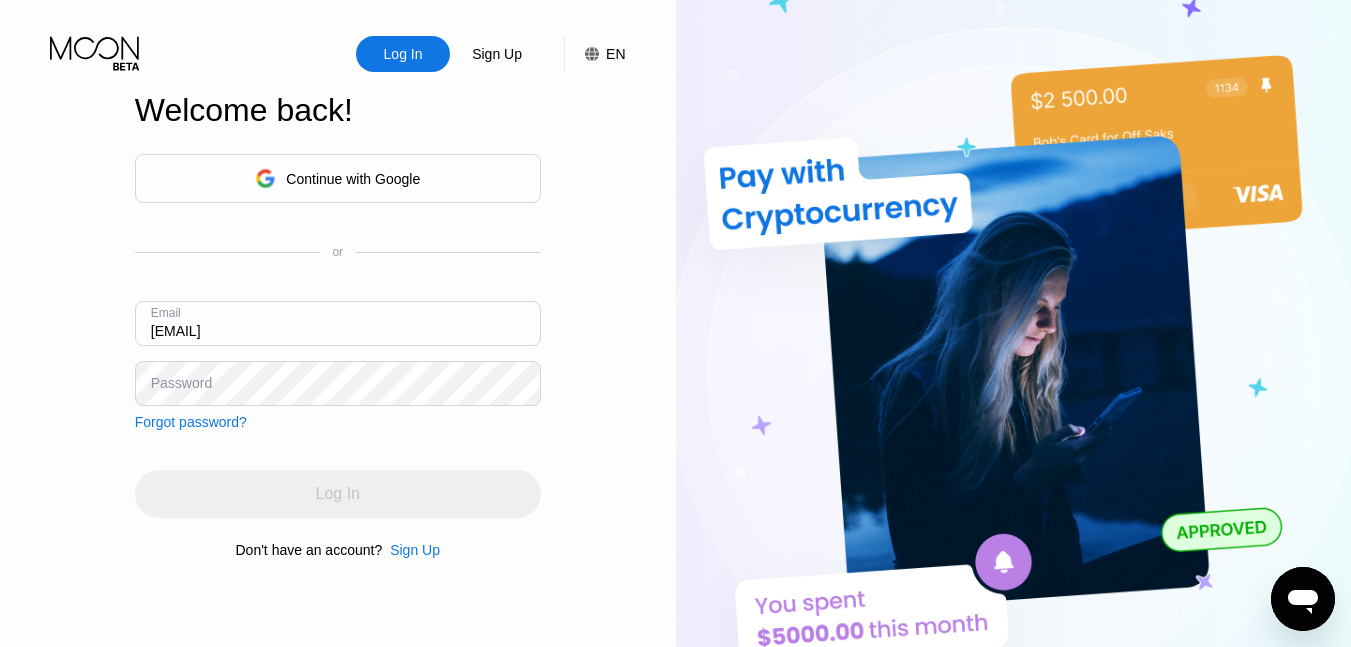 click on "[EMAIL]" at bounding box center [338, 323] 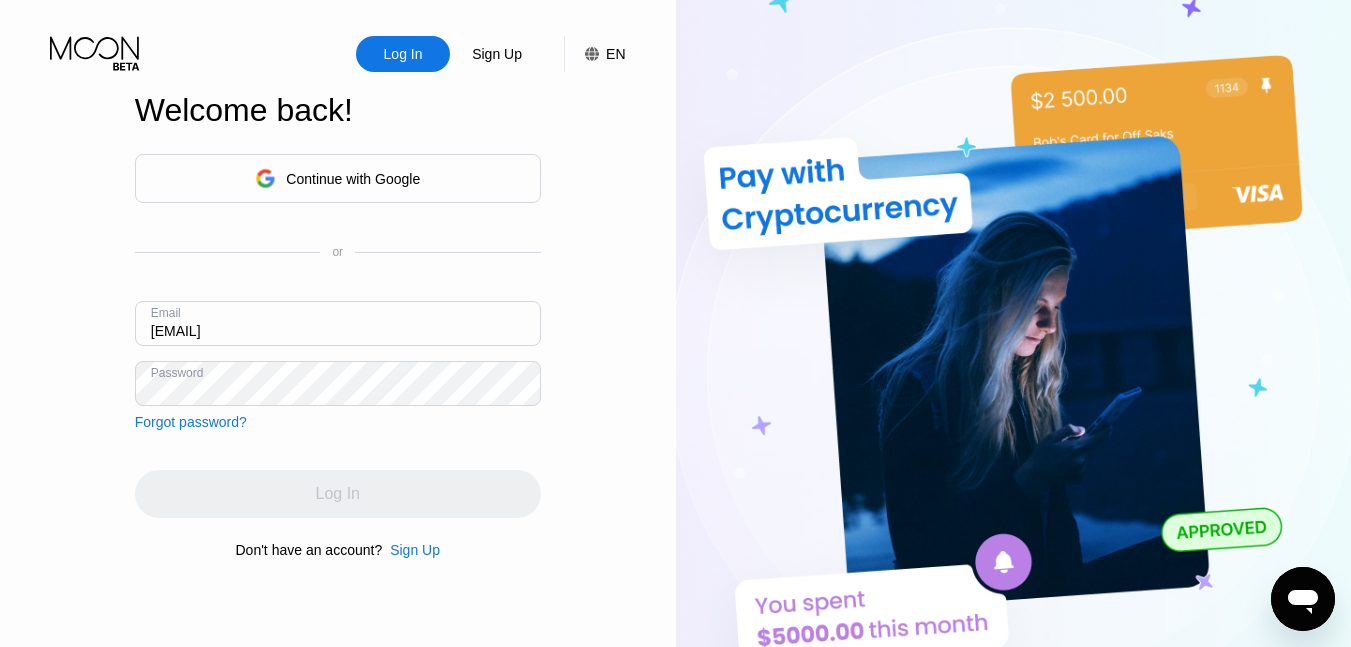 click on "wjeff8309@gmail.com" at bounding box center (338, 323) 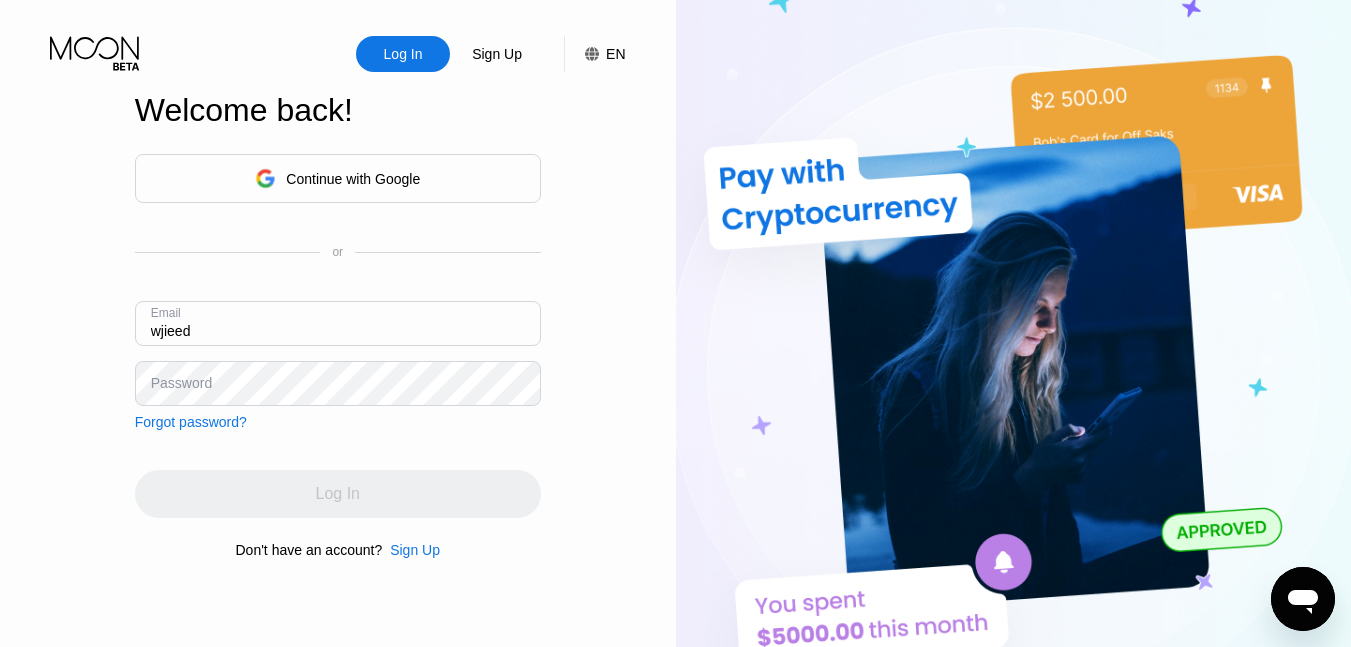 click on "Email wjieed" at bounding box center (338, 331) 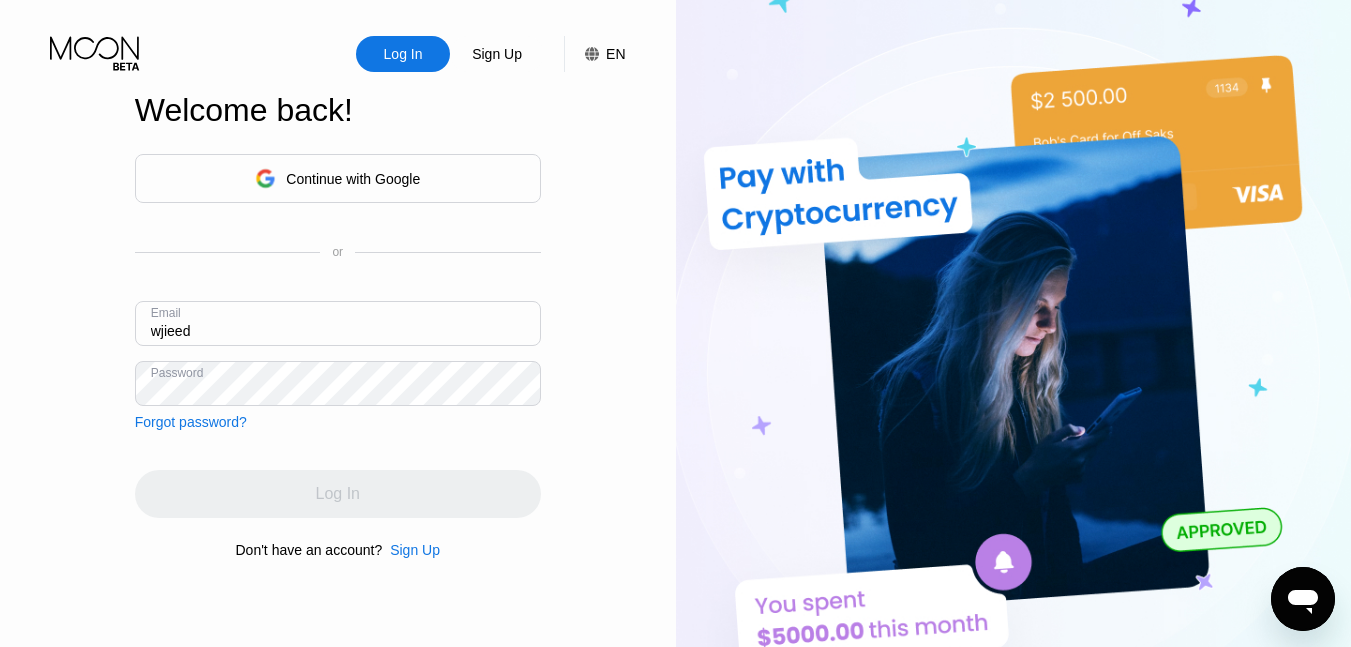 click on "wjieed" at bounding box center [338, 323] 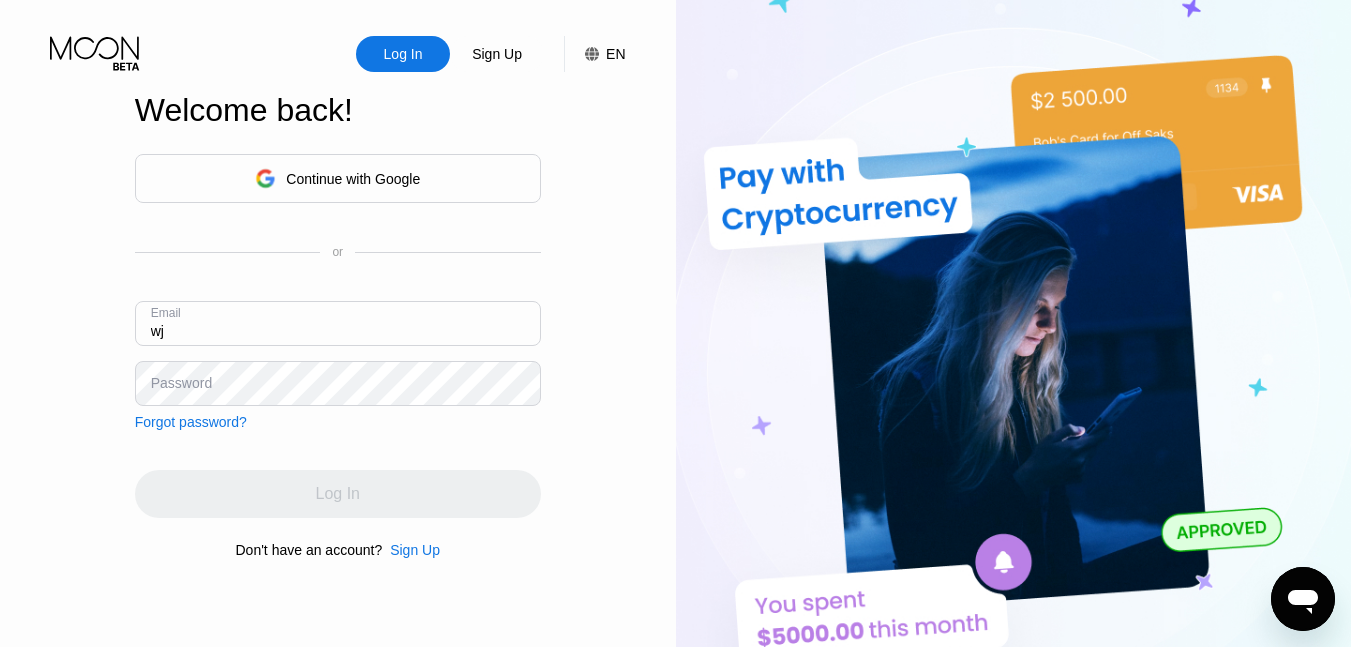 type on "w" 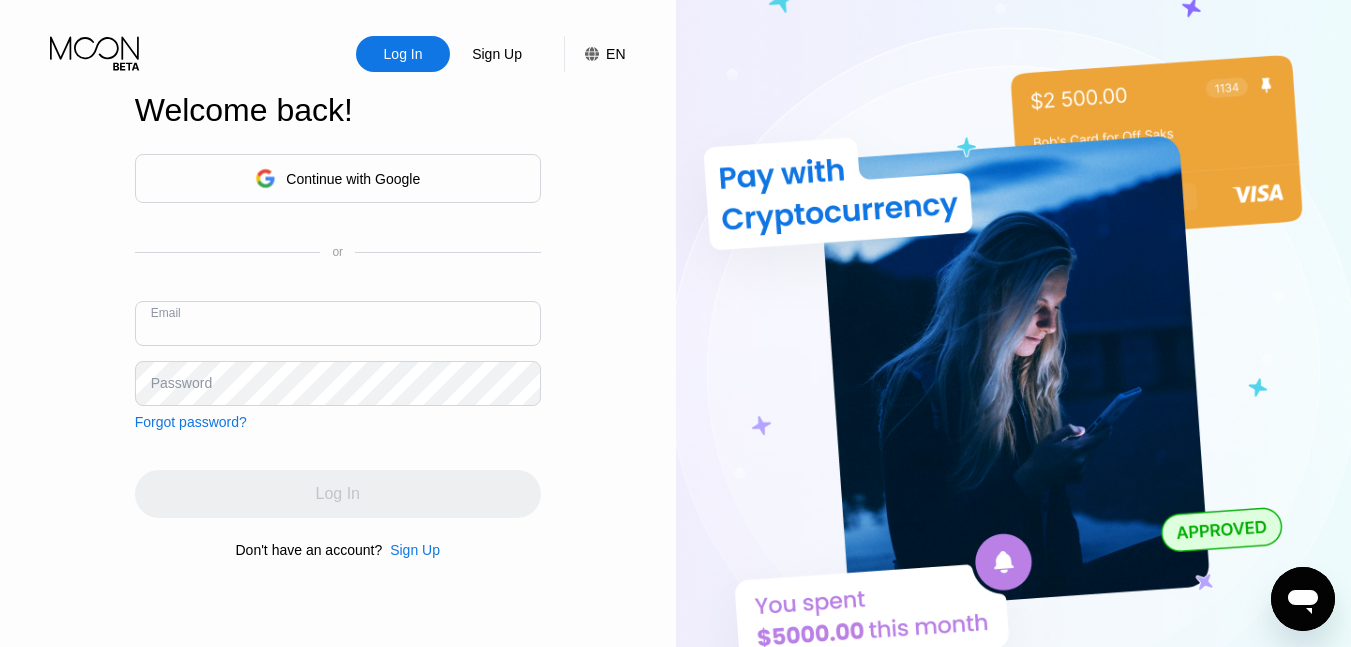 paste on "[EMAIL]" 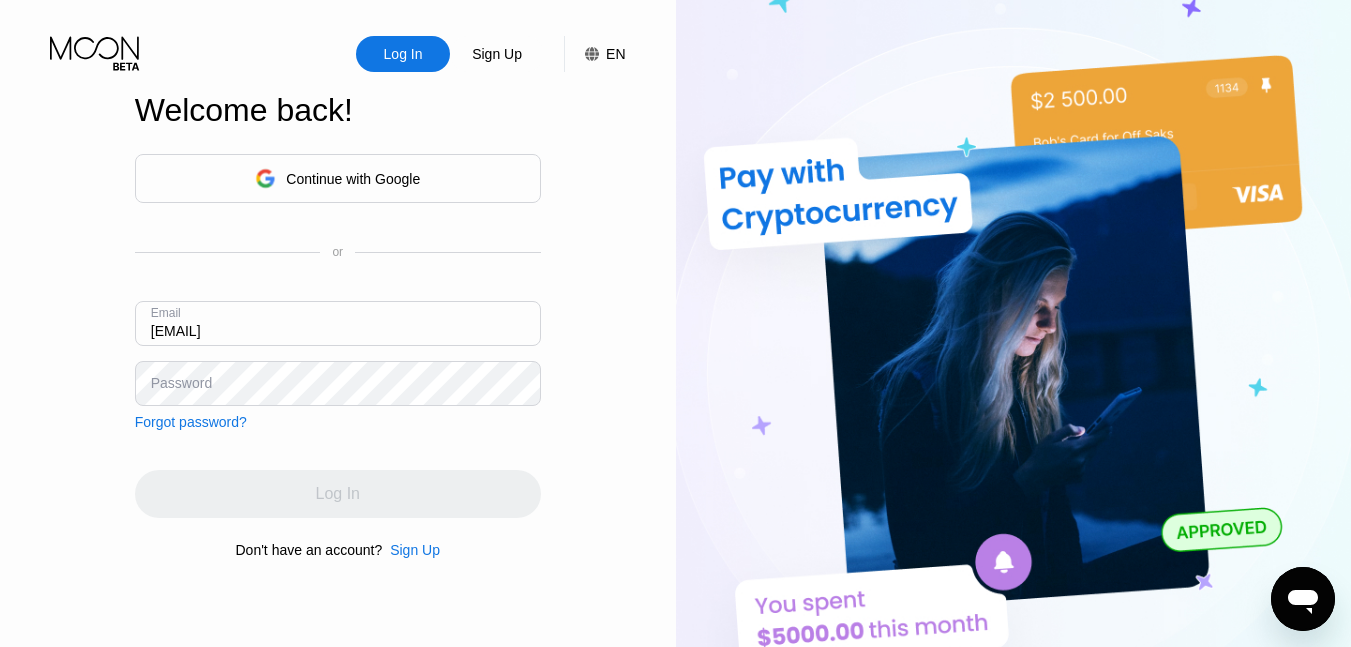 type on "[EMAIL]" 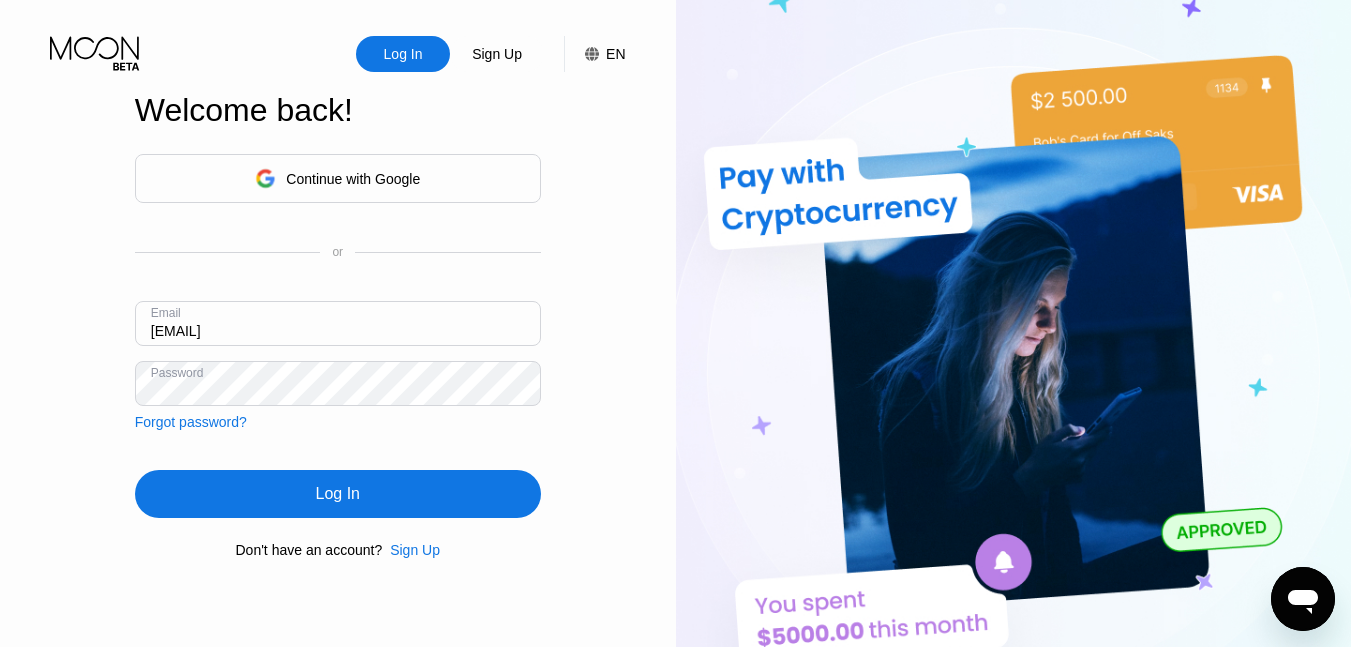 click on "Log In" at bounding box center [338, 494] 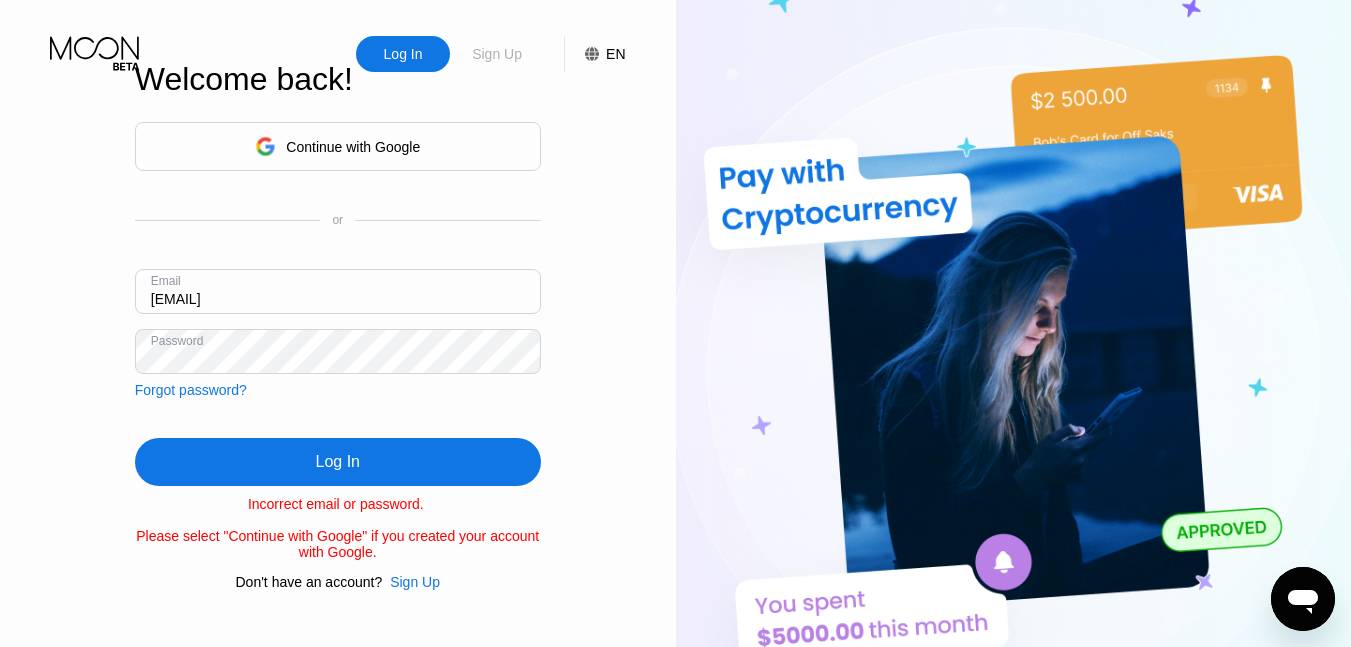click on "Sign Up" at bounding box center [497, 54] 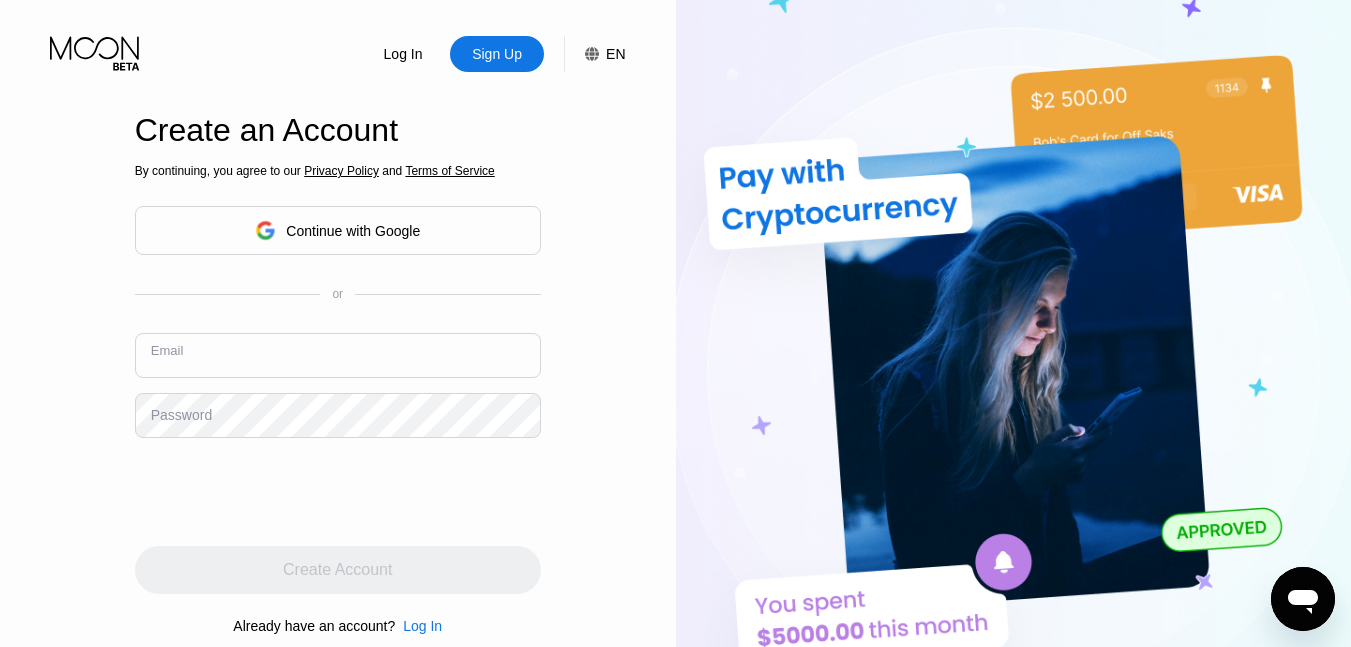 click at bounding box center (338, 355) 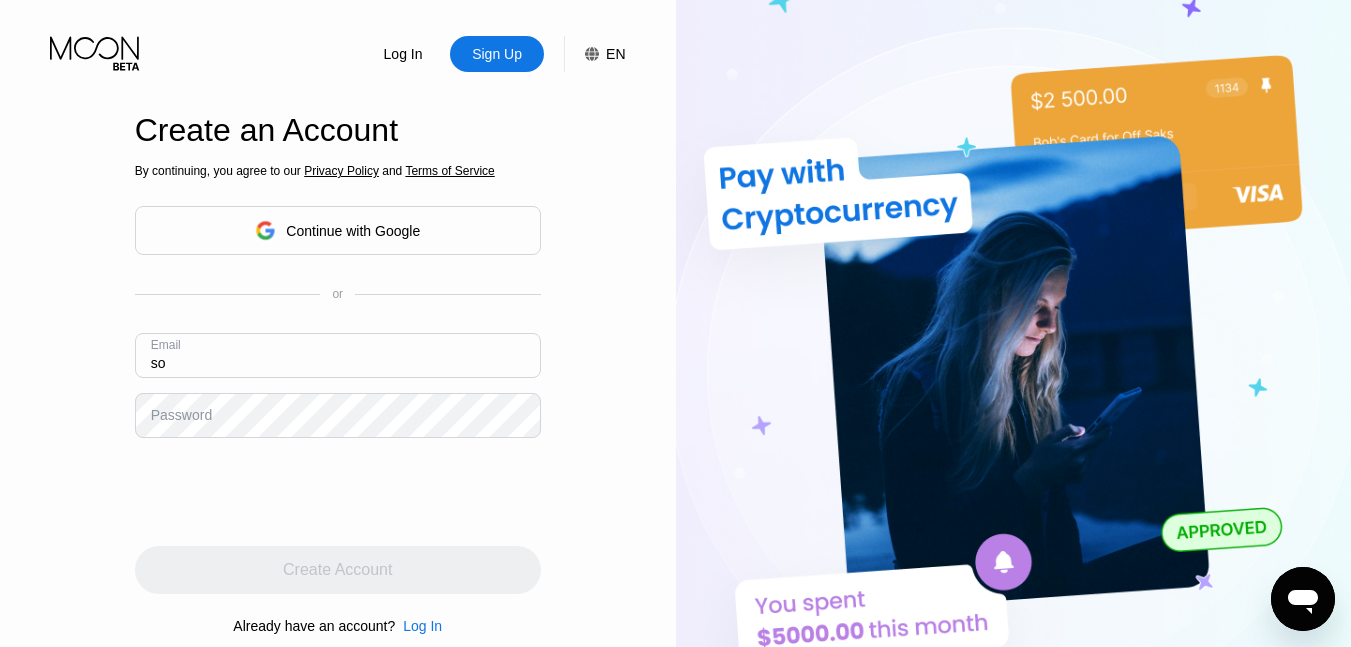 type on "s" 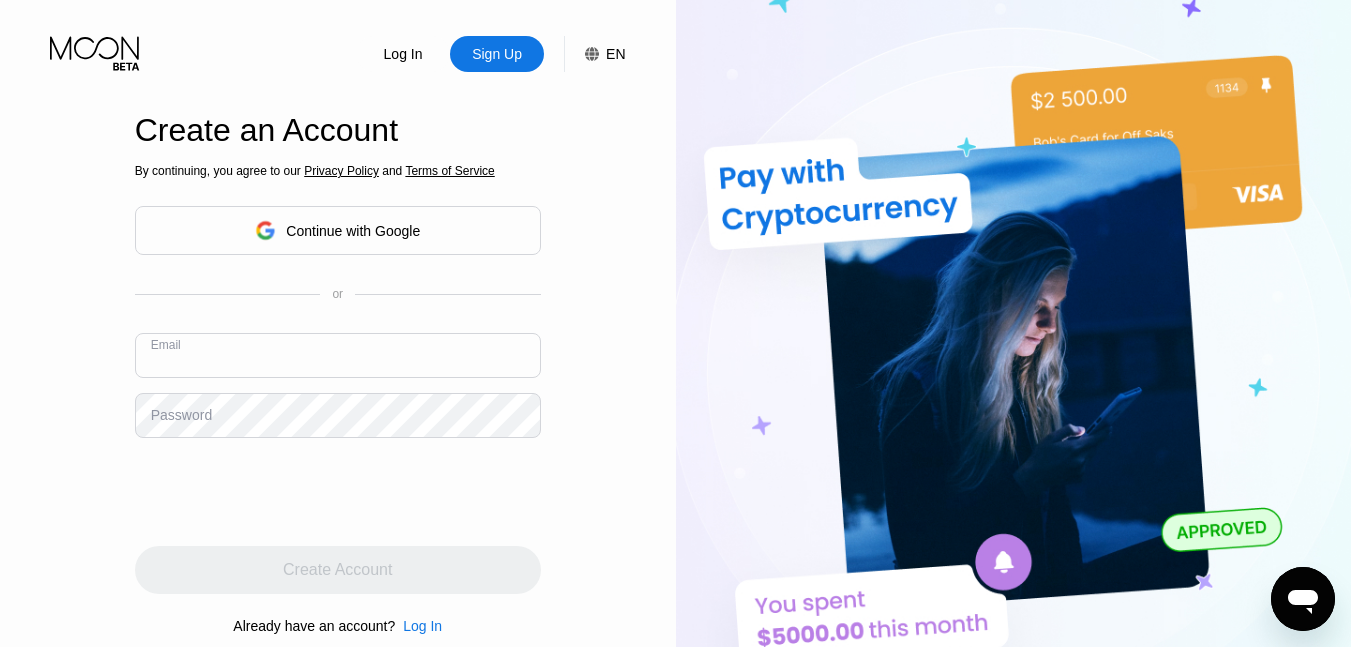 paste on "wjeff8309@gmail.com" 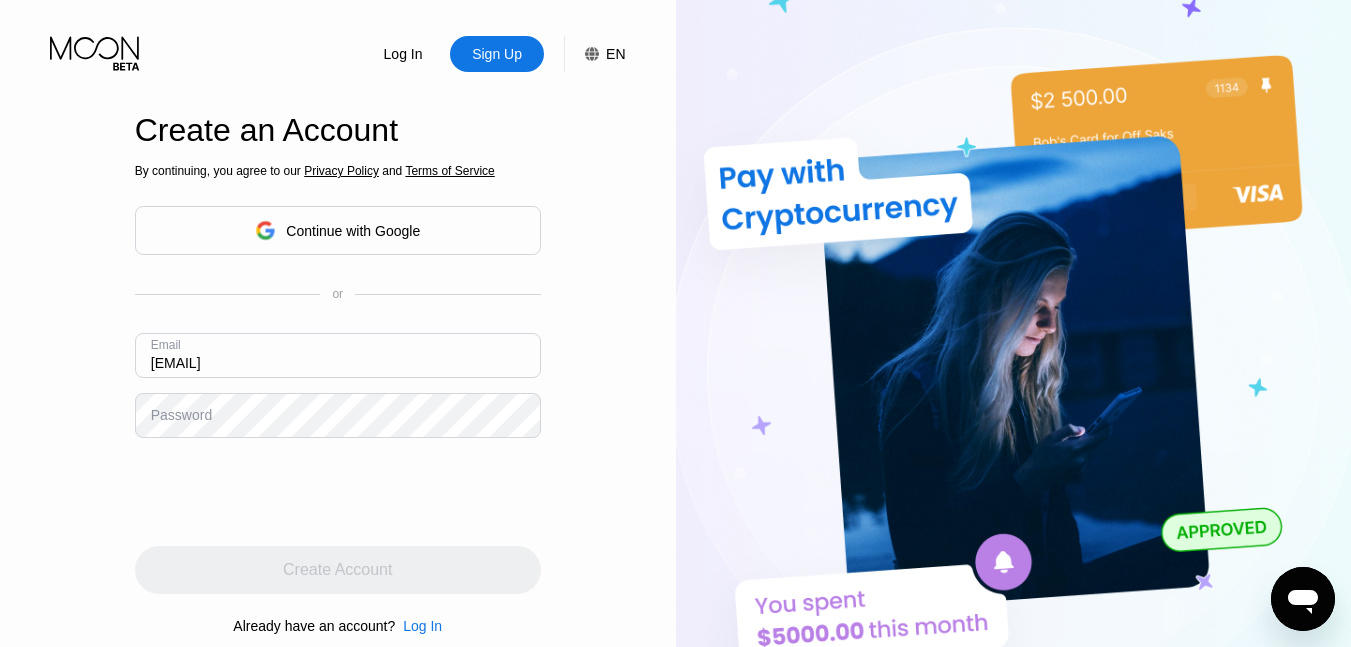 click on "Log In Sign Up EN Language Select an item Save Create an Account By continuing, you agree to our   Privacy Policy   and   Terms of Service Continue with Google or Email wjeff8309@gmail.com Password Create Account Already have an account? Log In" at bounding box center (338, 356) 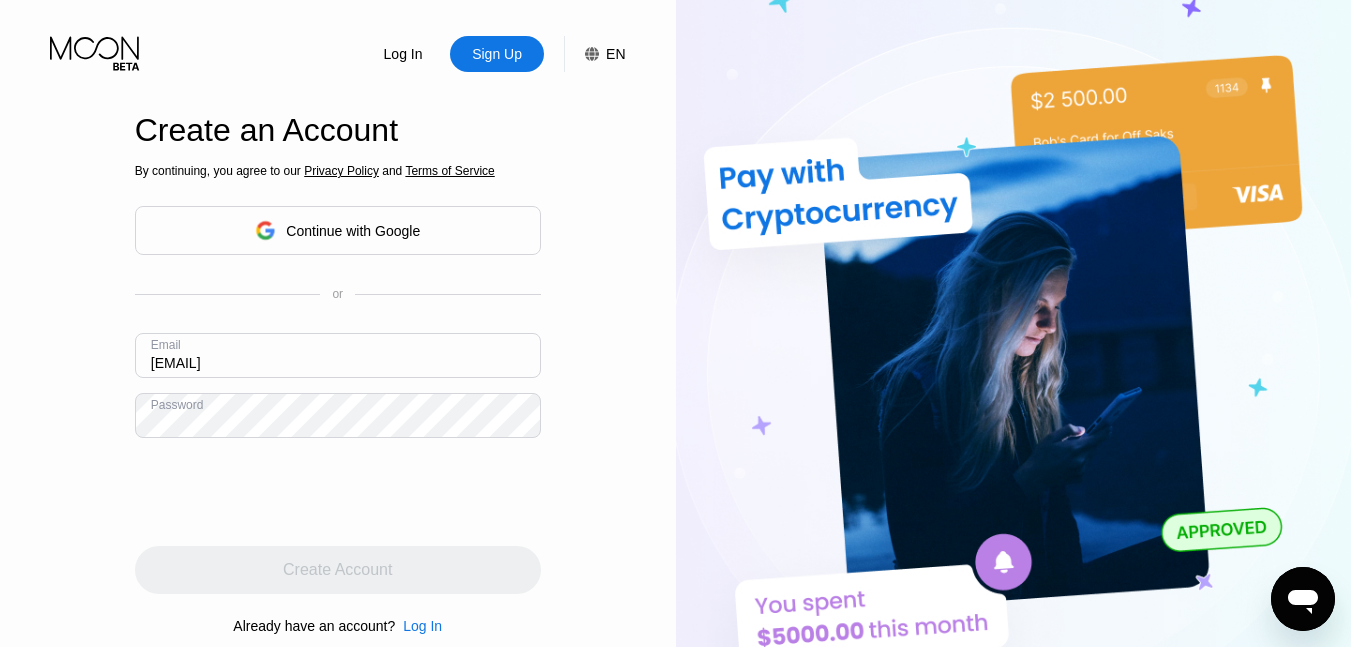 click on "wjeff8309@gmail.com" at bounding box center (338, 355) 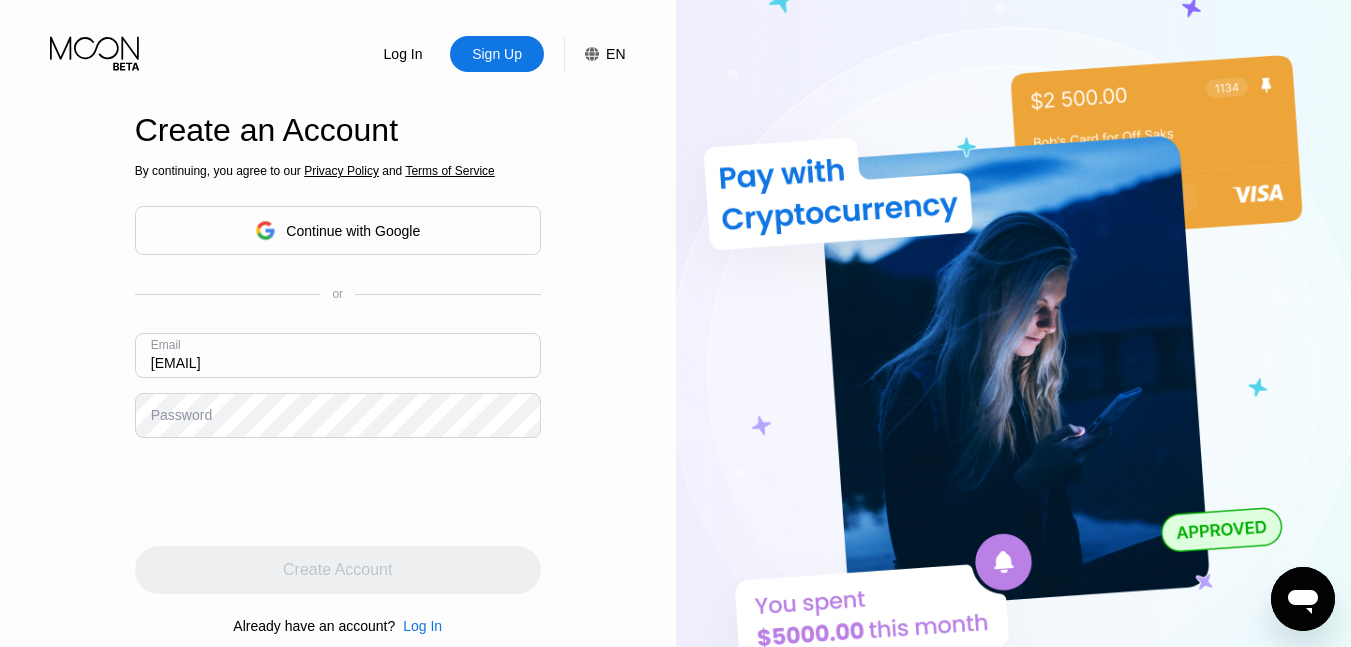 click on "wjeff8309@gmail.com" at bounding box center (338, 355) 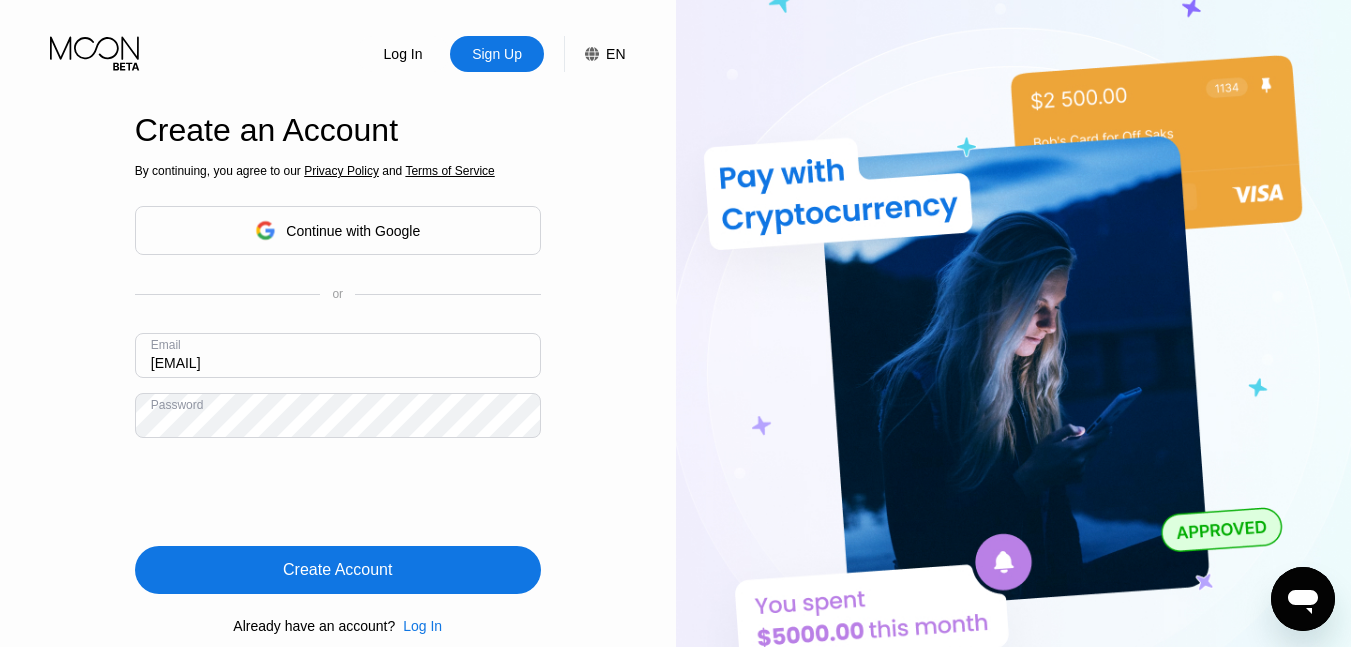 click on "Create Account" at bounding box center [338, 570] 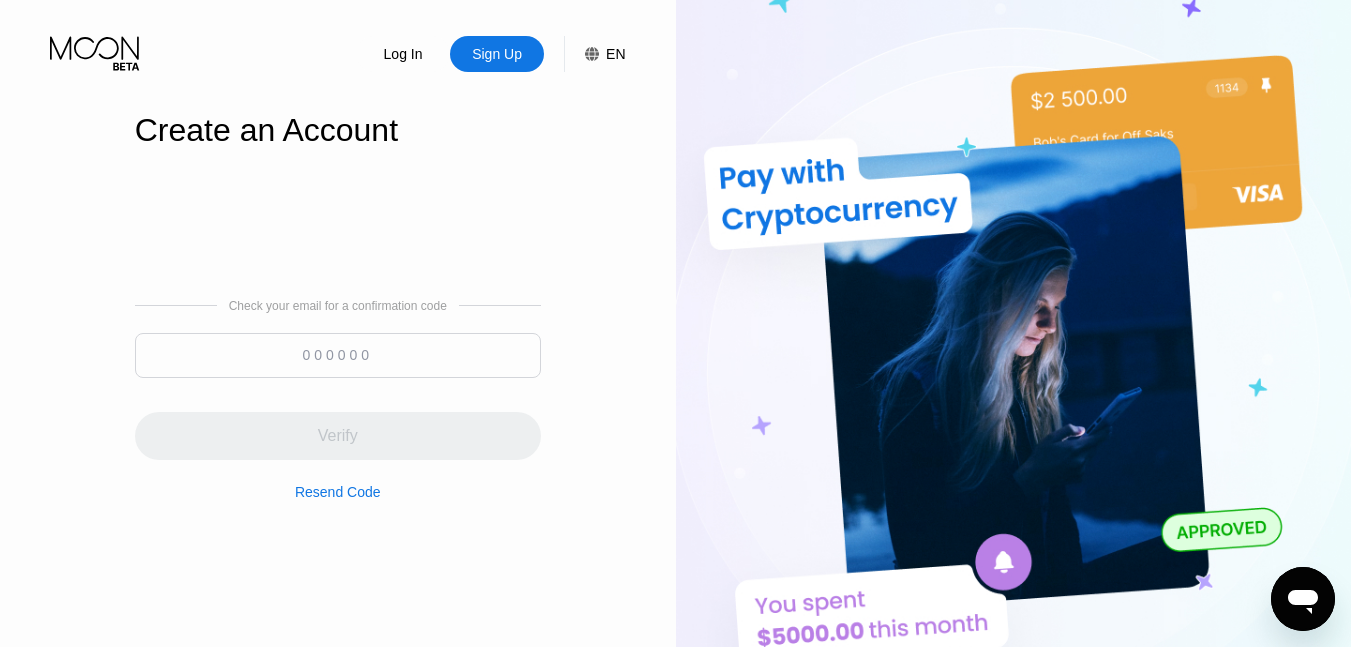 click at bounding box center [338, 355] 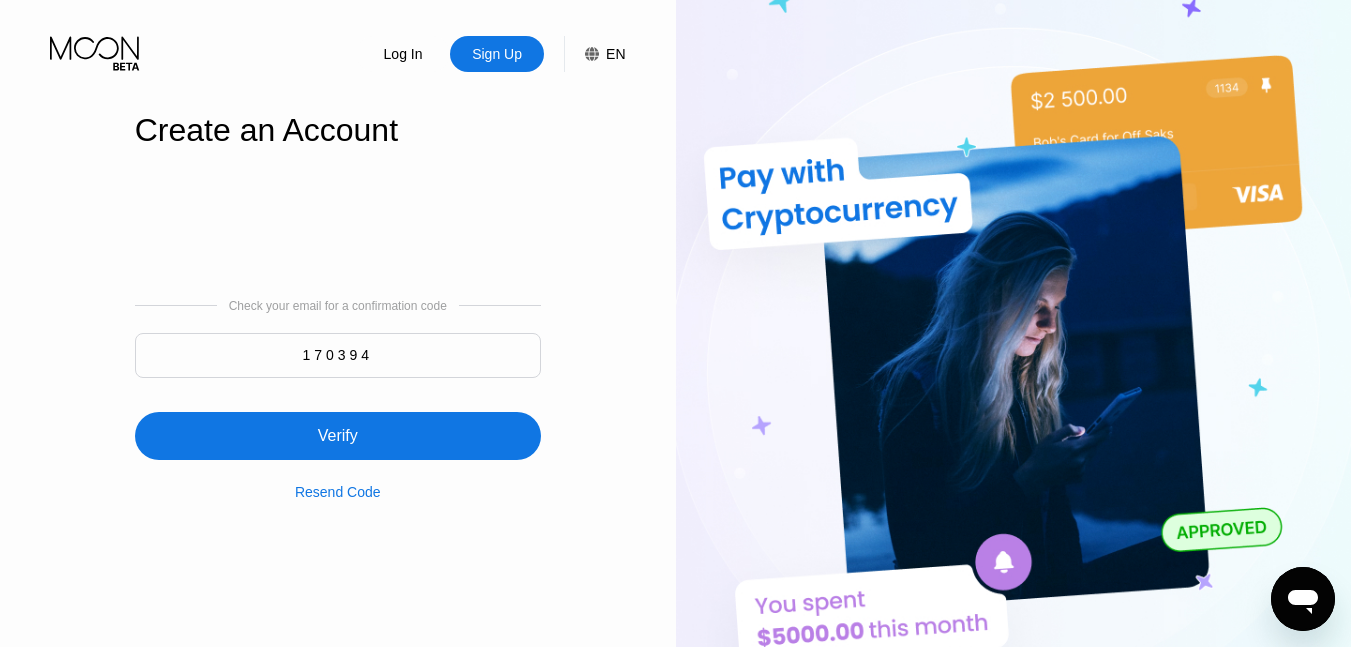 type on "170394" 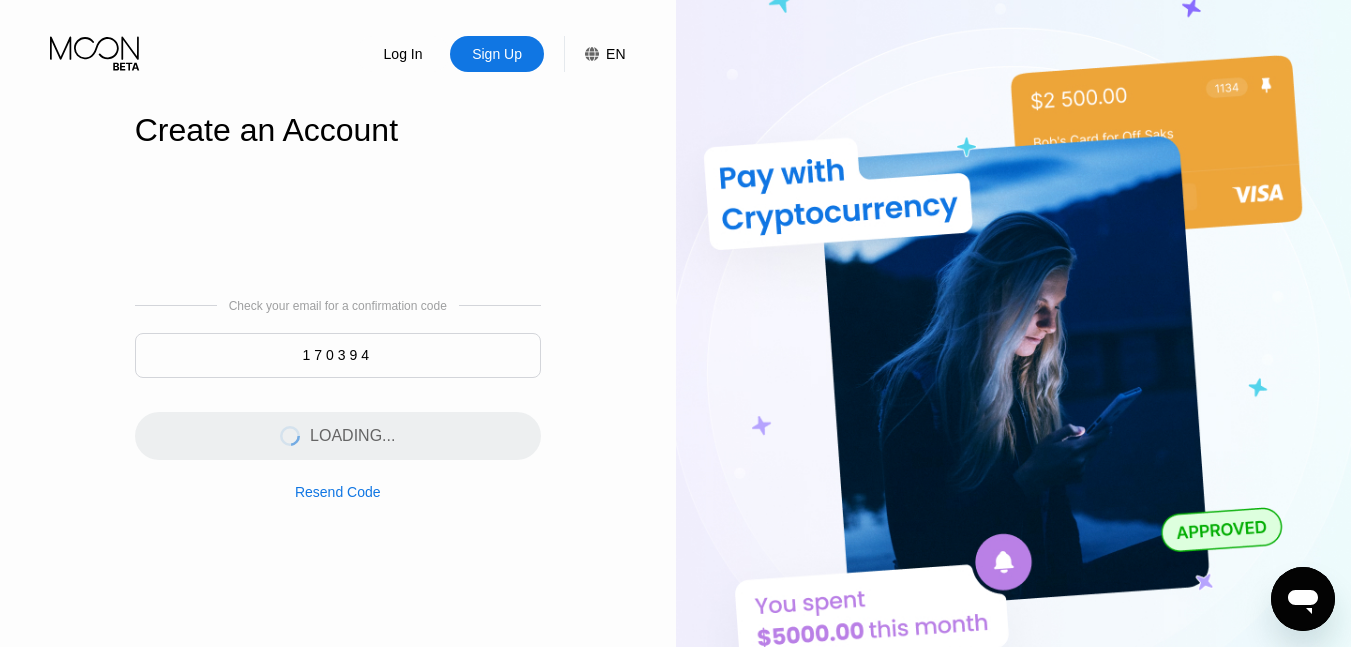 drag, startPoint x: 359, startPoint y: 337, endPoint x: 463, endPoint y: 355, distance: 105.546196 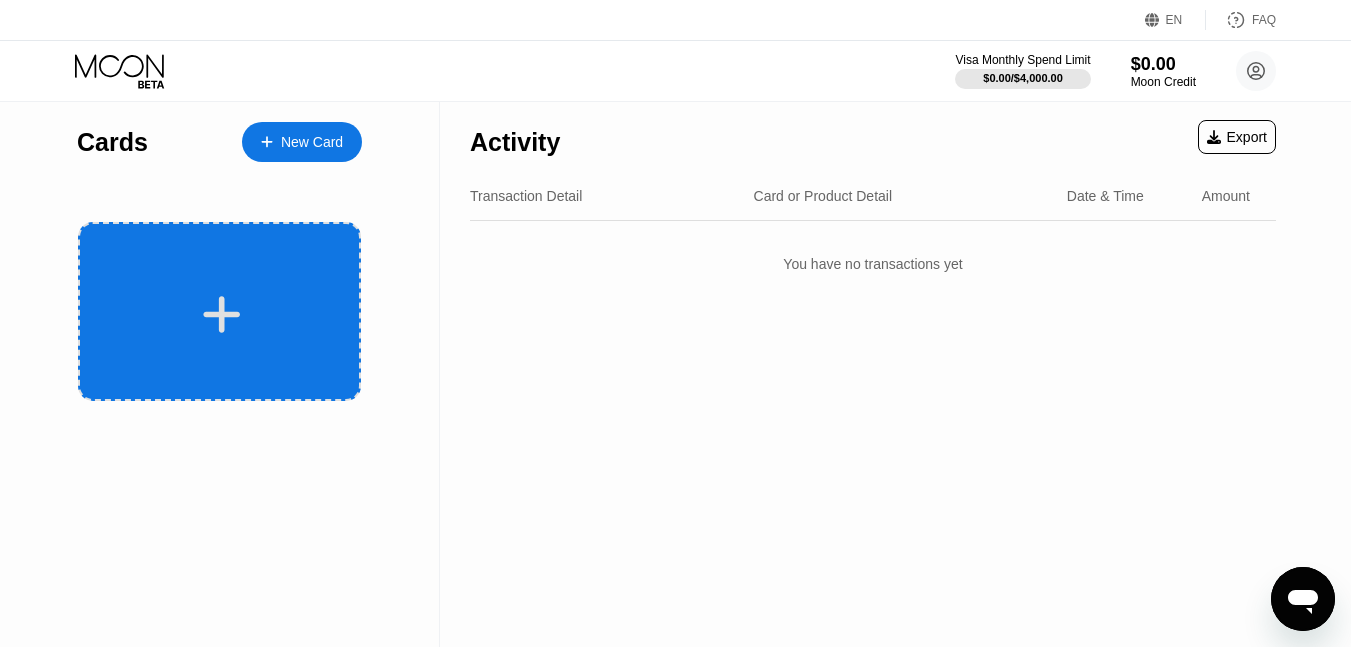 click at bounding box center (222, 314) 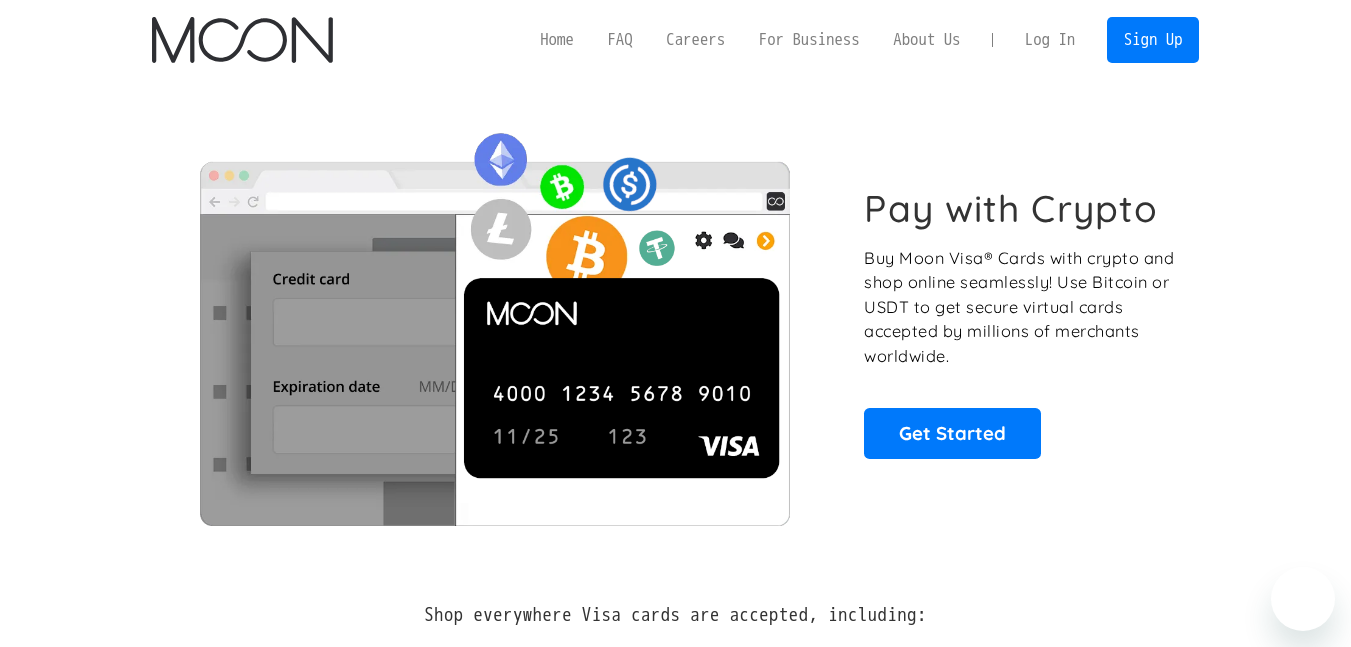 scroll, scrollTop: 0, scrollLeft: 0, axis: both 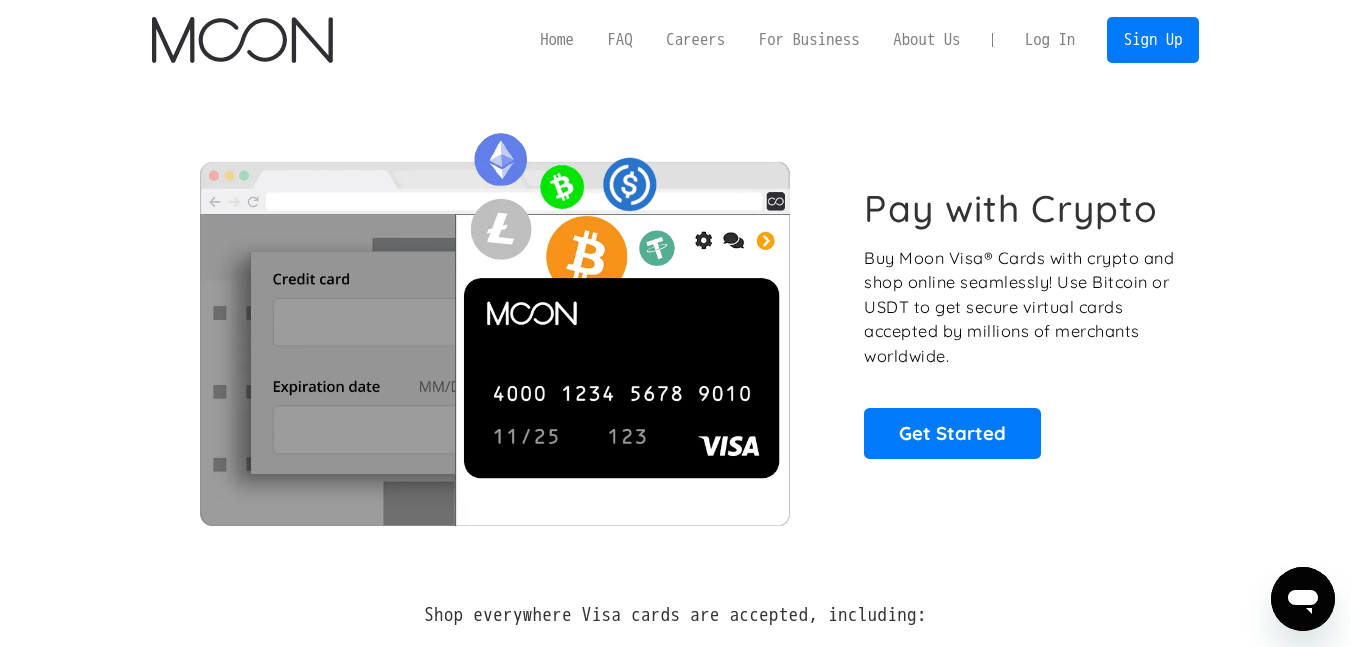 click on "Log In" at bounding box center [1050, 40] 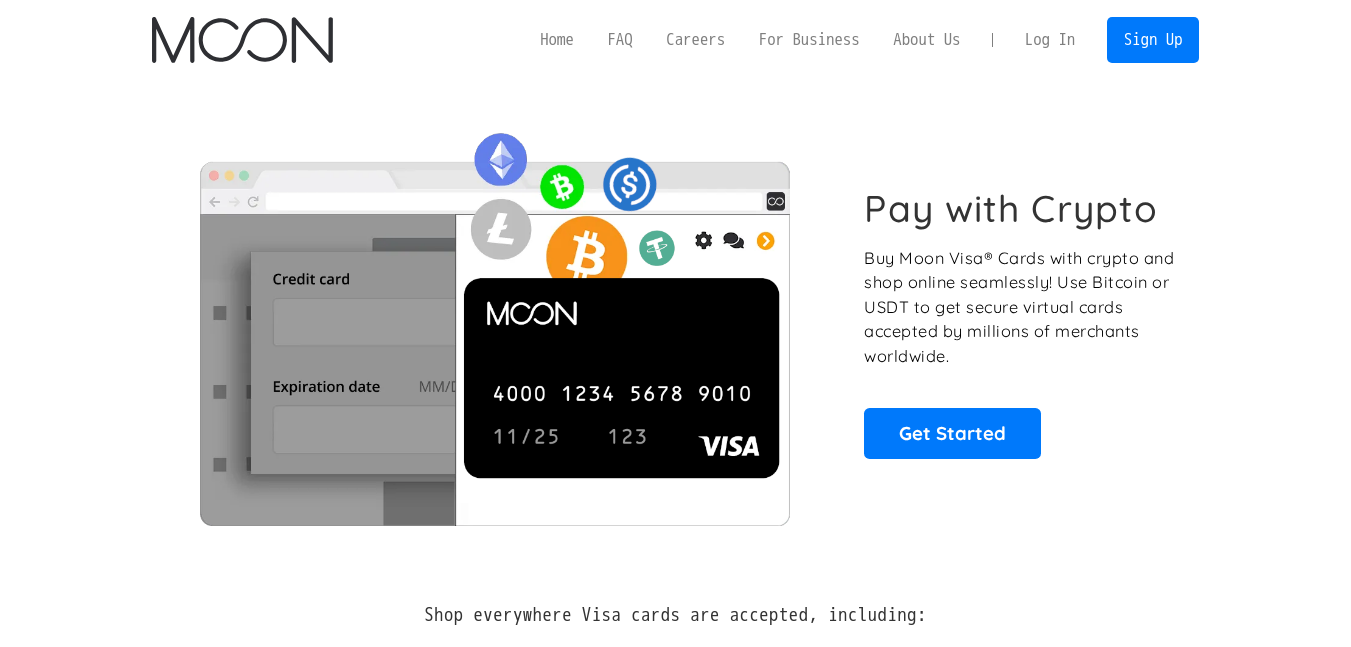 scroll, scrollTop: 0, scrollLeft: 0, axis: both 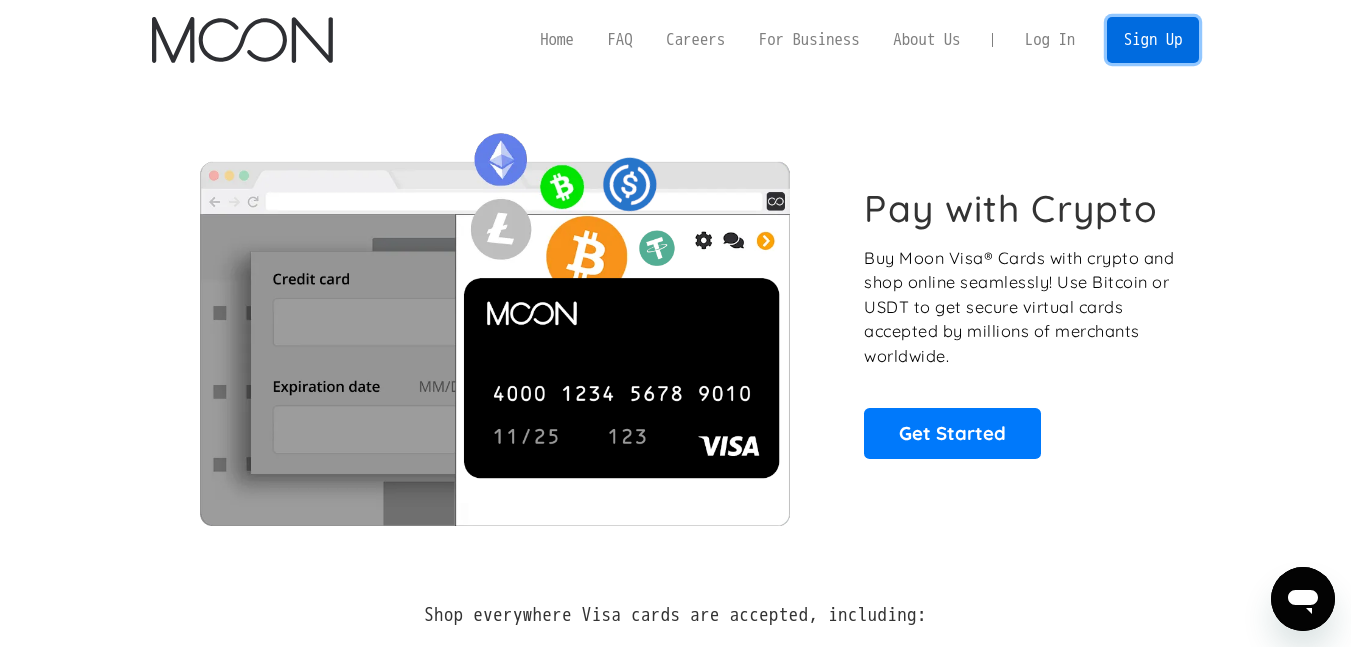 click on "Sign Up" at bounding box center [1153, 39] 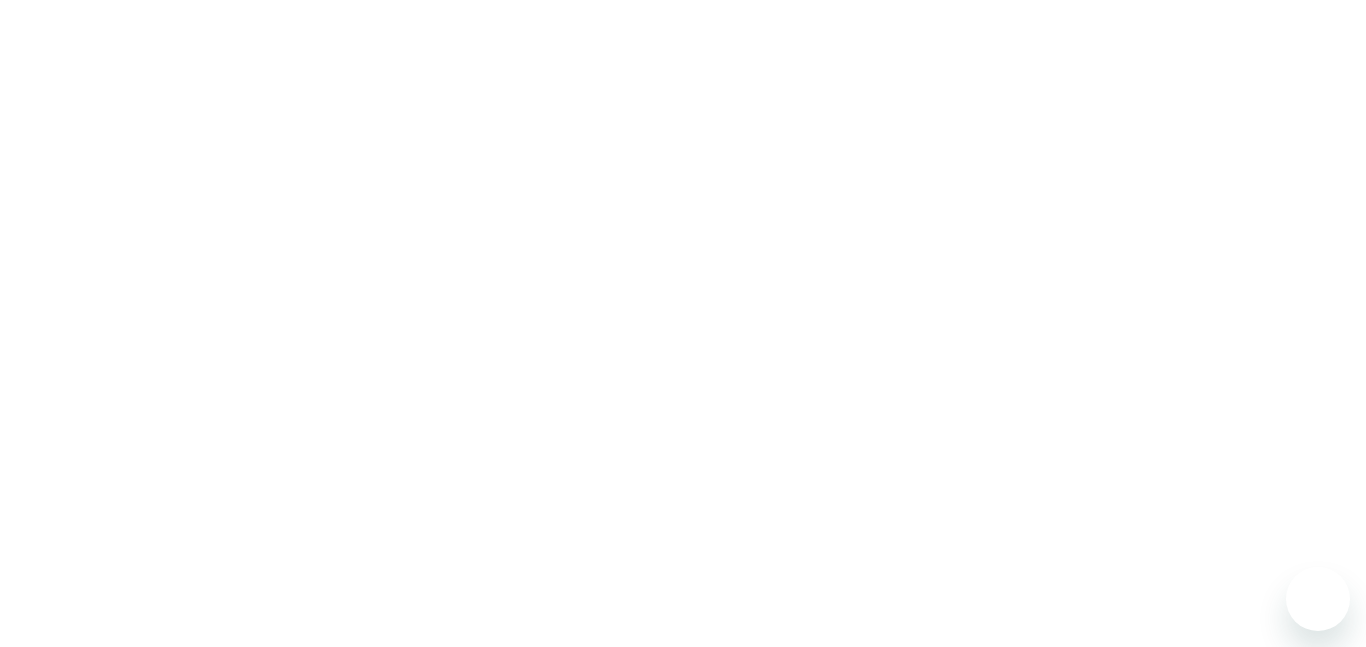 scroll, scrollTop: 0, scrollLeft: 0, axis: both 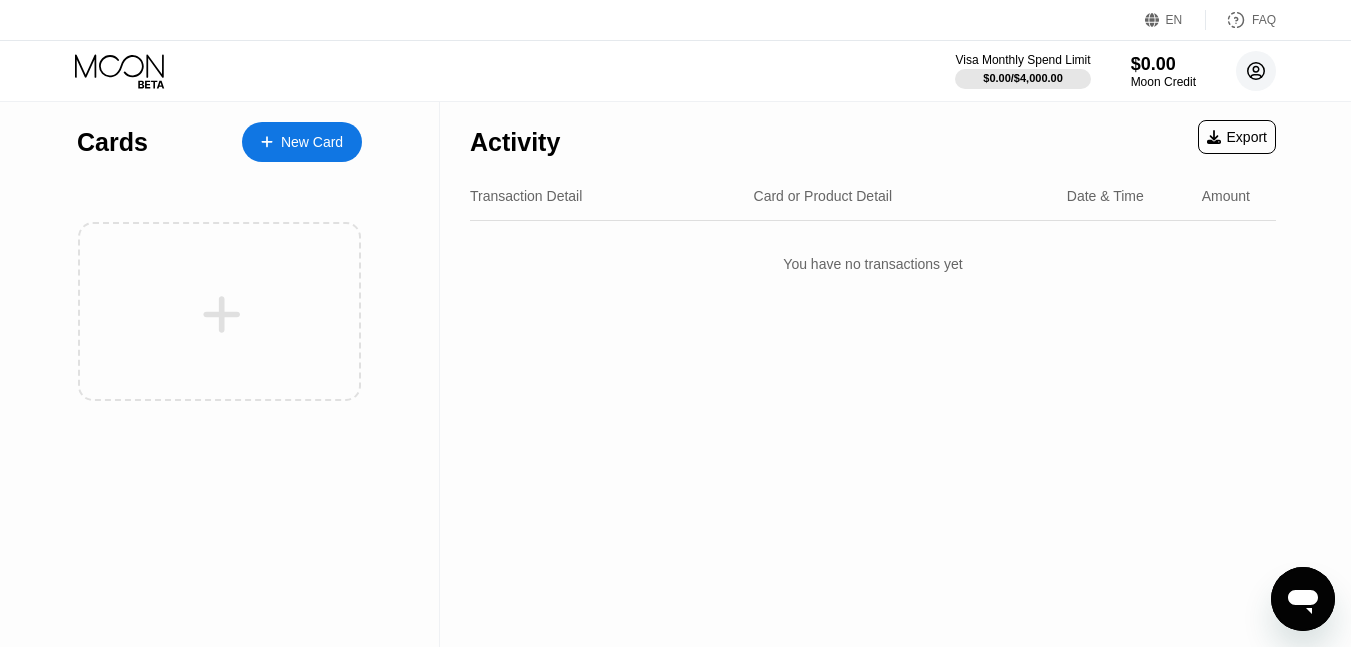 click 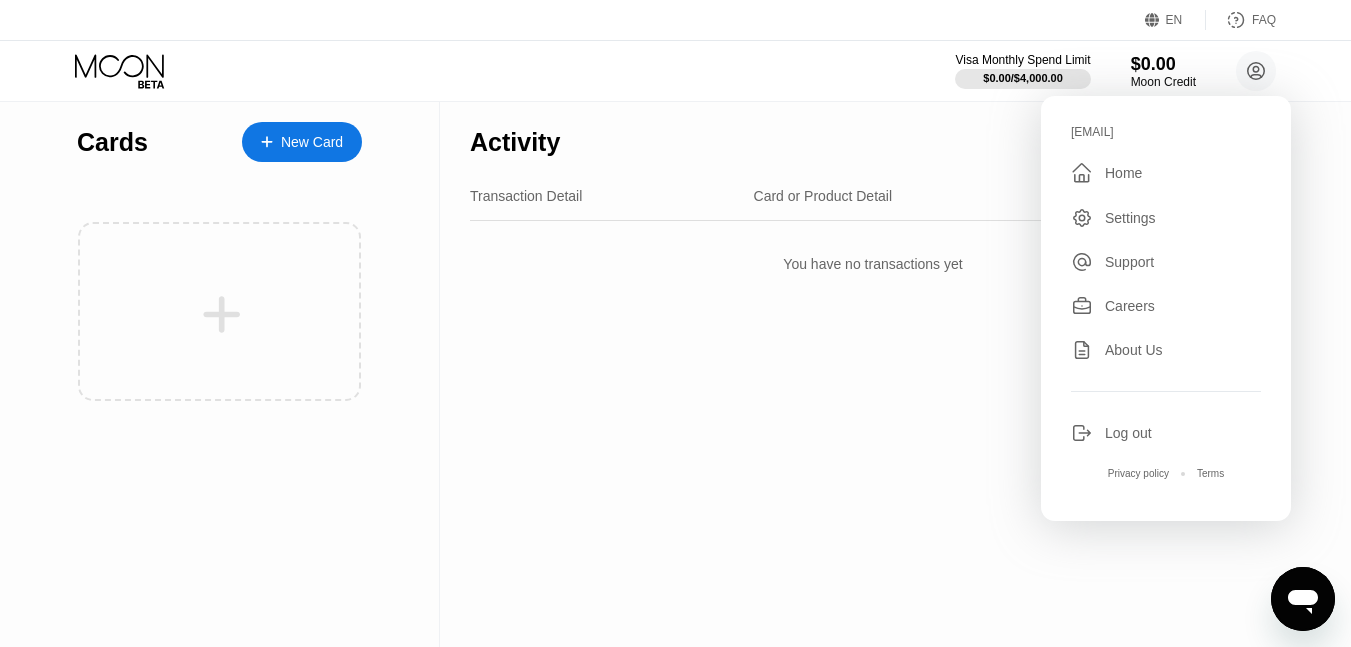 click on "Log out" at bounding box center (1128, 433) 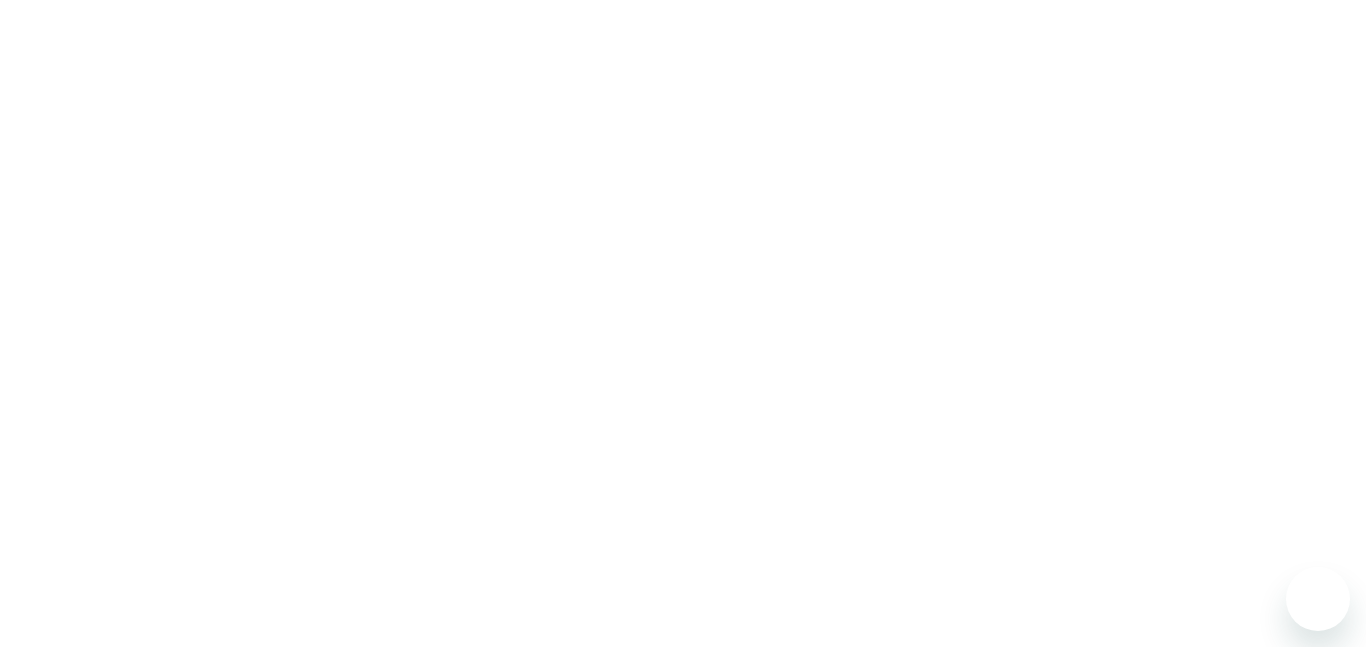 scroll, scrollTop: 0, scrollLeft: 0, axis: both 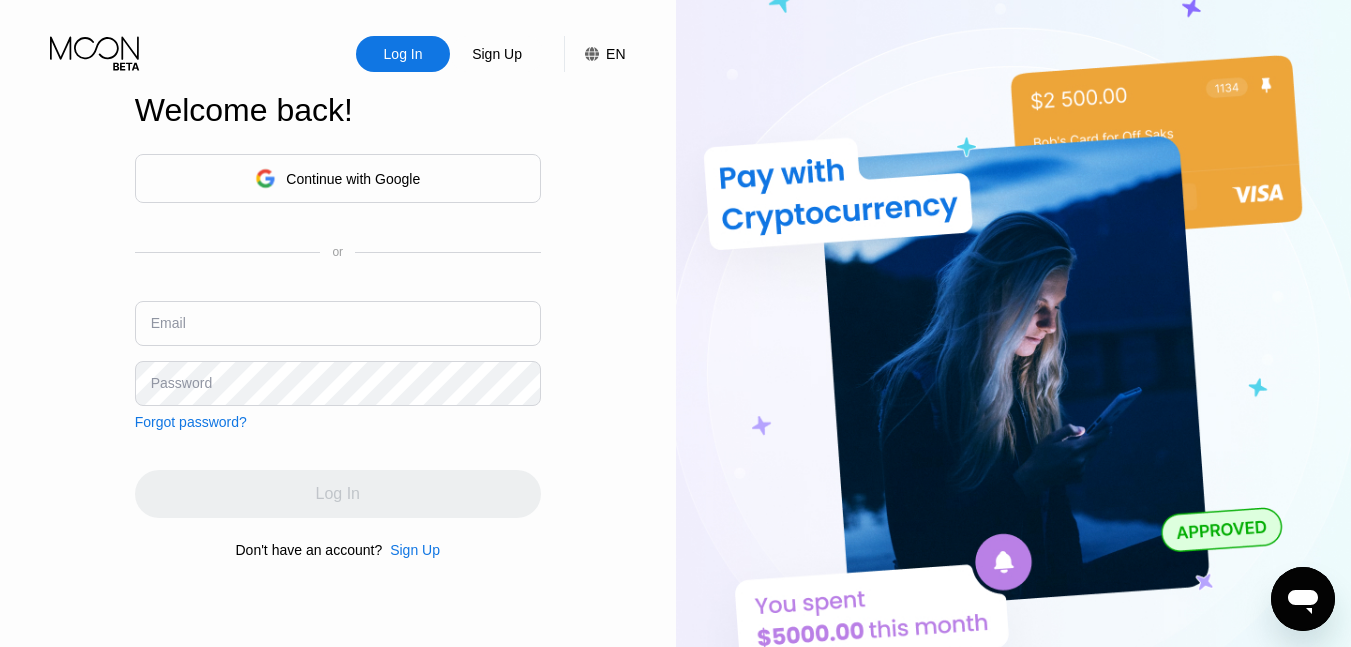 type on "[EMAIL]" 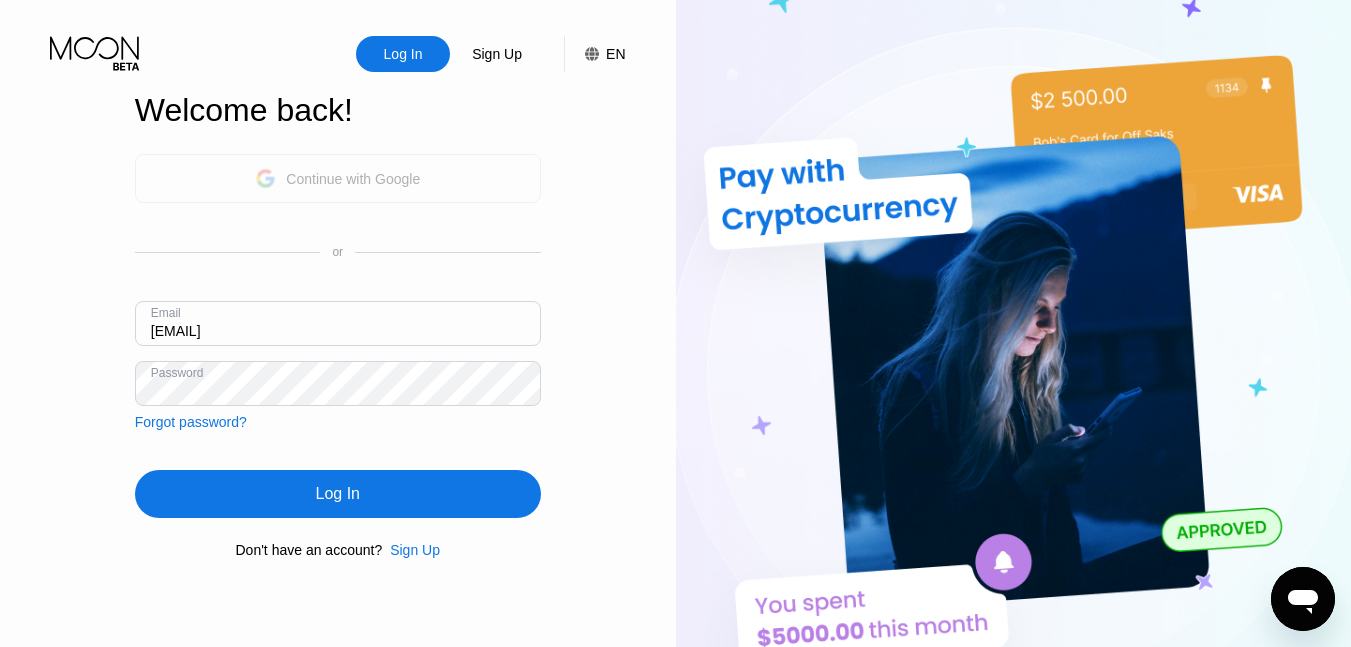 click on "Continue with Google" at bounding box center [338, 178] 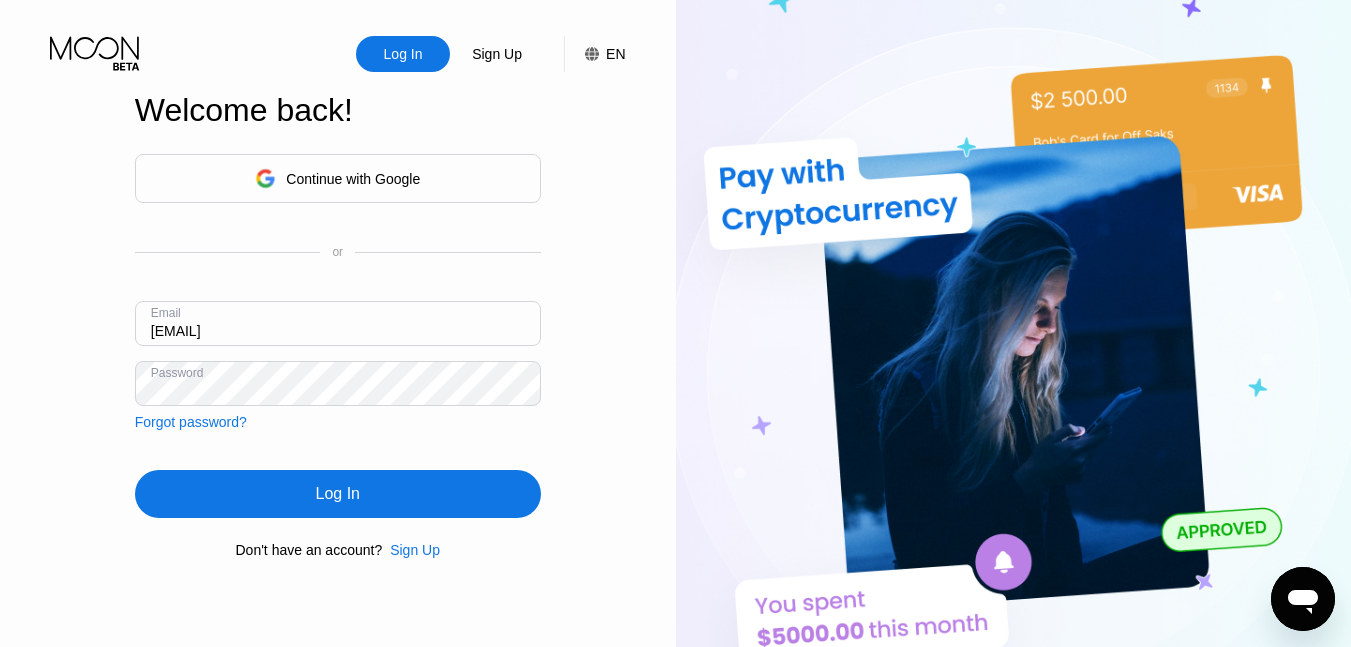 click on "Continue with Google" at bounding box center [353, 179] 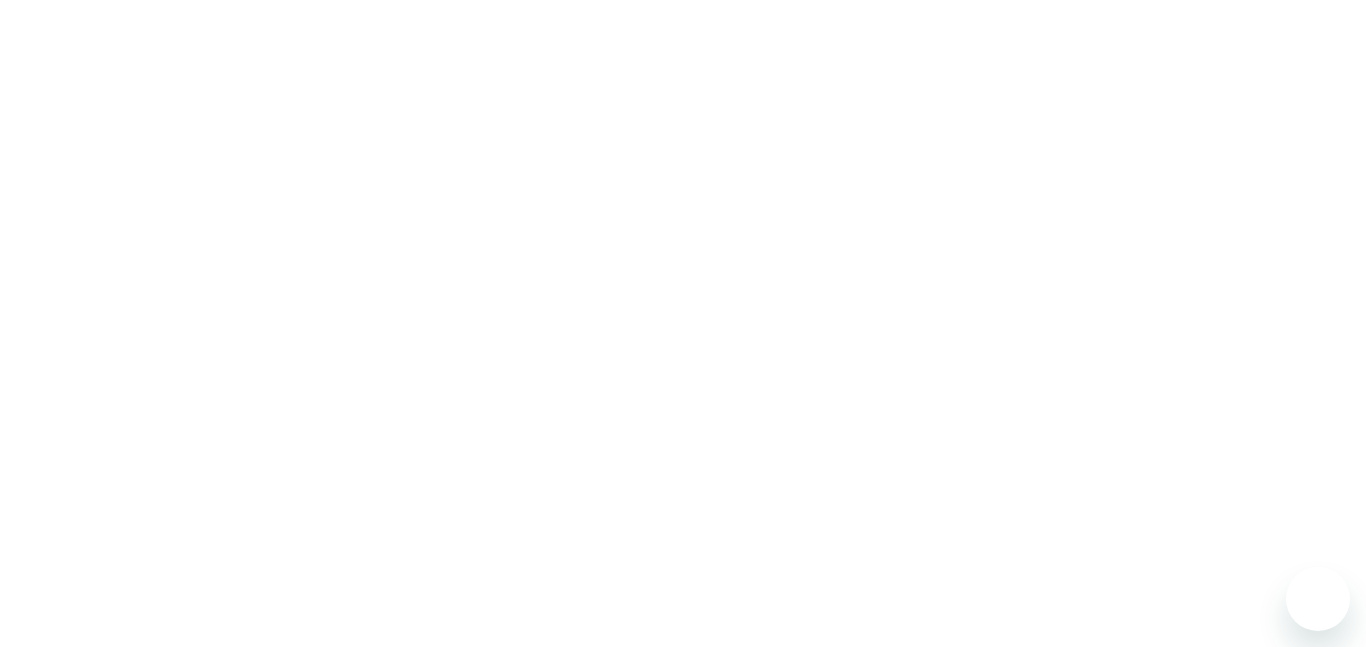 scroll, scrollTop: 0, scrollLeft: 0, axis: both 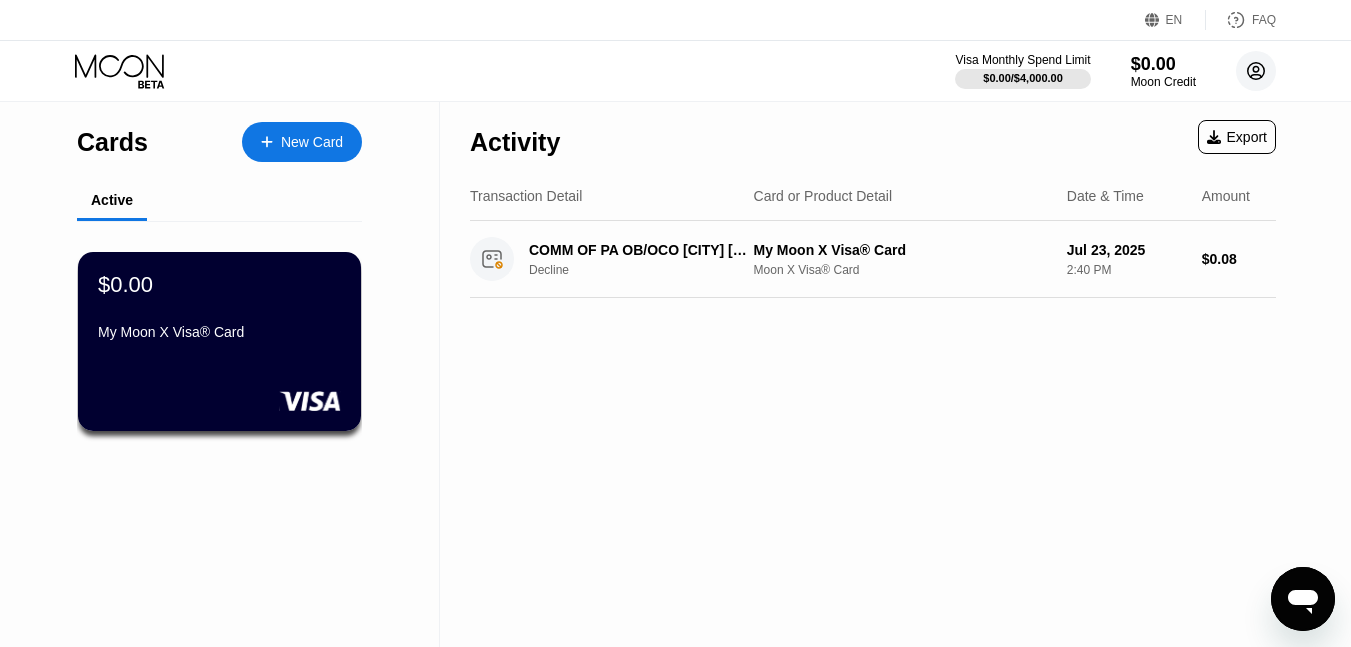 click 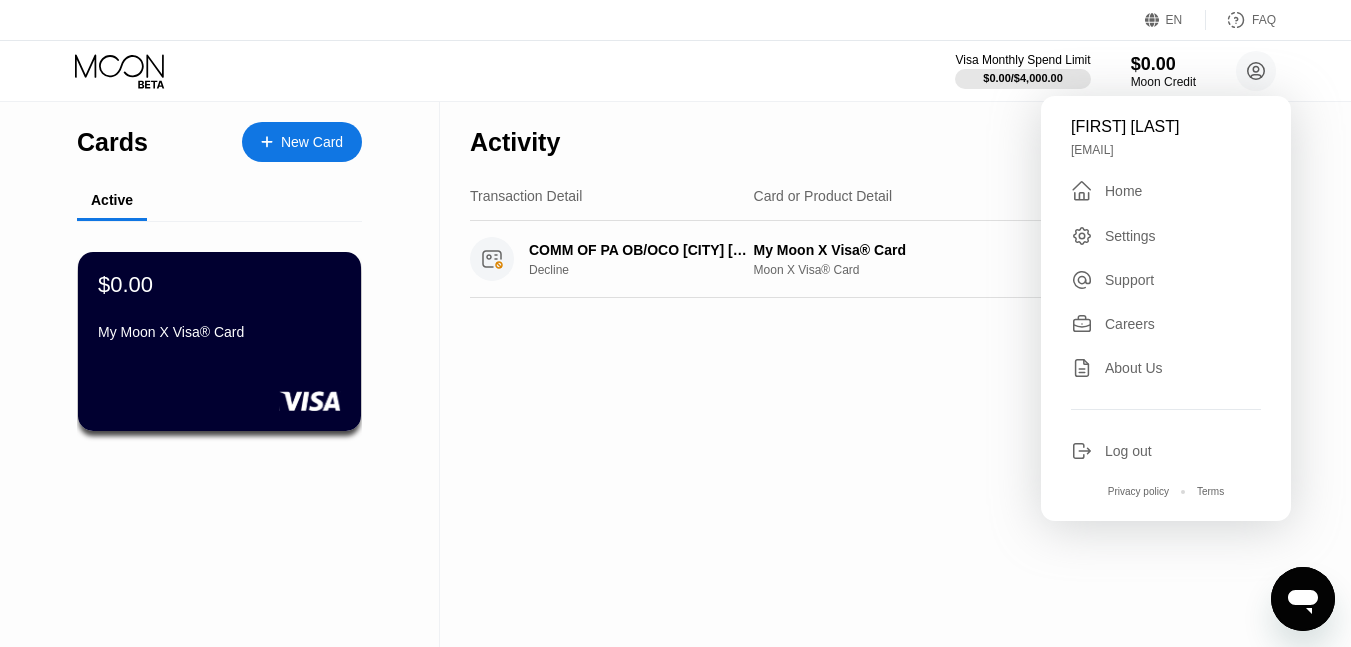 click 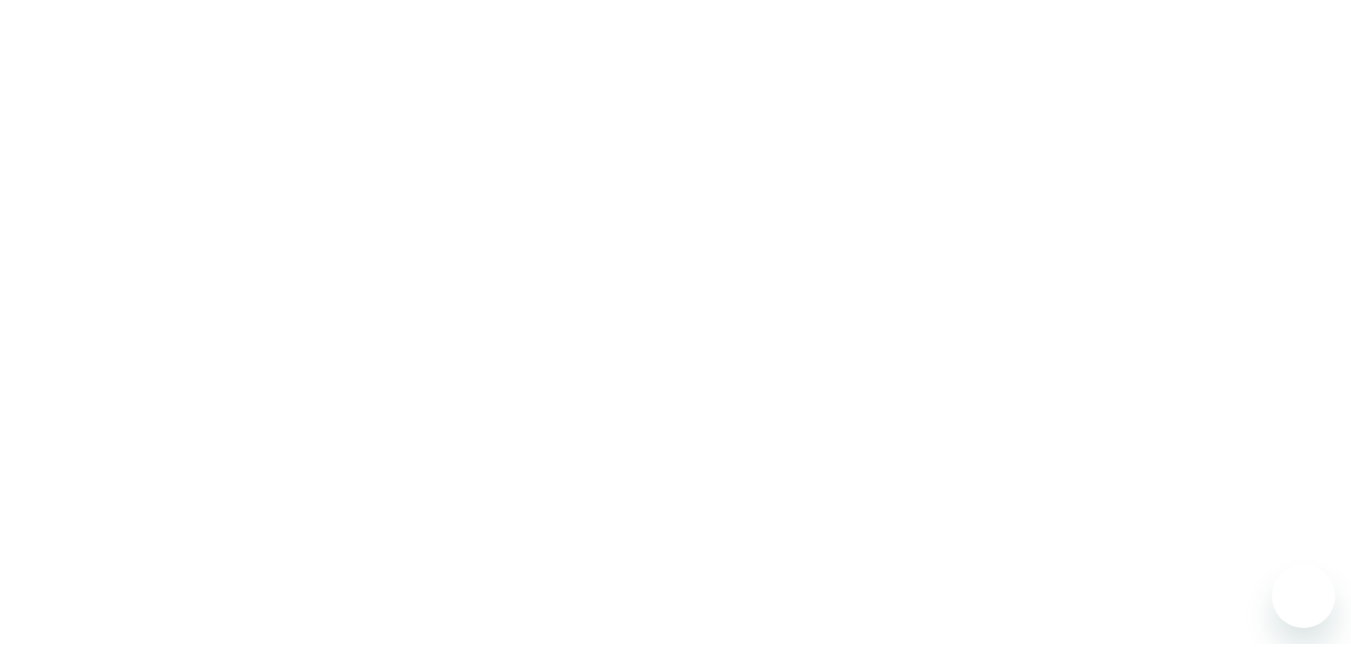 scroll, scrollTop: 0, scrollLeft: 0, axis: both 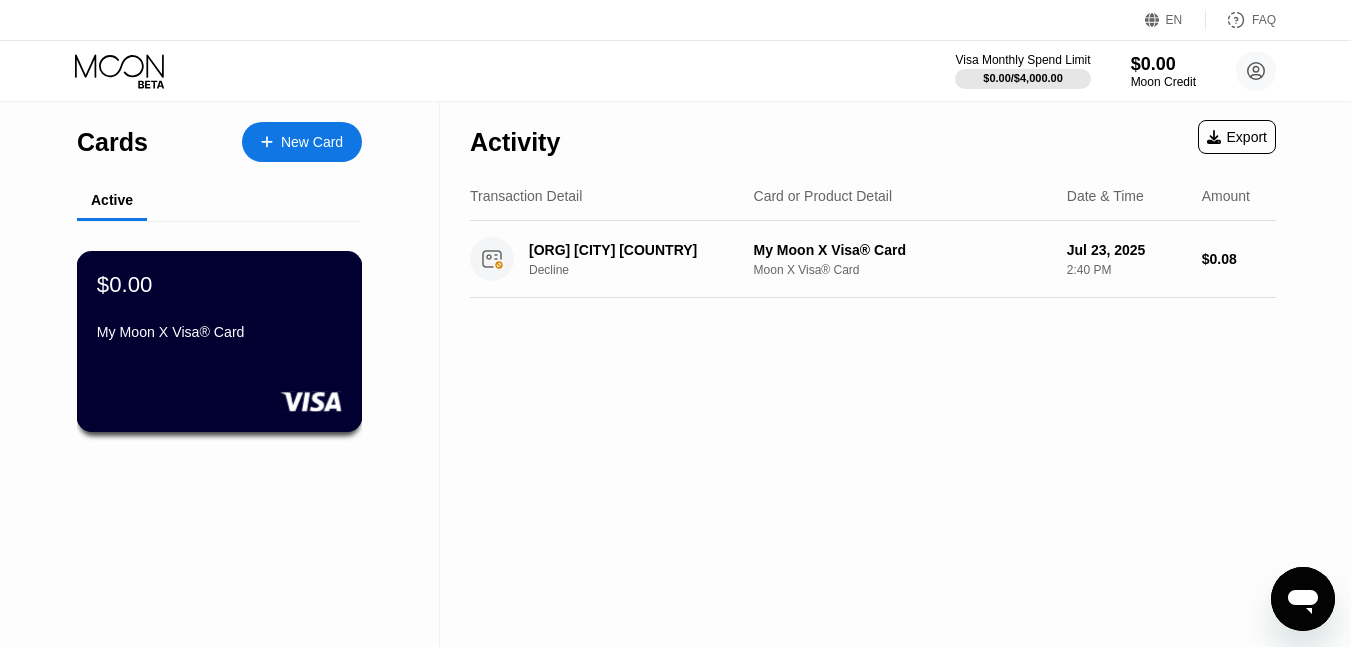 click on "My Moon X Visa® Card" at bounding box center (219, 332) 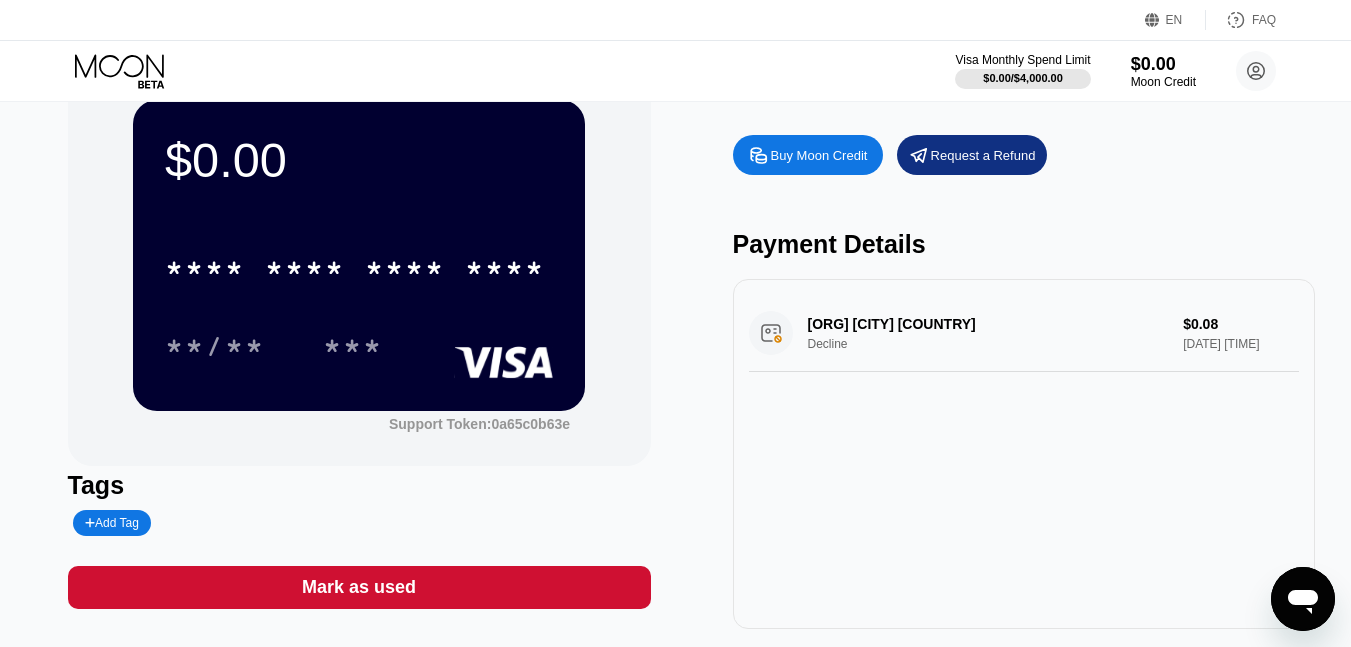 scroll, scrollTop: 0, scrollLeft: 0, axis: both 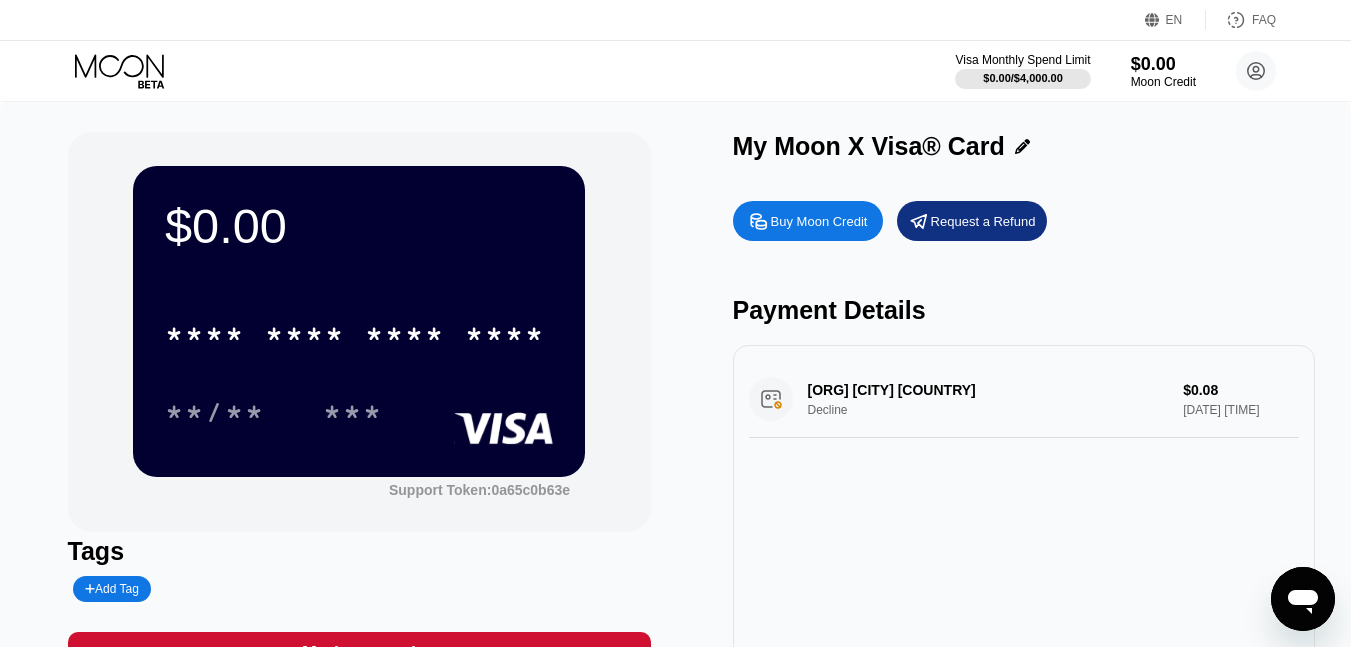 drag, startPoint x: 464, startPoint y: 409, endPoint x: 627, endPoint y: 458, distance: 170.20576 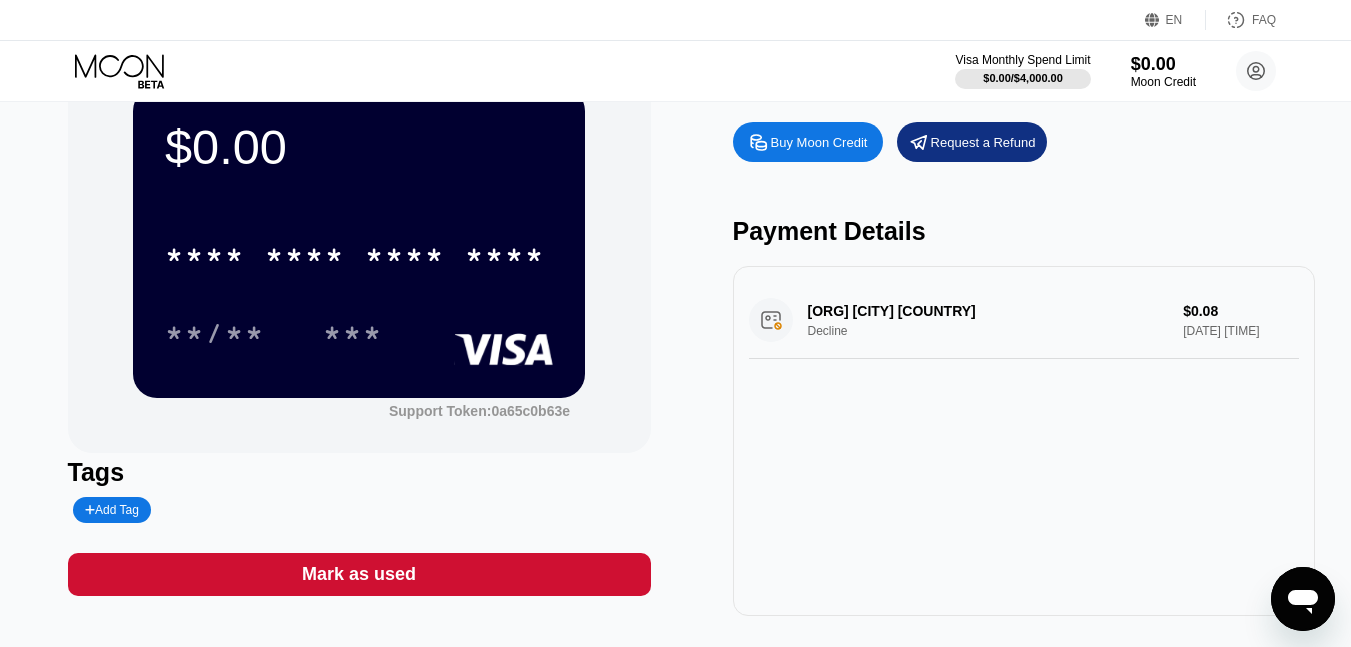 scroll, scrollTop: 87, scrollLeft: 0, axis: vertical 